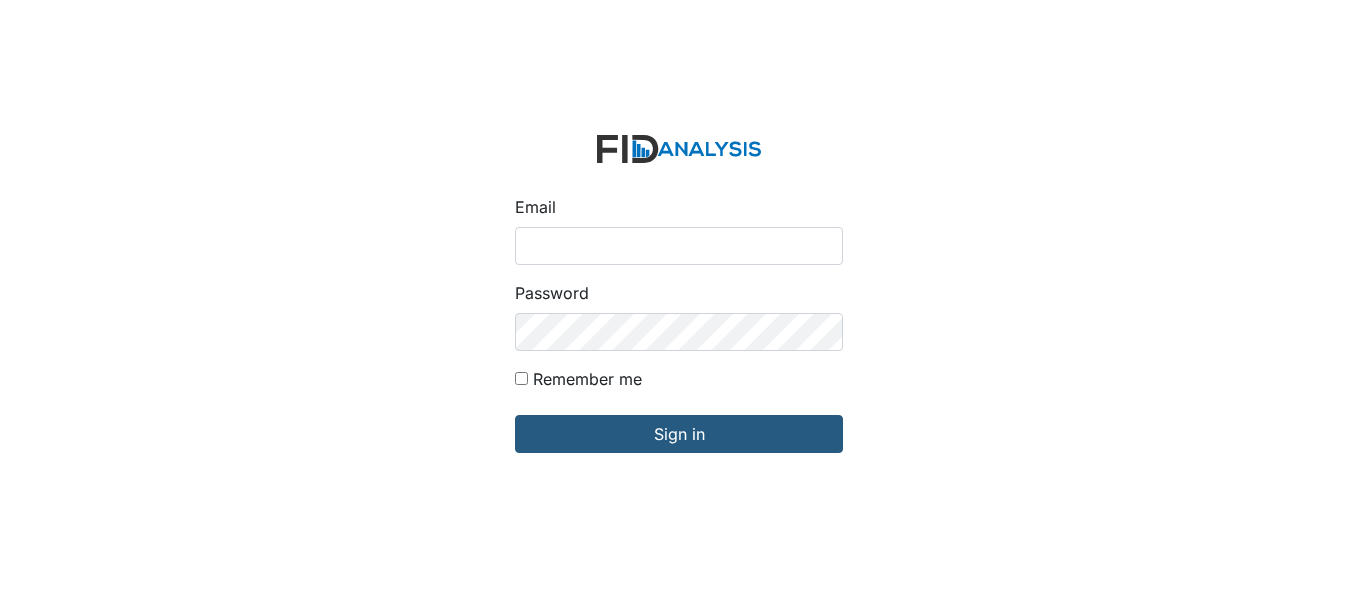 scroll, scrollTop: 0, scrollLeft: 0, axis: both 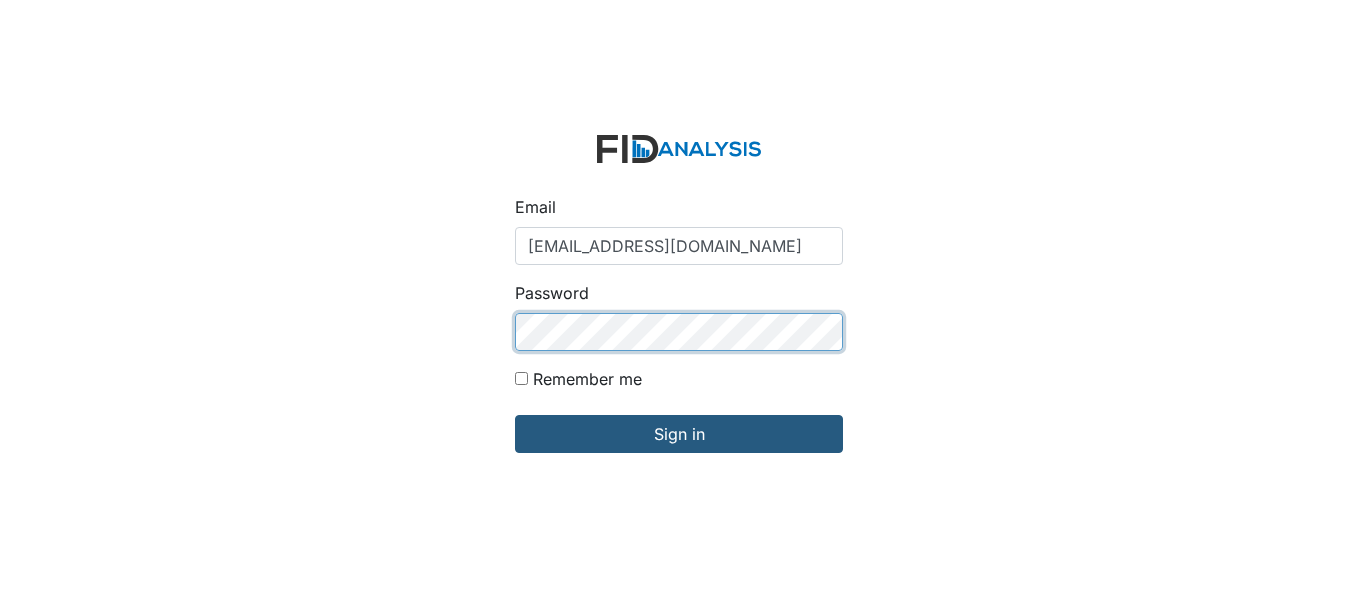 click on "Sign in" at bounding box center [679, 434] 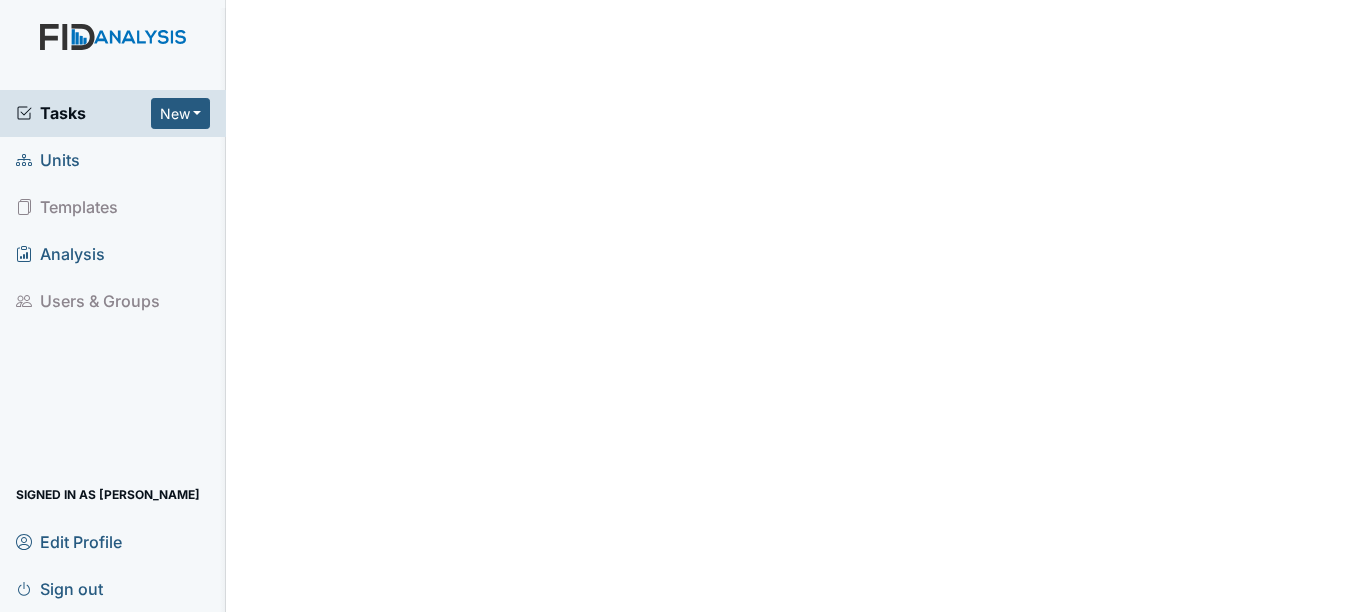 scroll, scrollTop: 0, scrollLeft: 0, axis: both 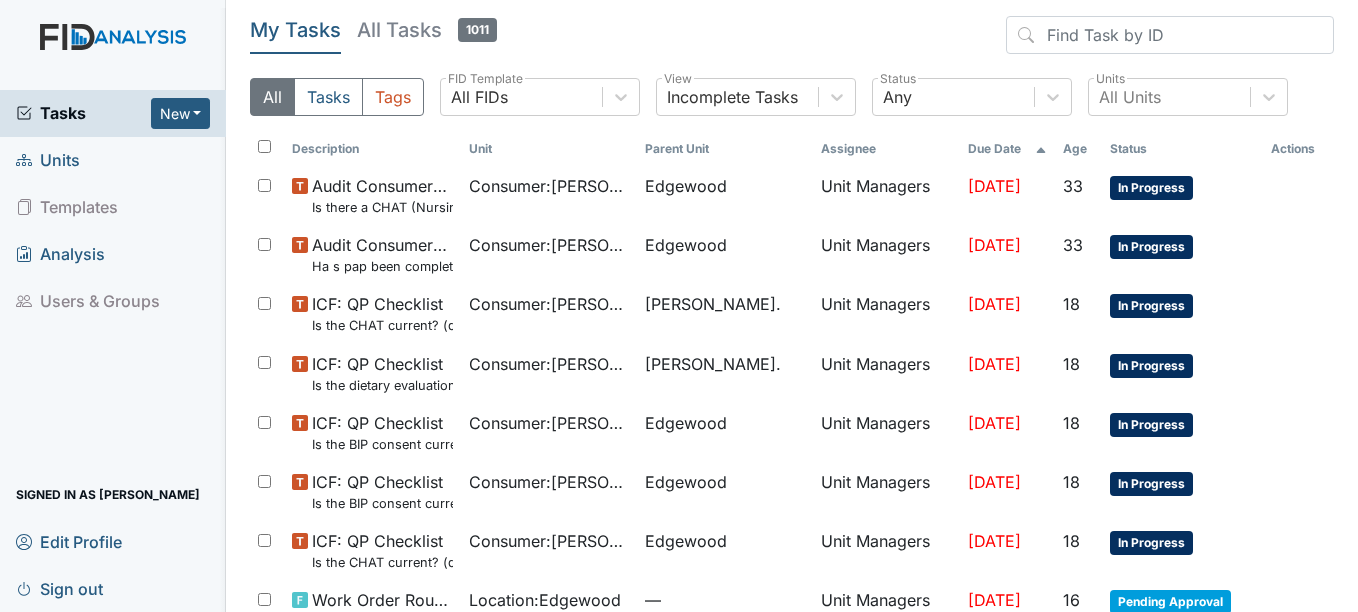 click on "Units" at bounding box center [48, 160] 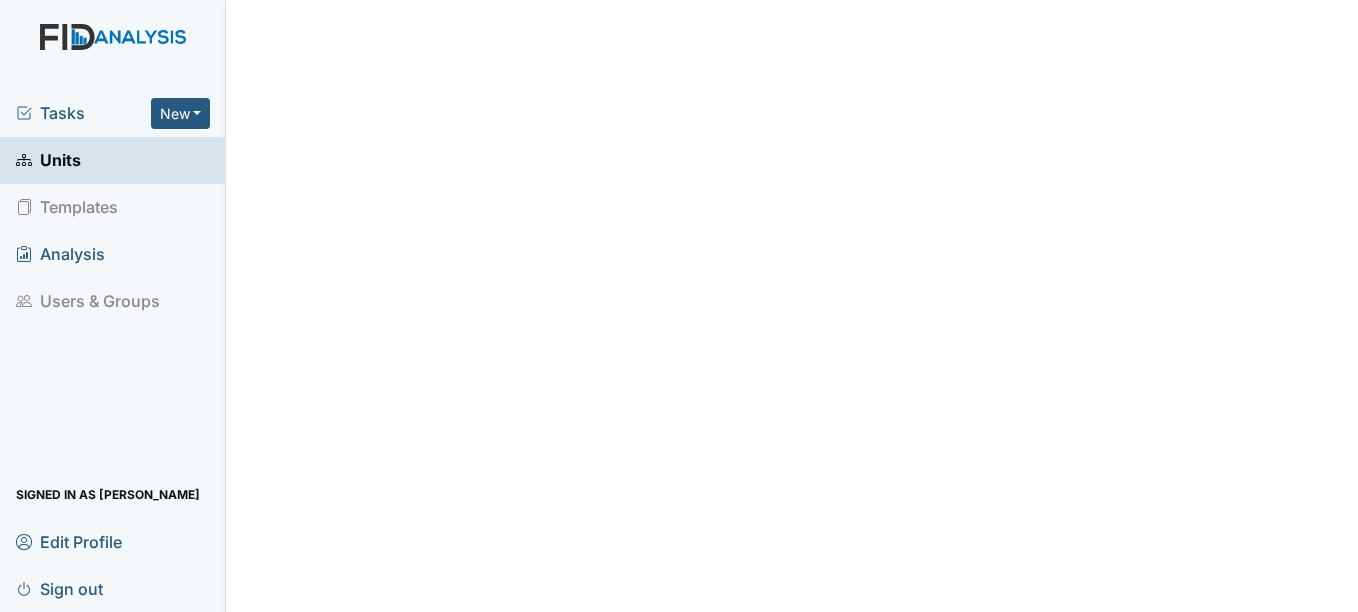 scroll, scrollTop: 0, scrollLeft: 0, axis: both 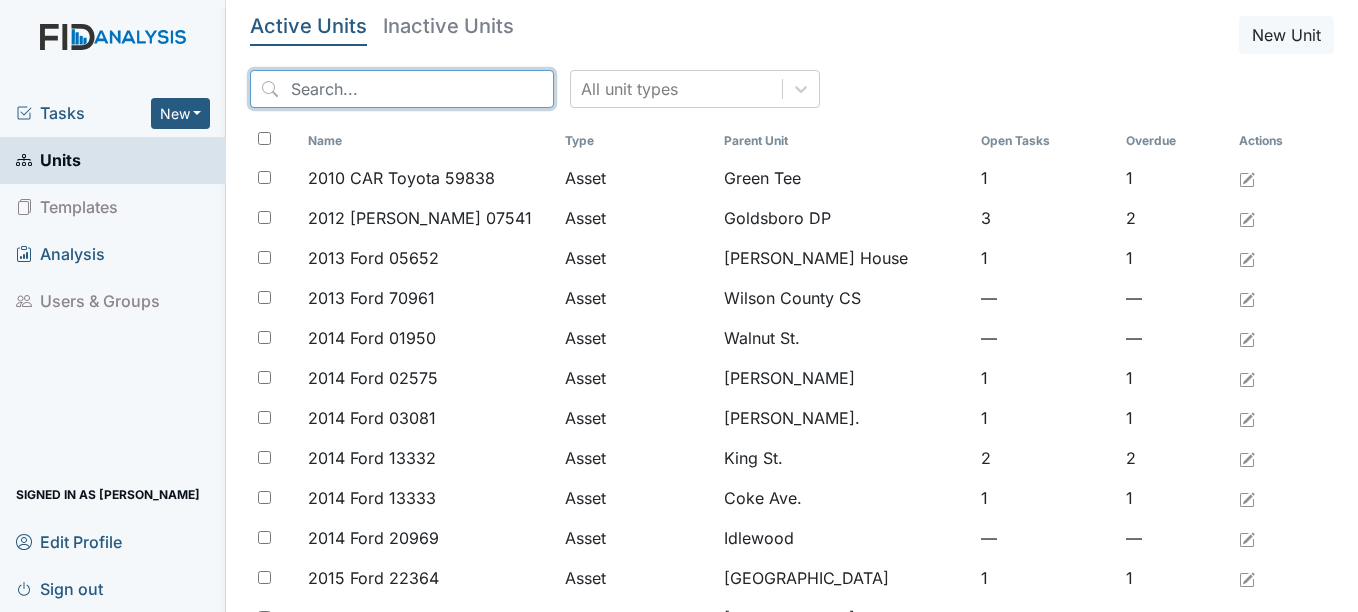 click at bounding box center [402, 89] 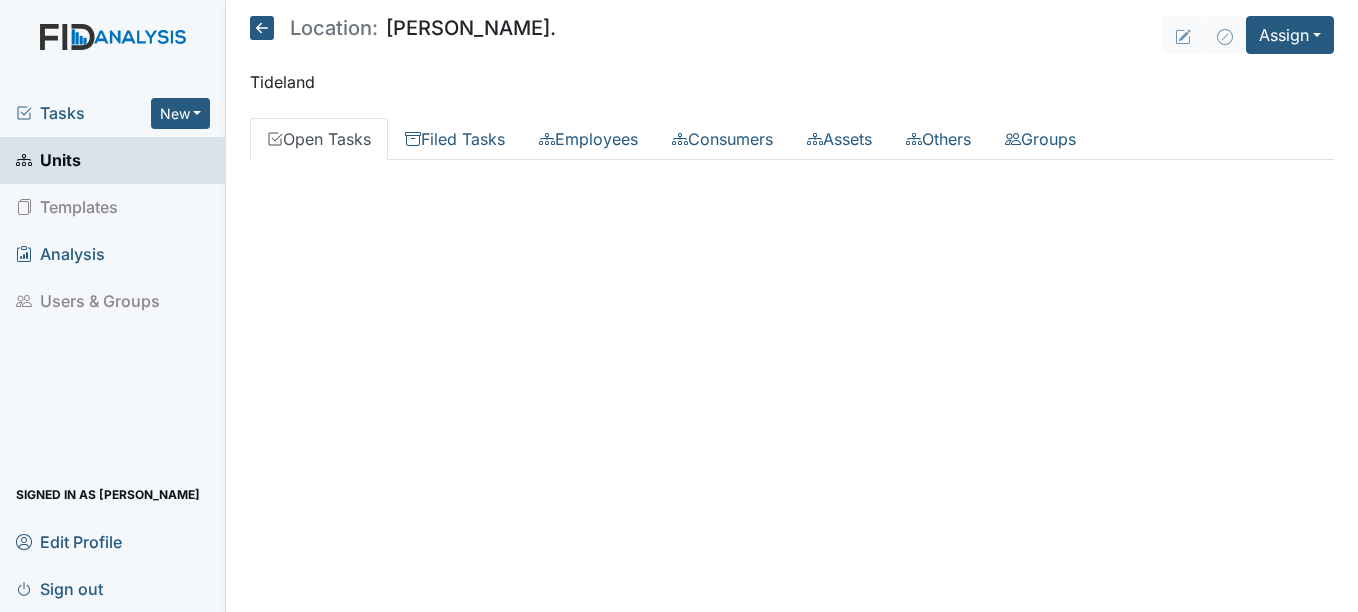 scroll, scrollTop: 0, scrollLeft: 0, axis: both 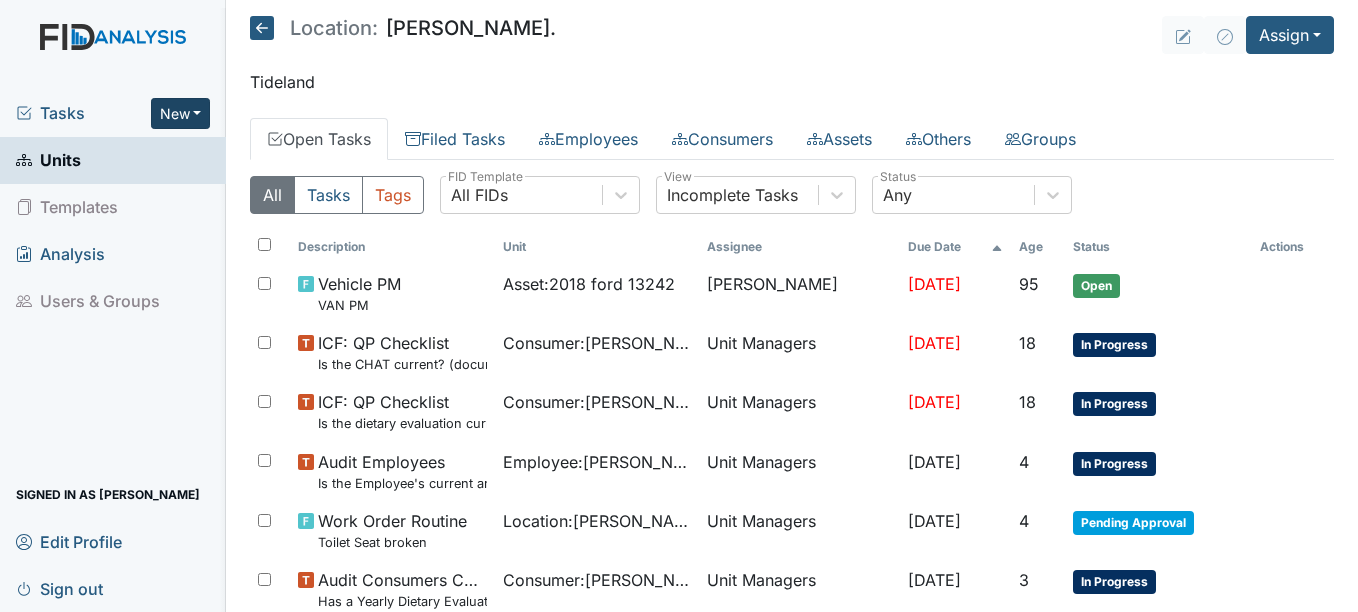 click on "New" at bounding box center [181, 113] 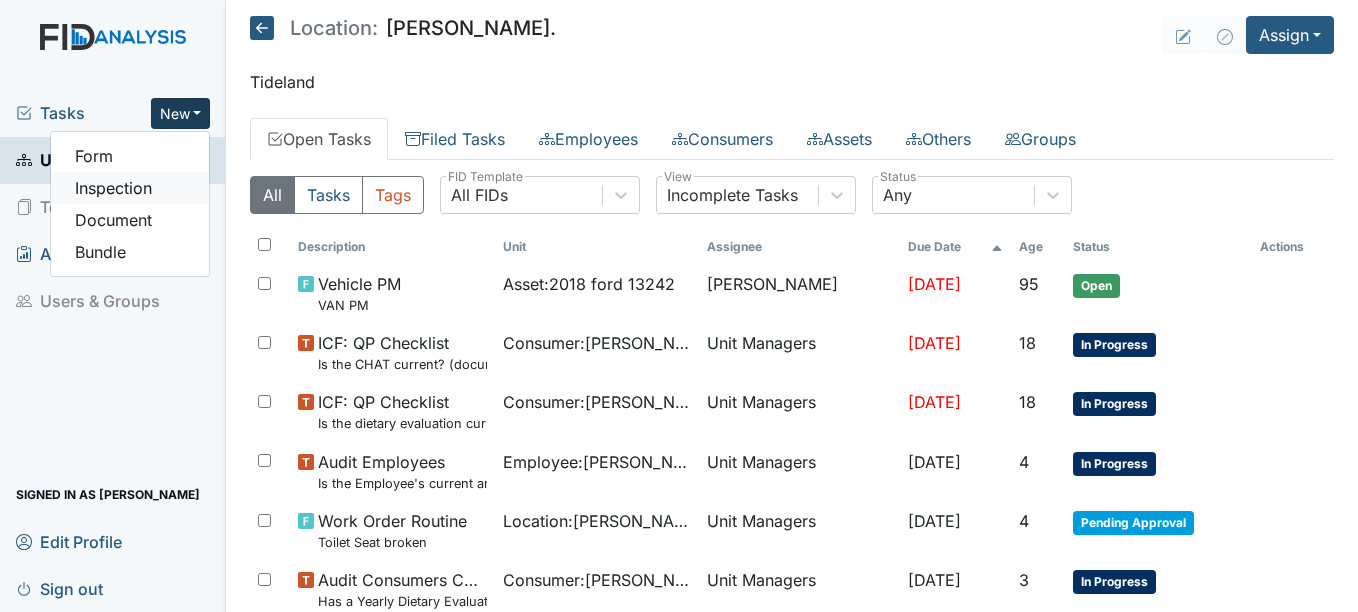 click on "Inspection" at bounding box center (130, 188) 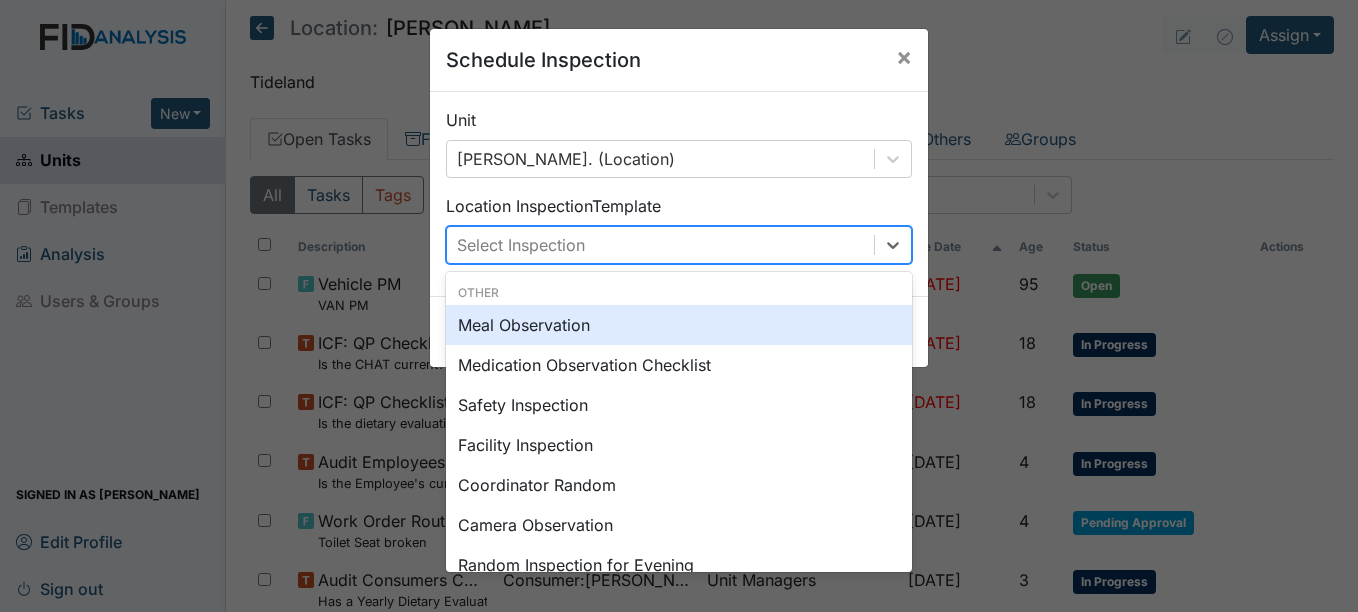 click on "Select Inspection" at bounding box center [660, 245] 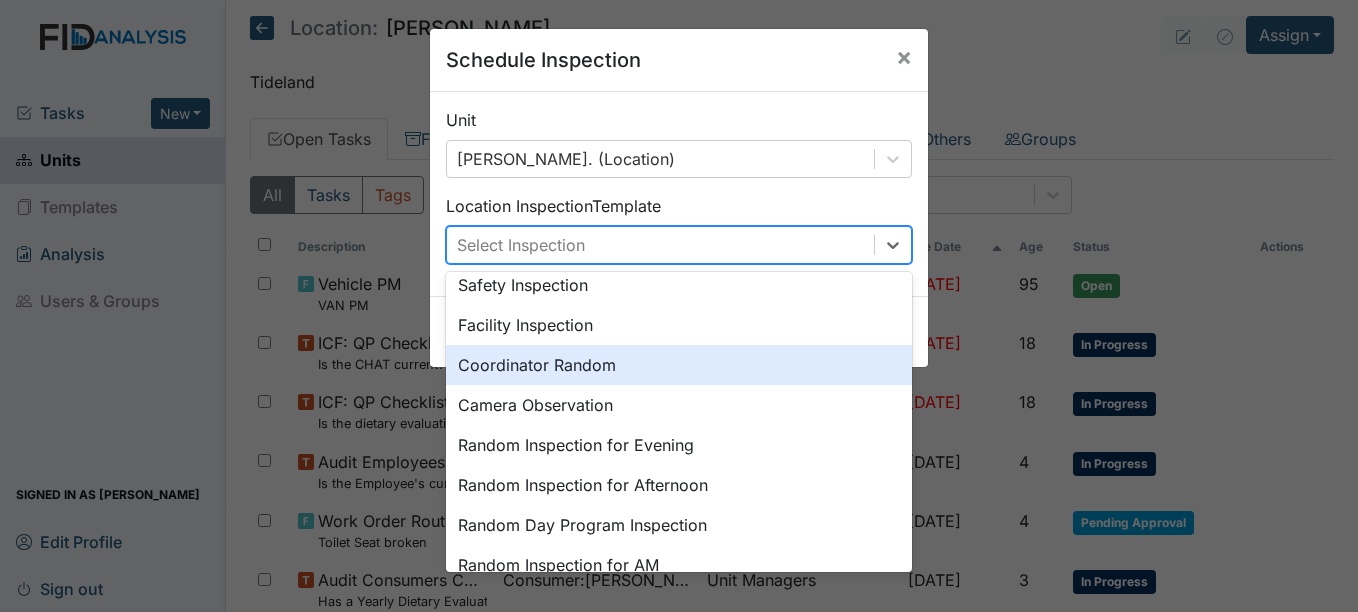 scroll, scrollTop: 160, scrollLeft: 0, axis: vertical 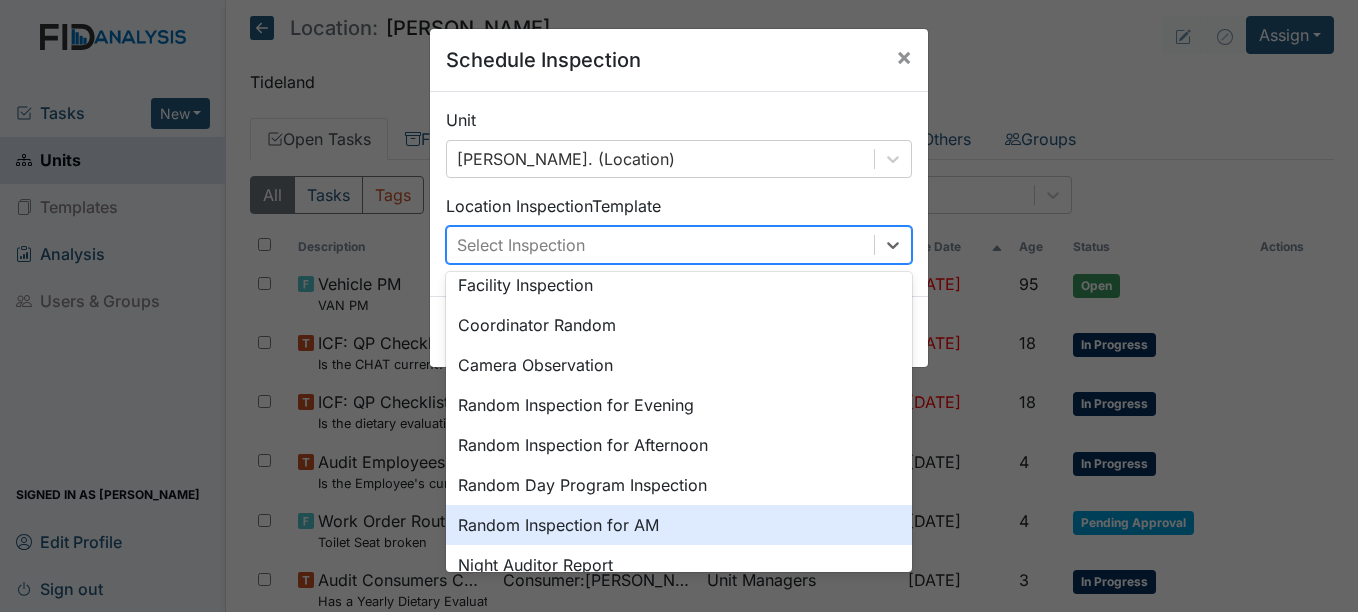 click on "Random Inspection for AM" at bounding box center [679, 525] 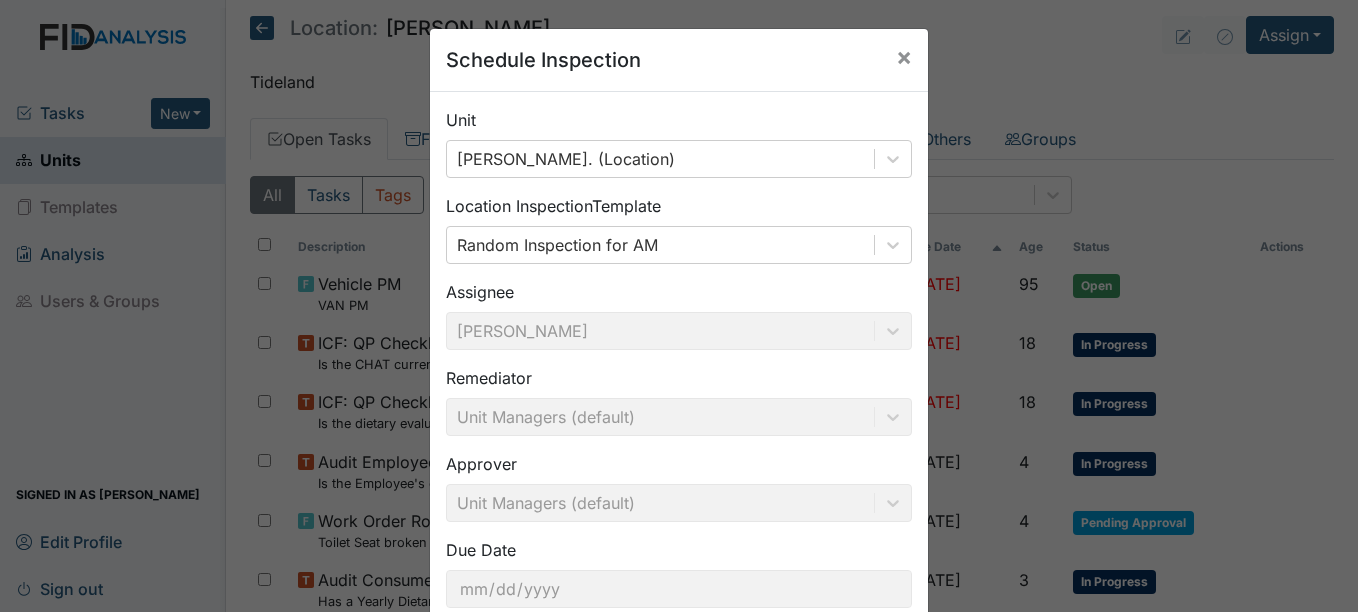 click on "Schedule Inspection   × Unit  Dixon Rd. (Location)   Location   Inspection  Template Random Inspection for AM Assignee Nathan Williams Remediator Unit Managers (default) Approver Unit Managers (default) Due Date 2025-07-29 Save for Later Create & Start" at bounding box center [679, 306] 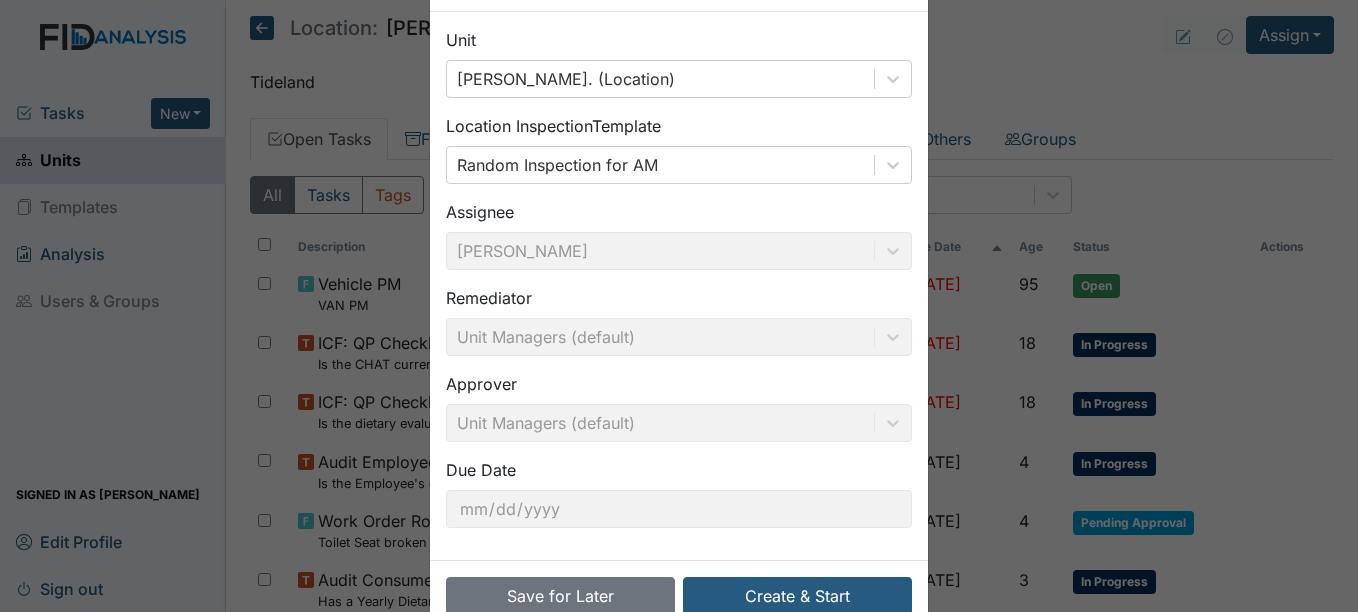 scroll, scrollTop: 128, scrollLeft: 0, axis: vertical 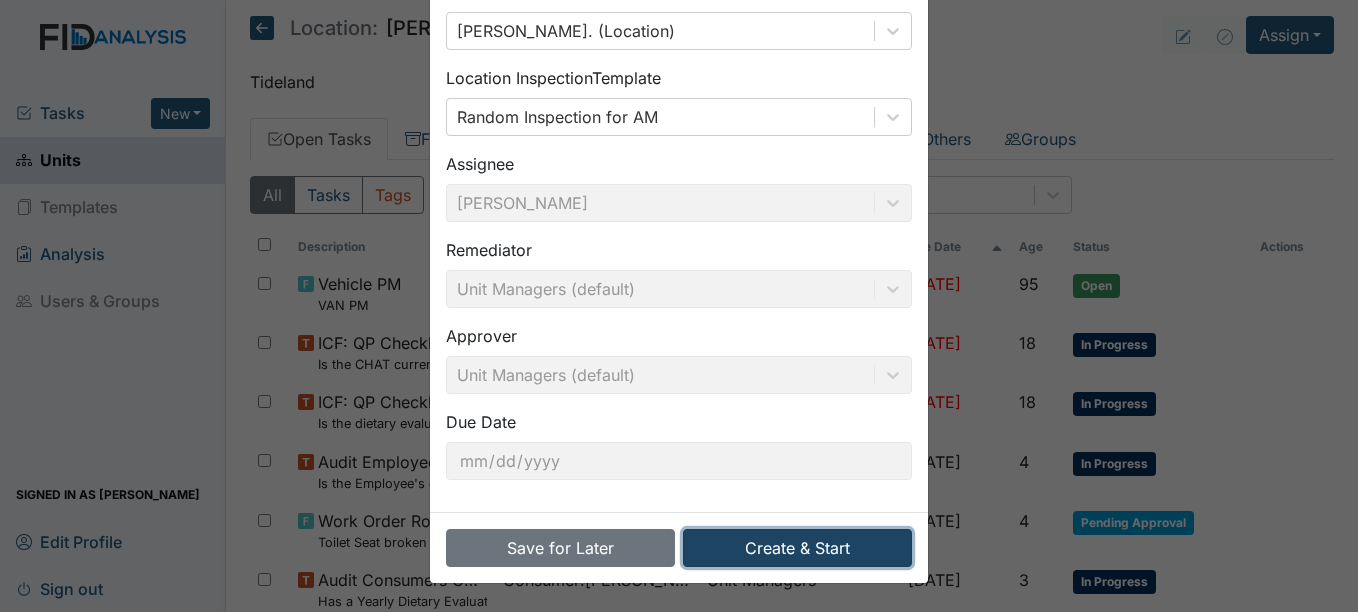 click on "Create & Start" at bounding box center (797, 548) 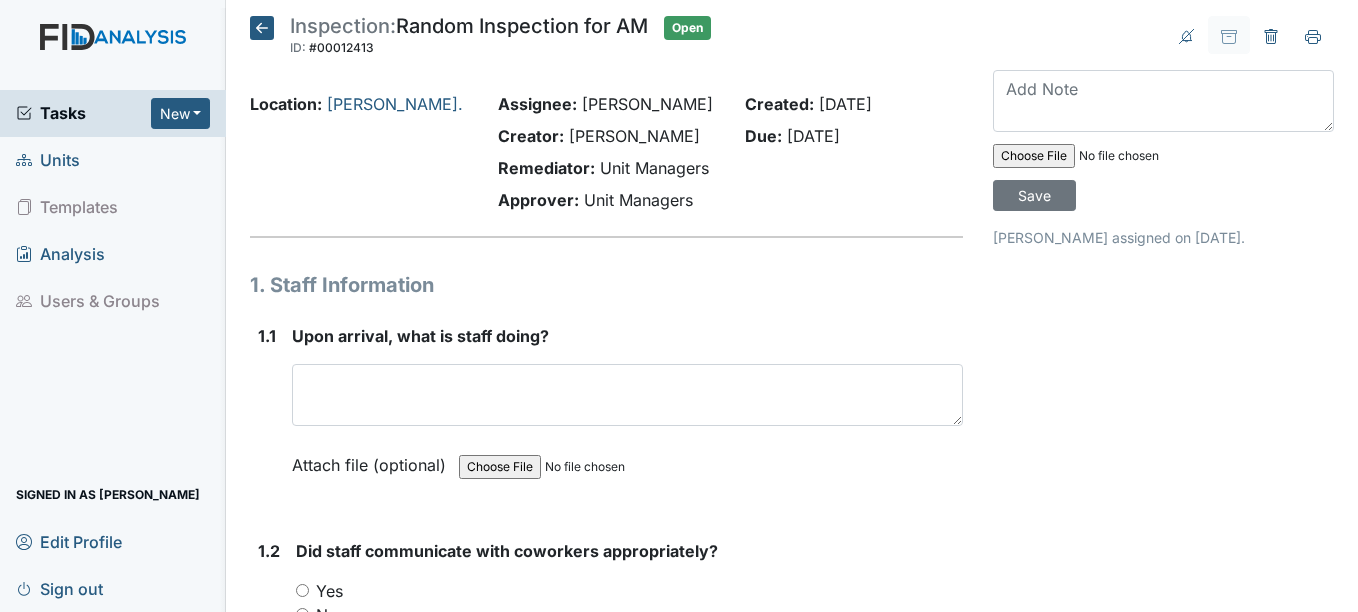 scroll, scrollTop: 0, scrollLeft: 0, axis: both 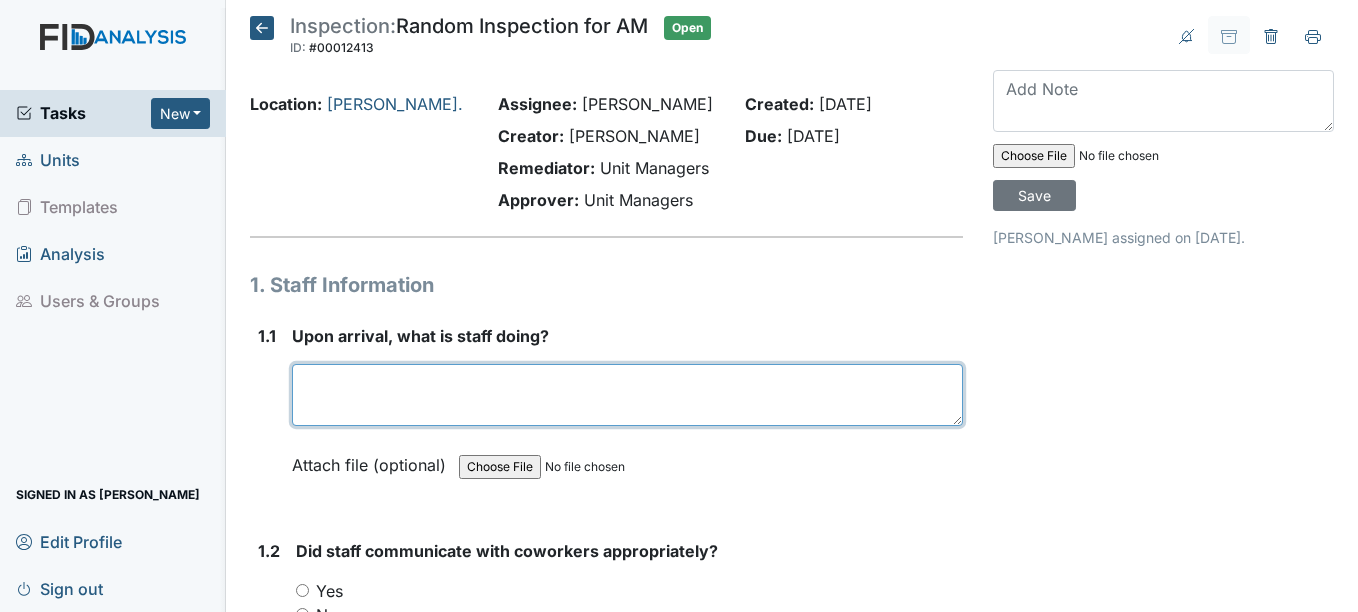click at bounding box center [627, 395] 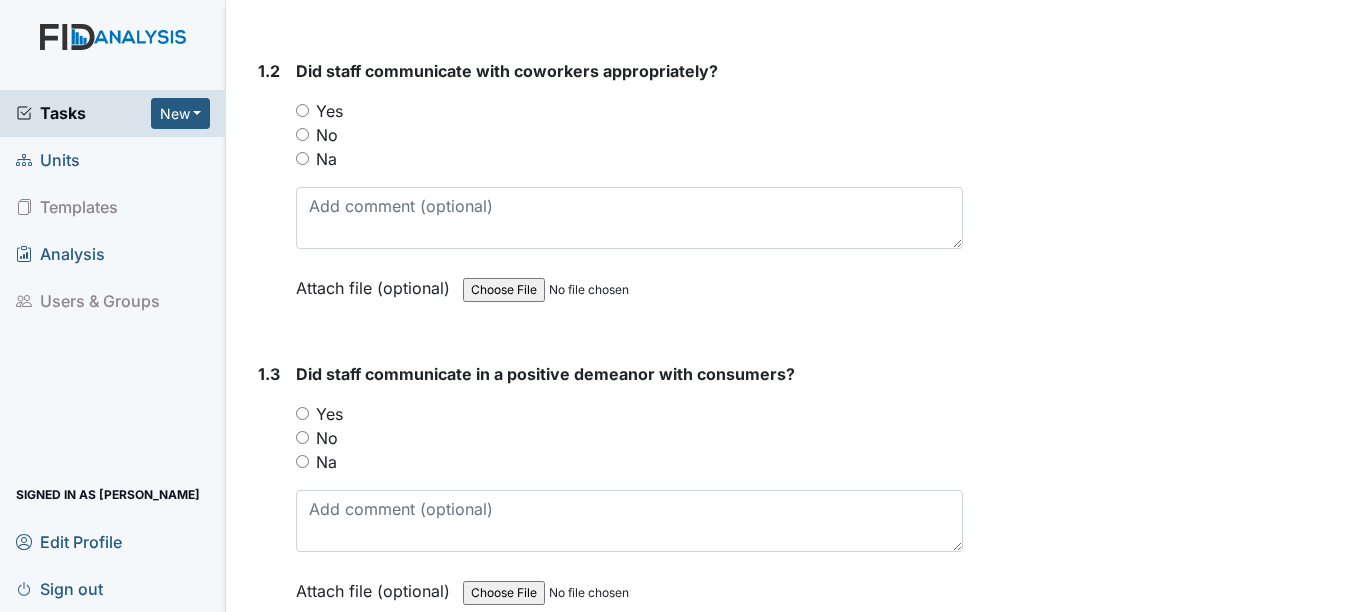 scroll, scrollTop: 520, scrollLeft: 0, axis: vertical 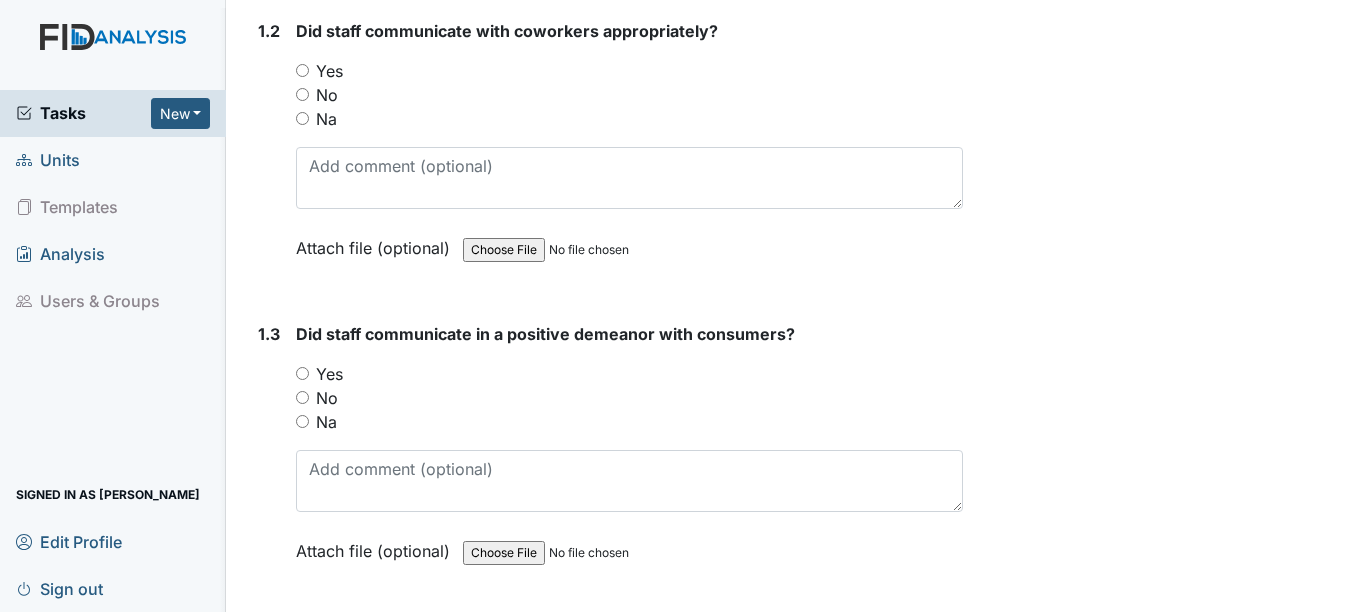 type on "giving baths" 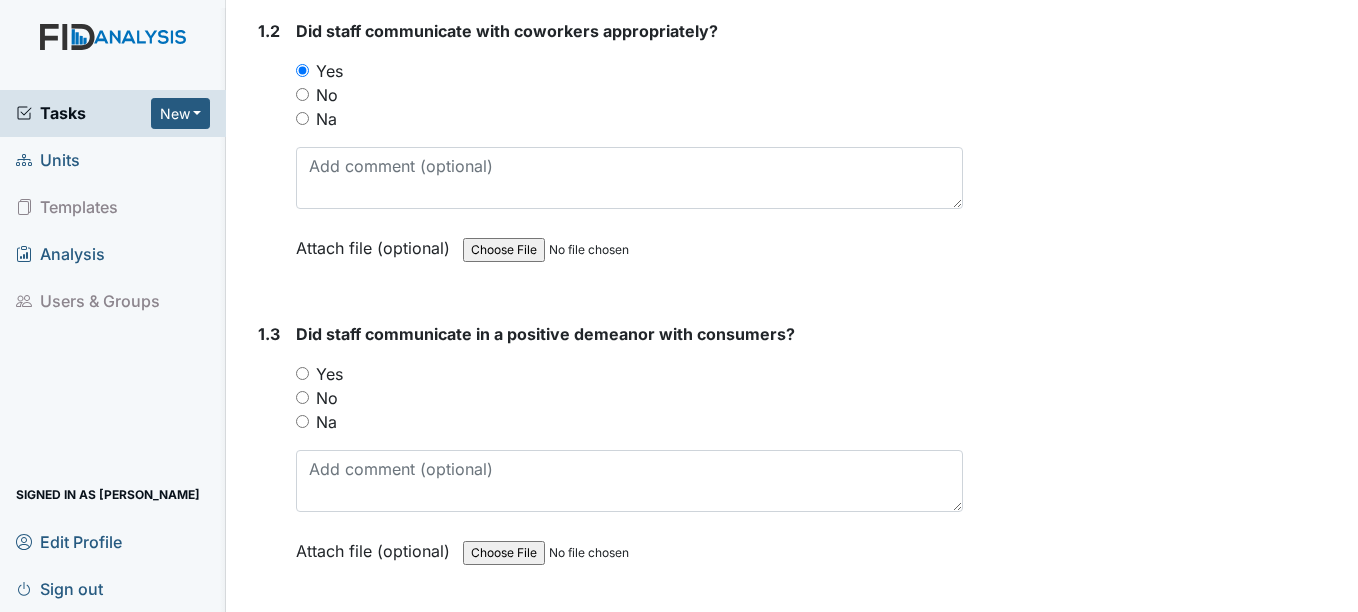 click on "Yes" at bounding box center [302, 373] 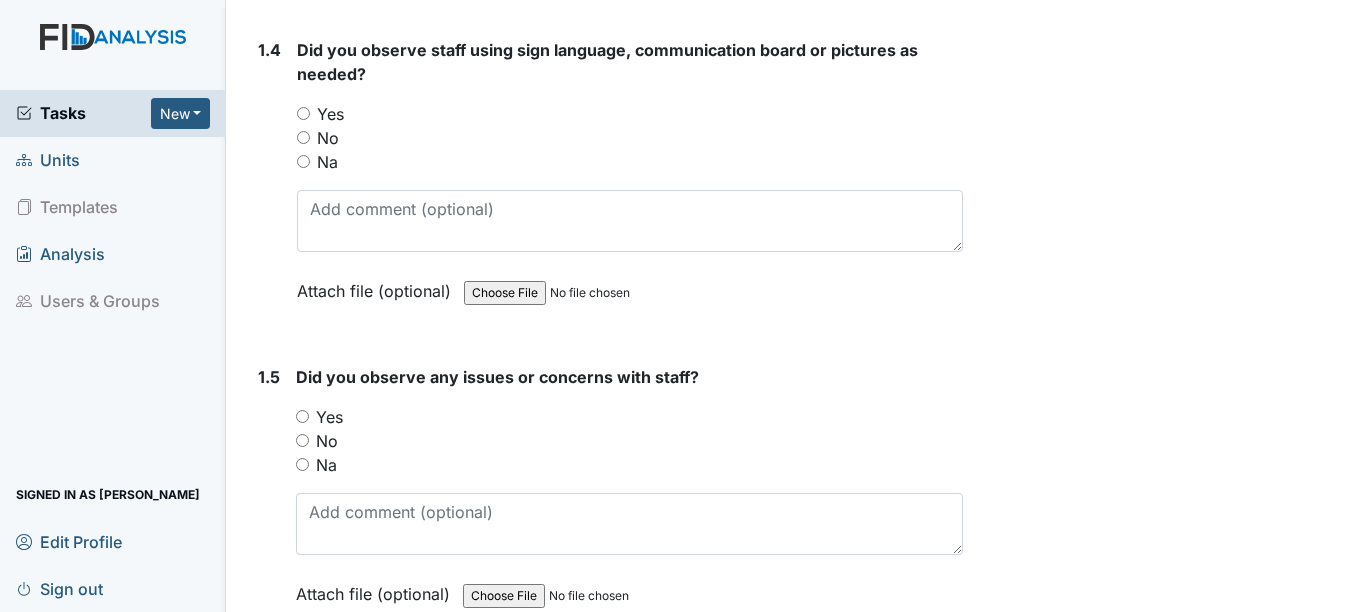 scroll, scrollTop: 1120, scrollLeft: 0, axis: vertical 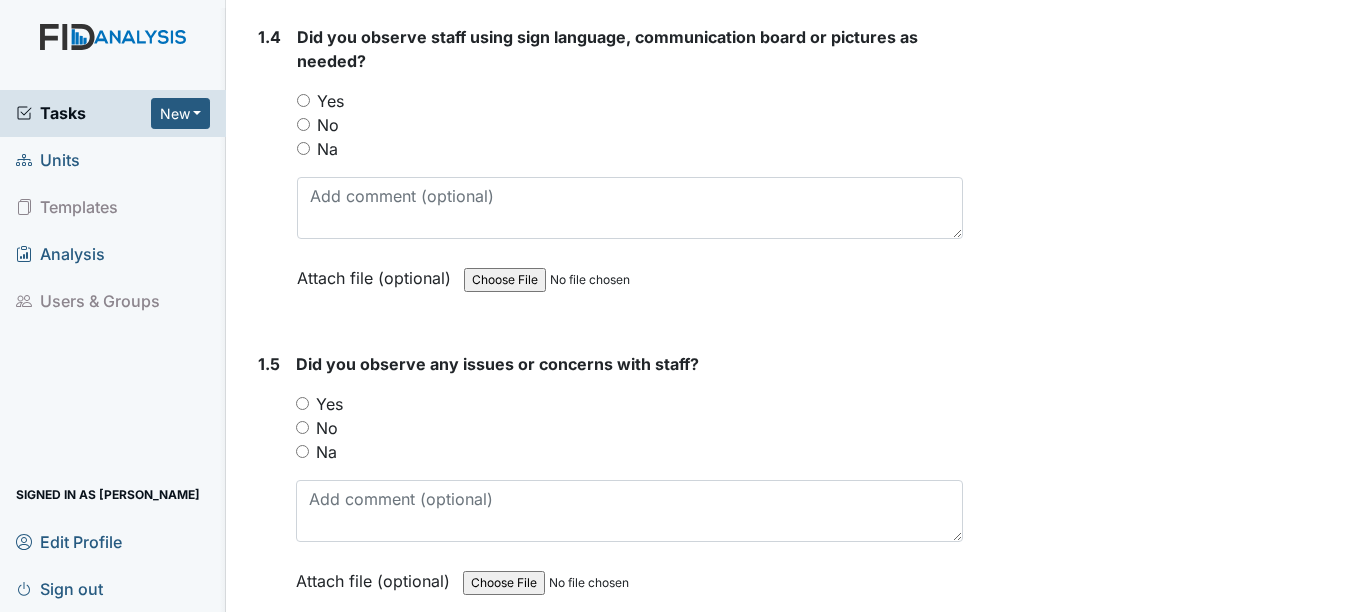 click on "Yes" at bounding box center (303, 100) 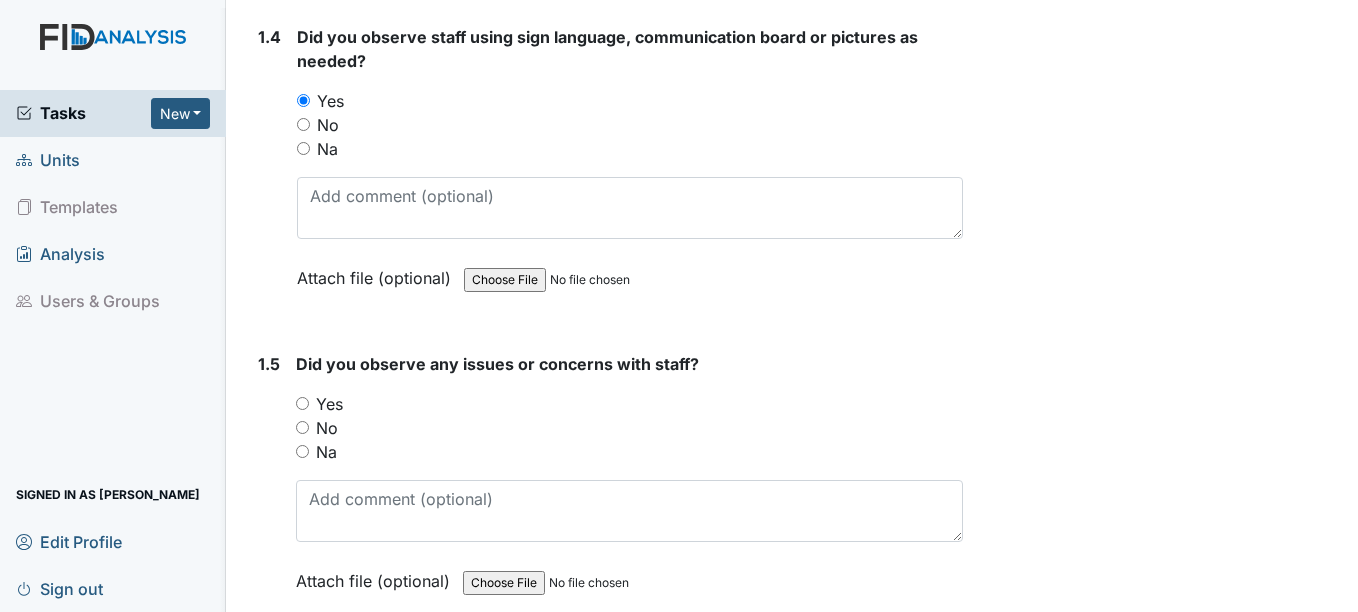 click on "No" at bounding box center (302, 427) 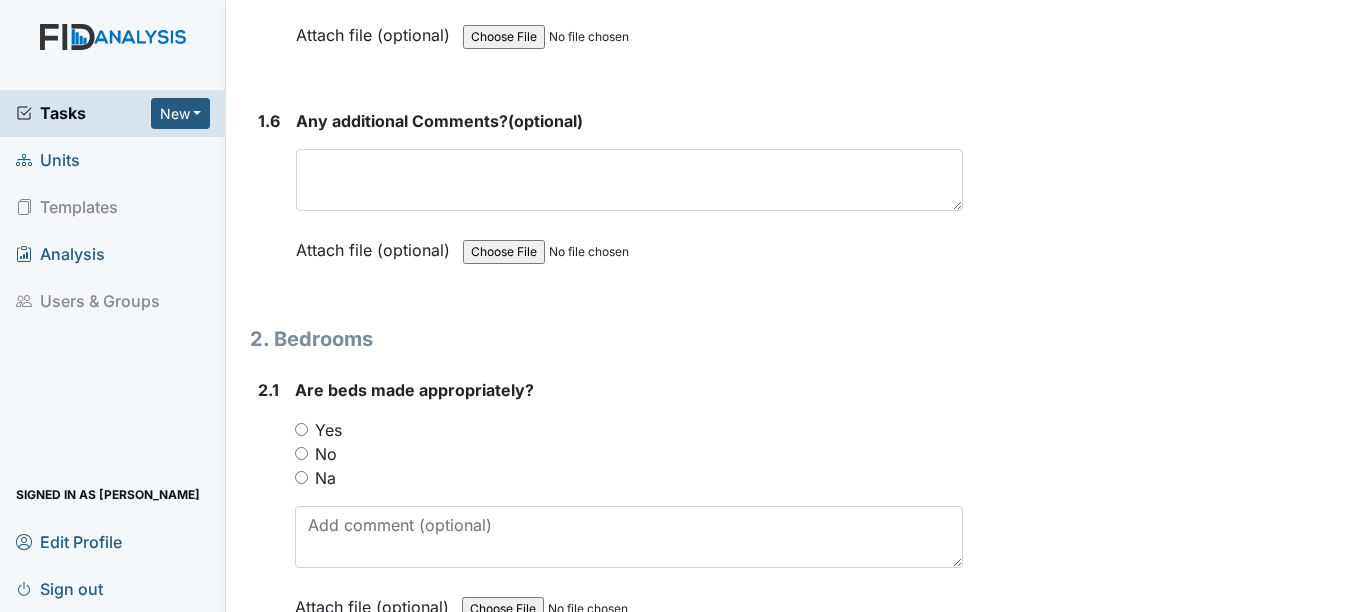 scroll, scrollTop: 1706, scrollLeft: 0, axis: vertical 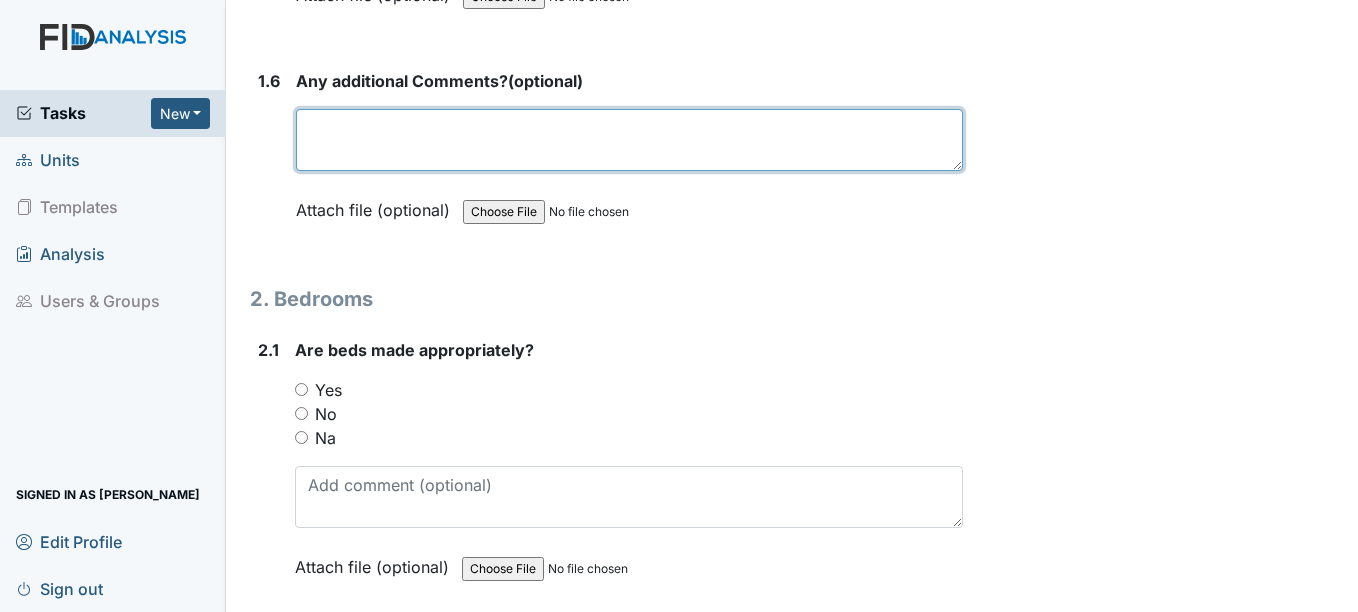 click at bounding box center (629, 140) 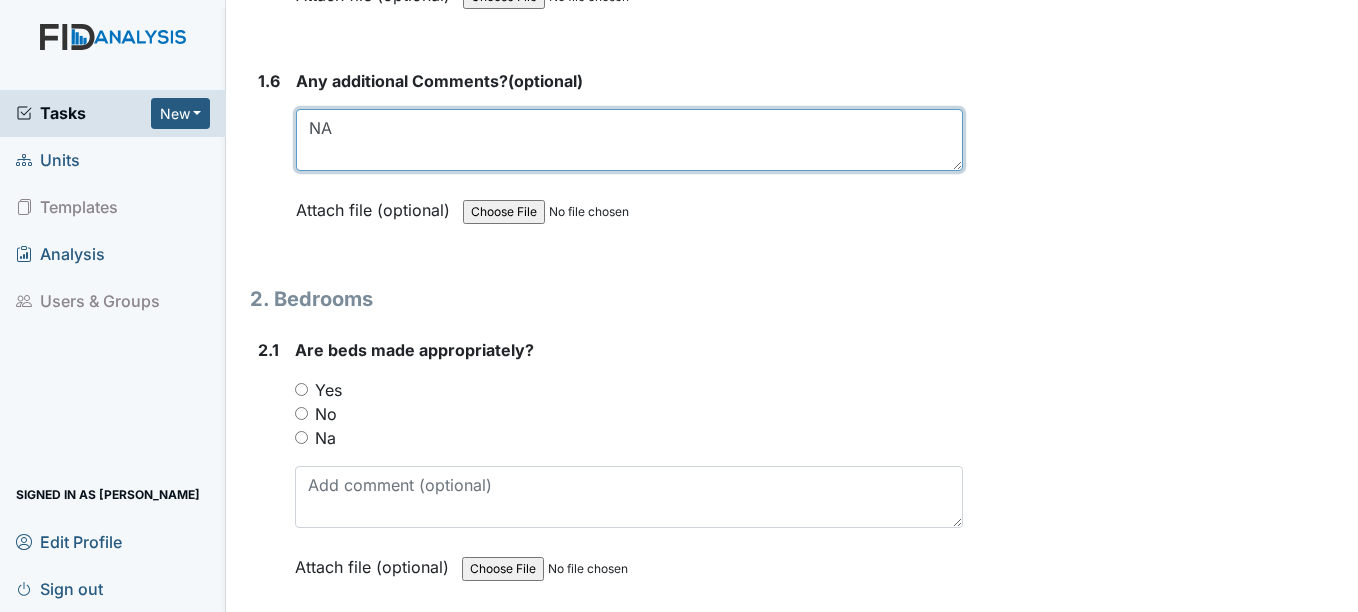 type on "NA" 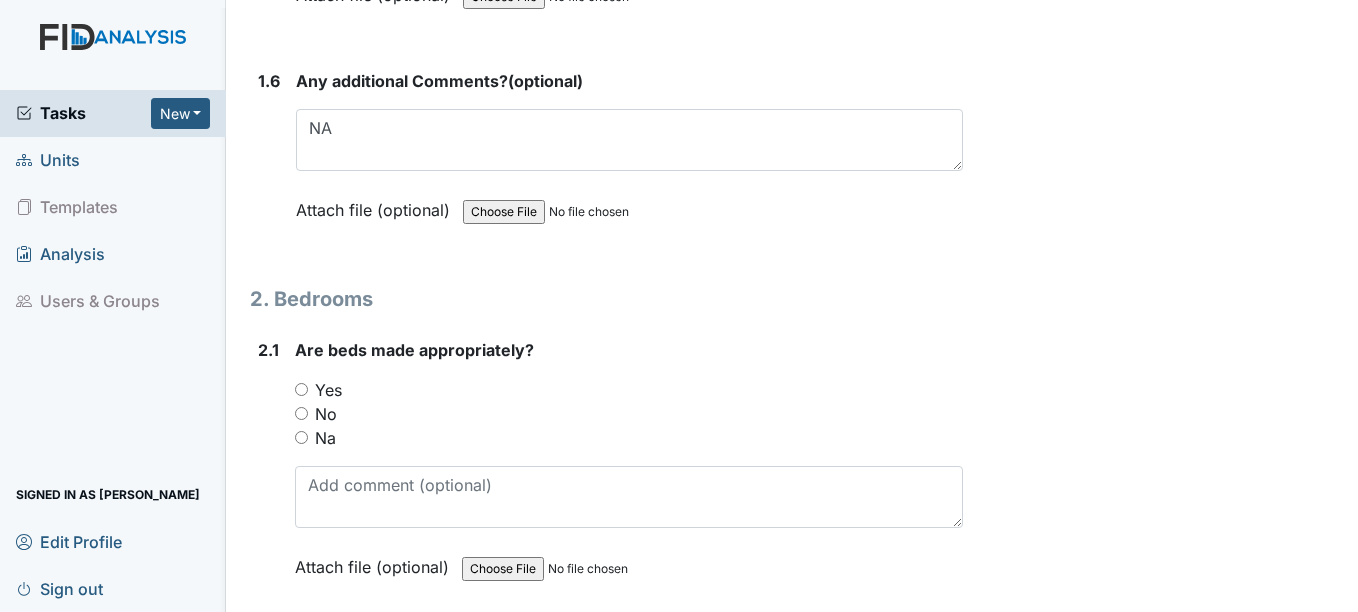 click on "Yes" at bounding box center (301, 389) 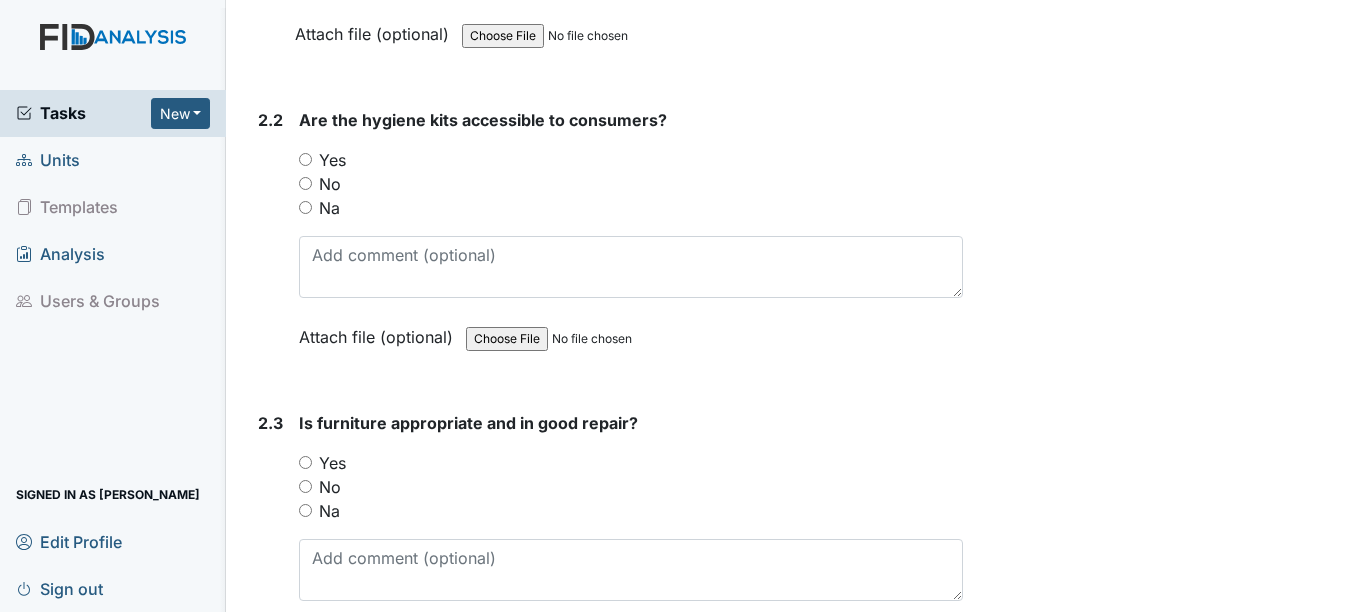 scroll, scrollTop: 2266, scrollLeft: 0, axis: vertical 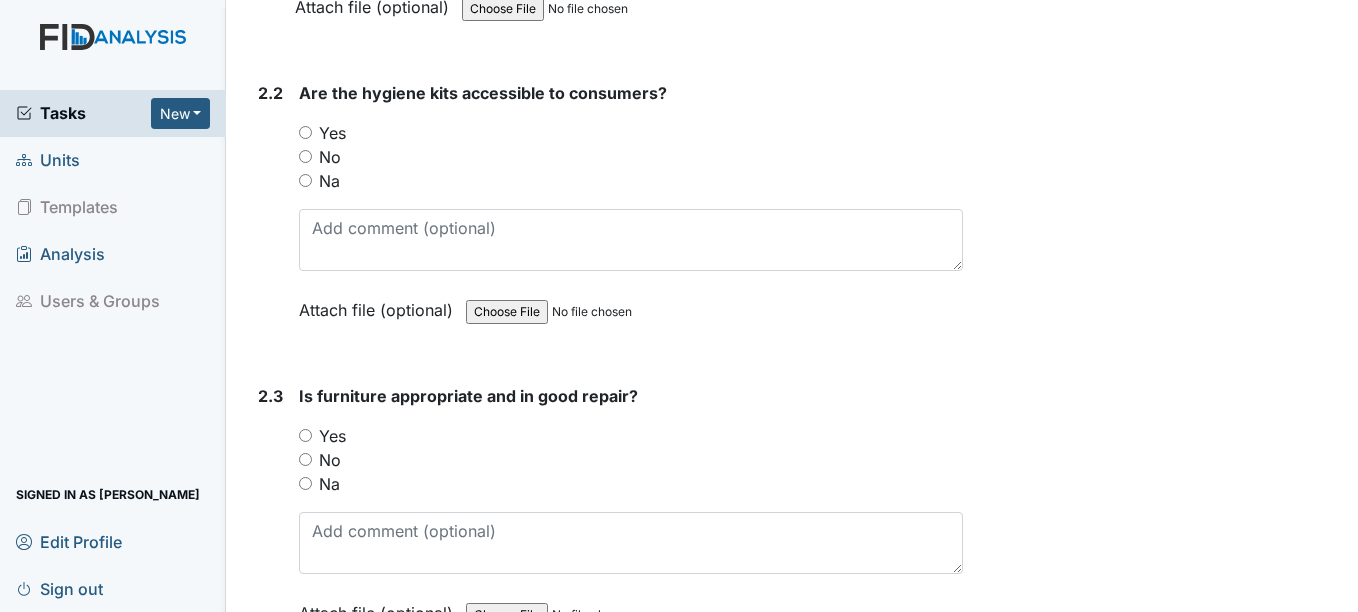 drag, startPoint x: 1349, startPoint y: 597, endPoint x: 307, endPoint y: 132, distance: 1141.0474 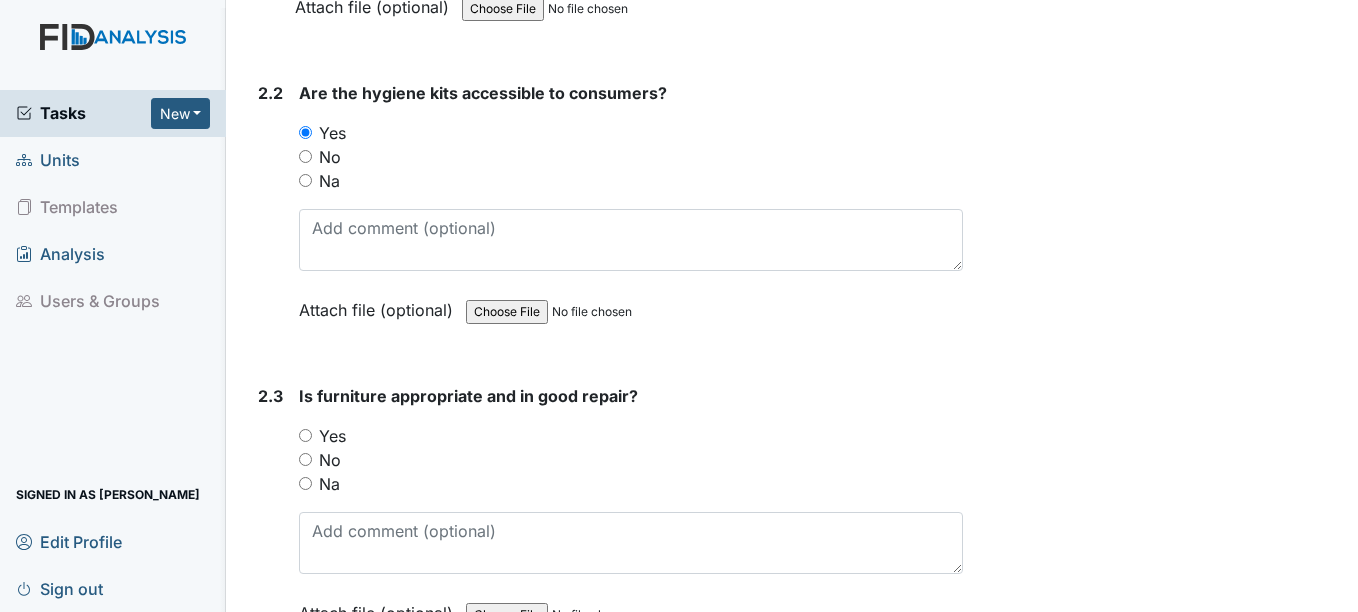 click on "Yes" at bounding box center [305, 435] 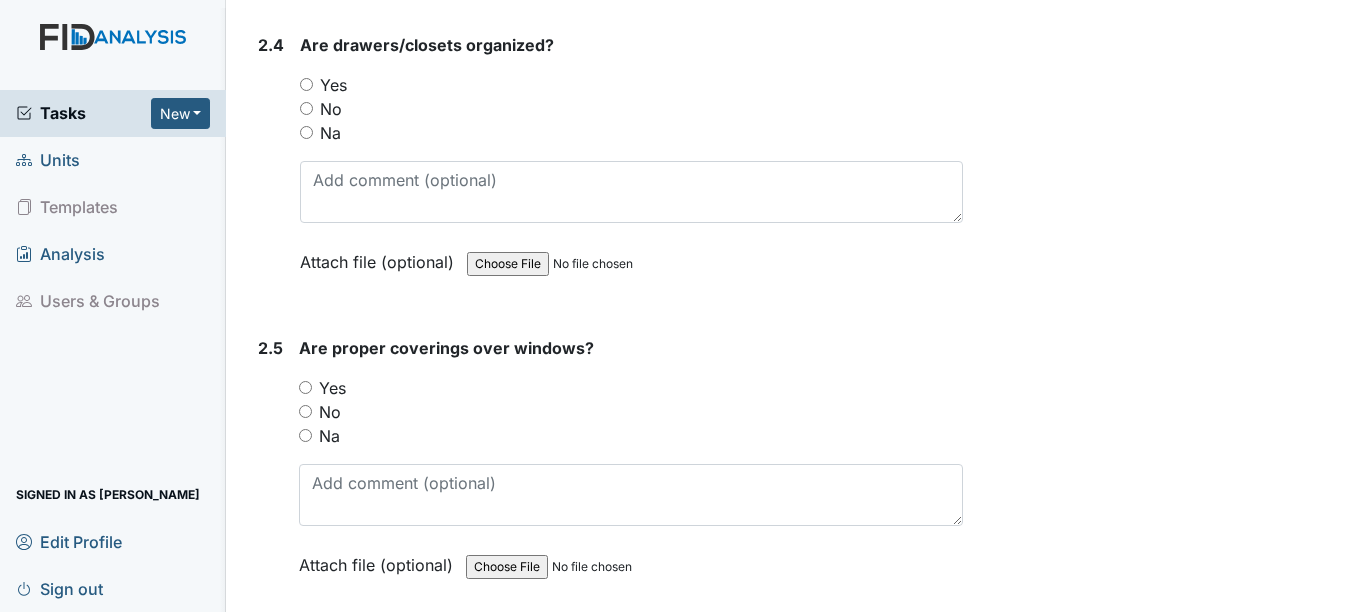 scroll, scrollTop: 2946, scrollLeft: 0, axis: vertical 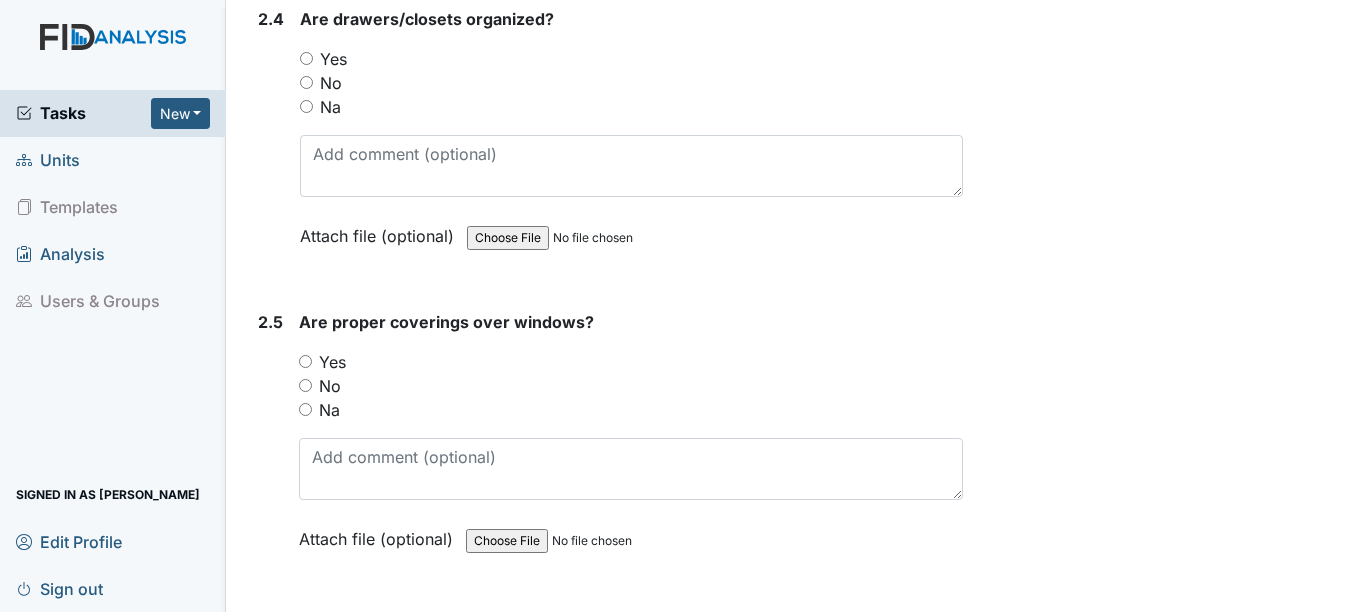 click on "Yes" at bounding box center [306, 58] 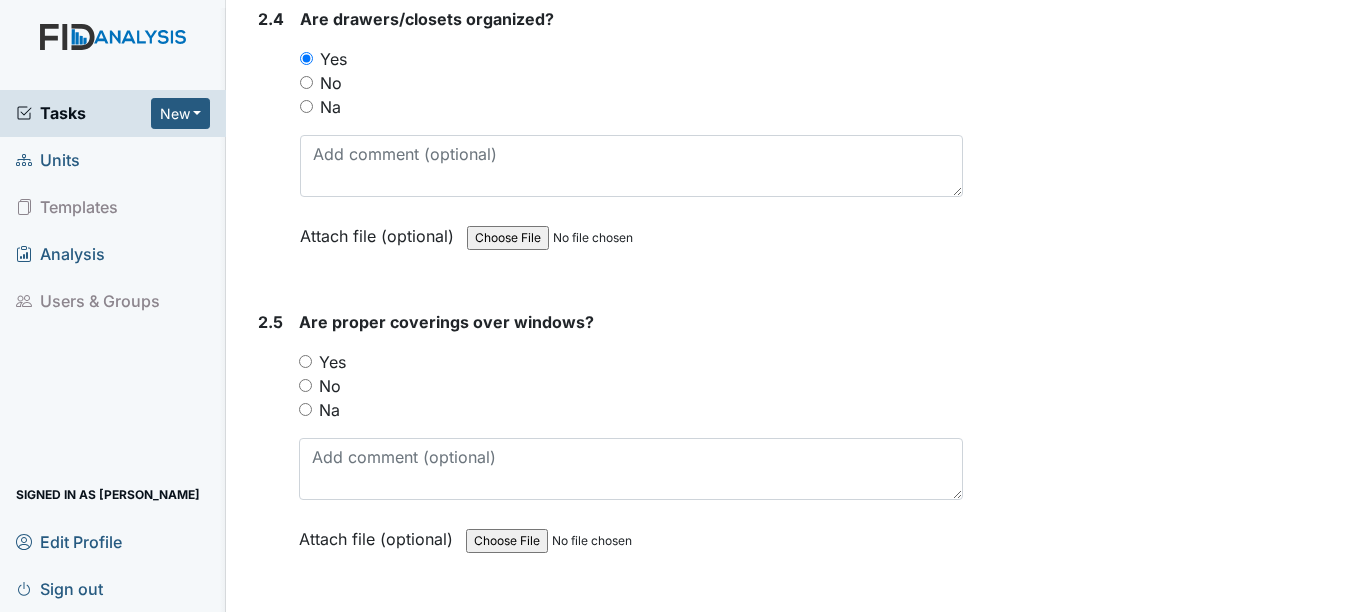 click on "Yes" at bounding box center (305, 361) 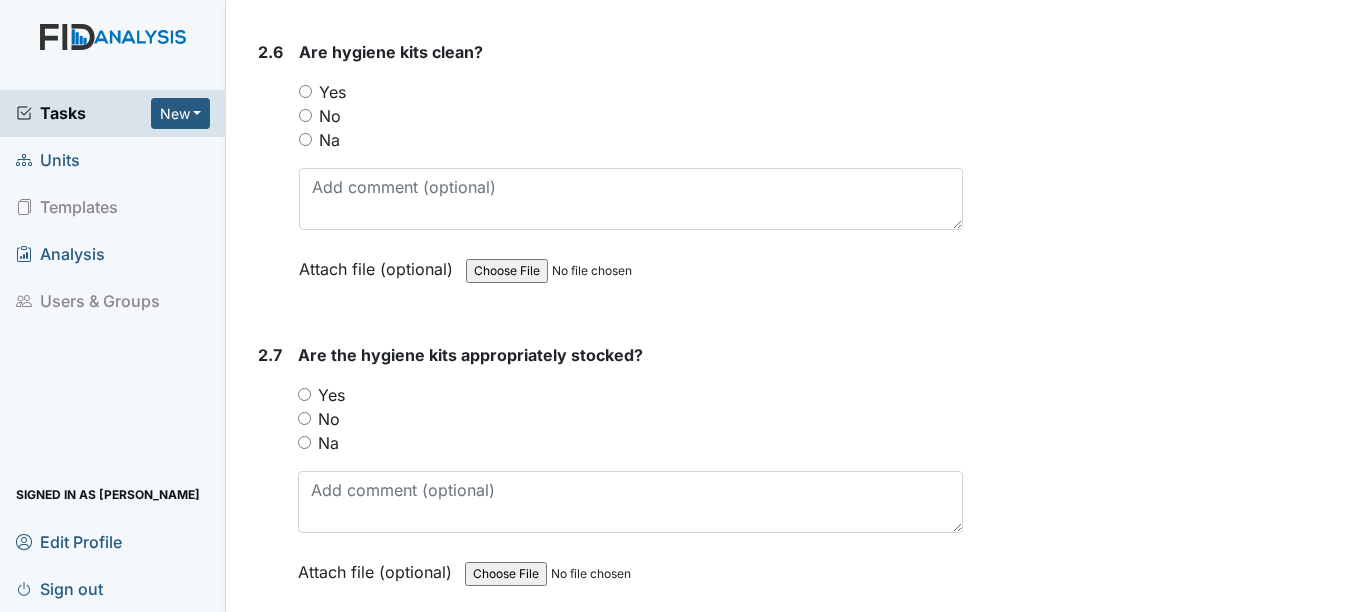 scroll, scrollTop: 3533, scrollLeft: 0, axis: vertical 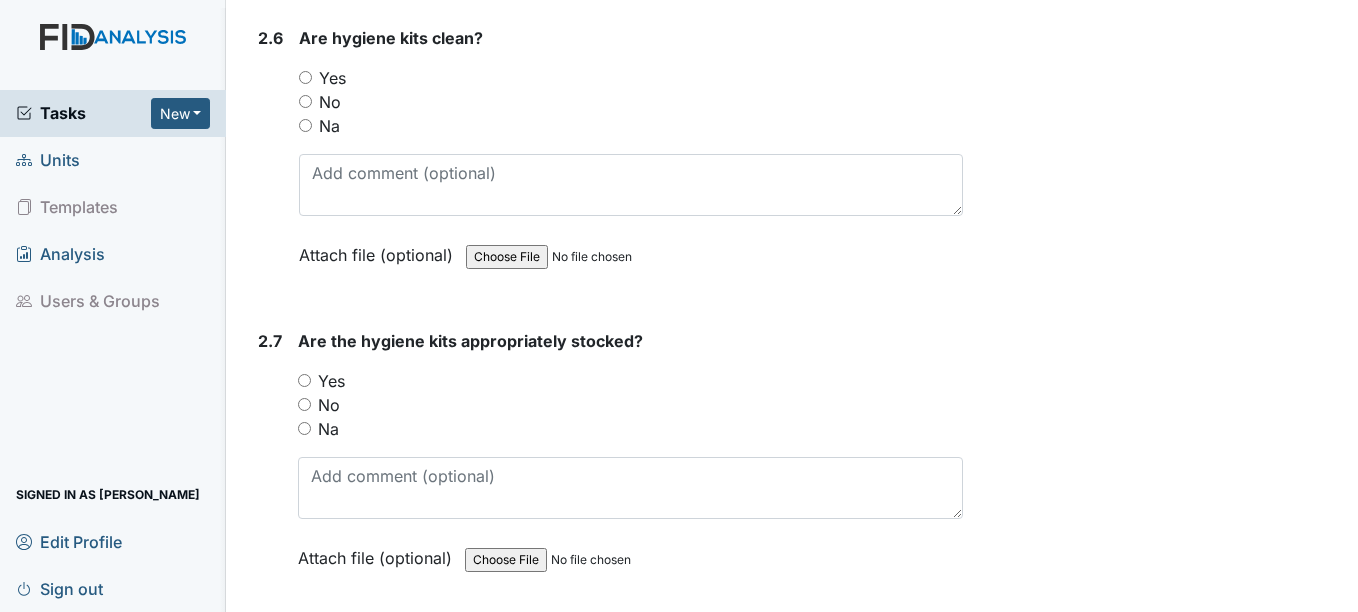 click on "Yes" at bounding box center (630, 78) 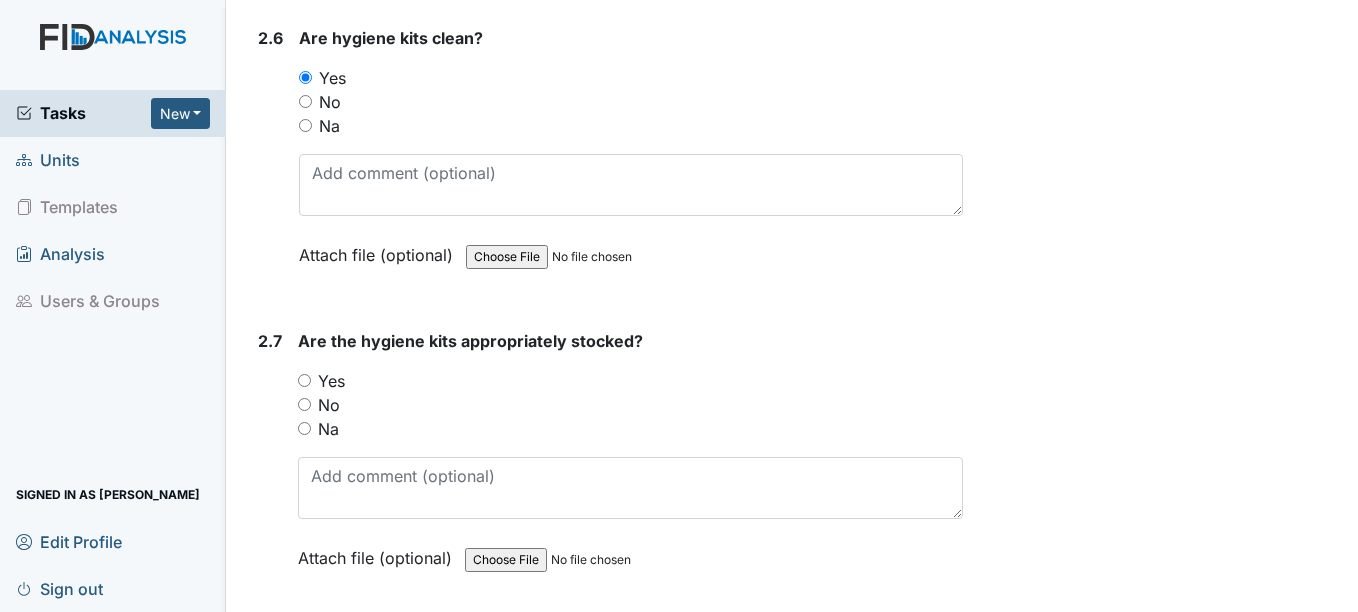 click on "Yes" at bounding box center (304, 380) 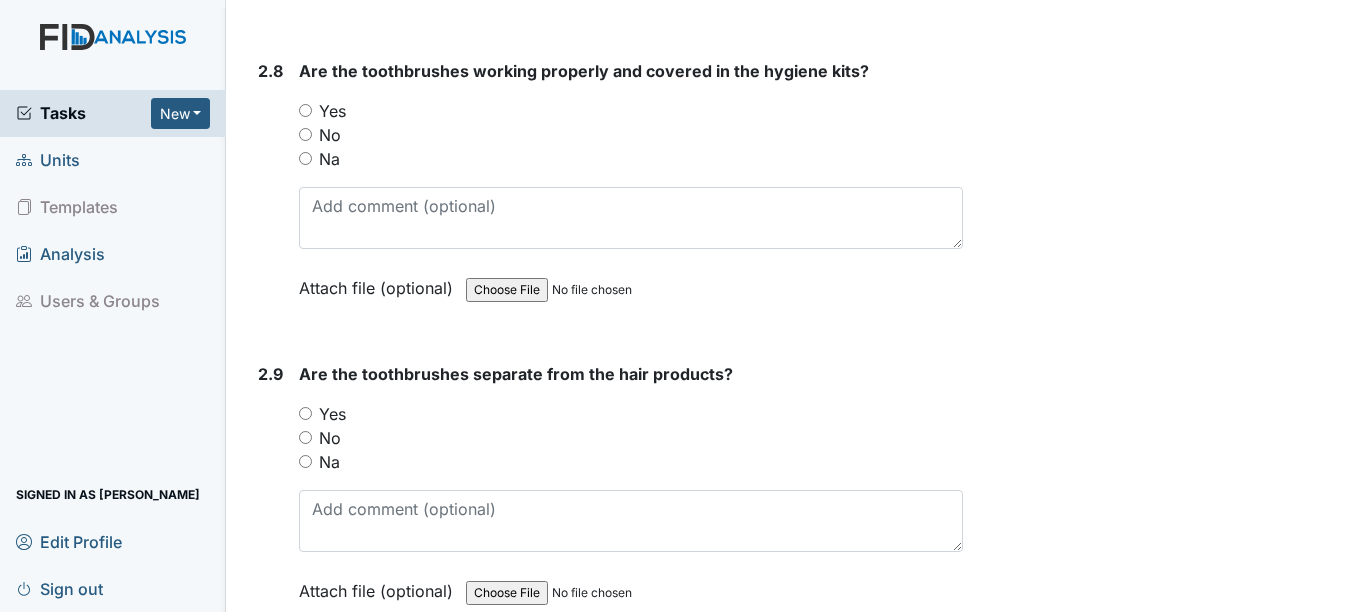 scroll, scrollTop: 4146, scrollLeft: 0, axis: vertical 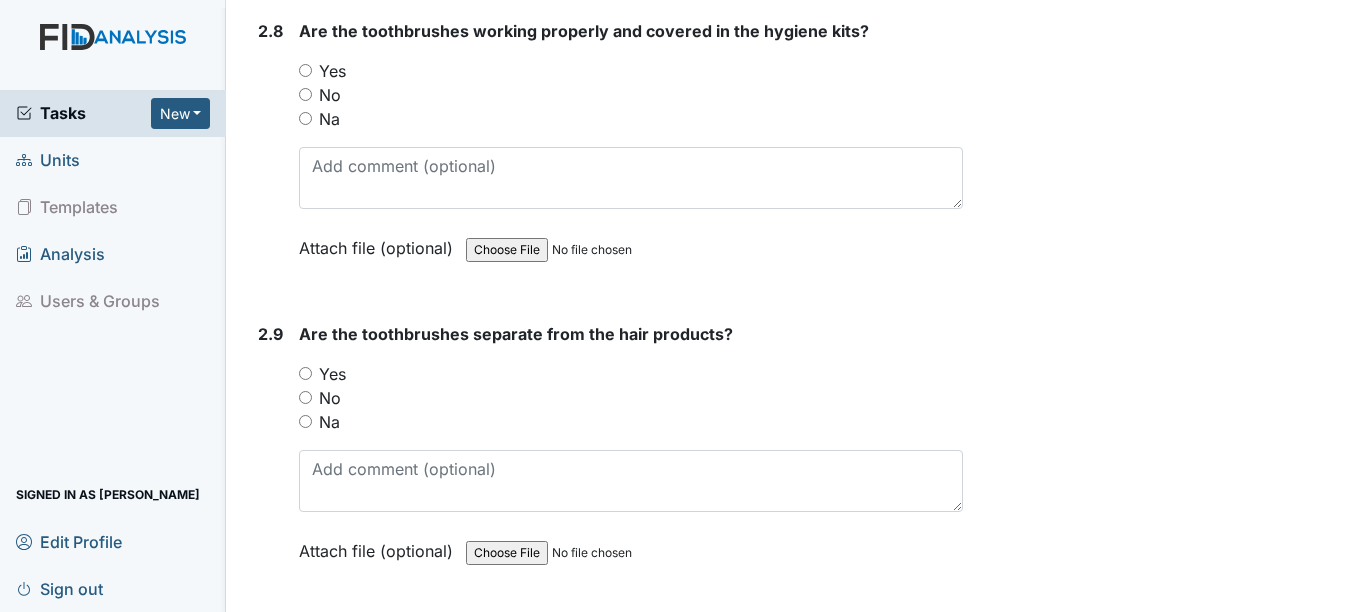 click on "Yes" at bounding box center (305, 70) 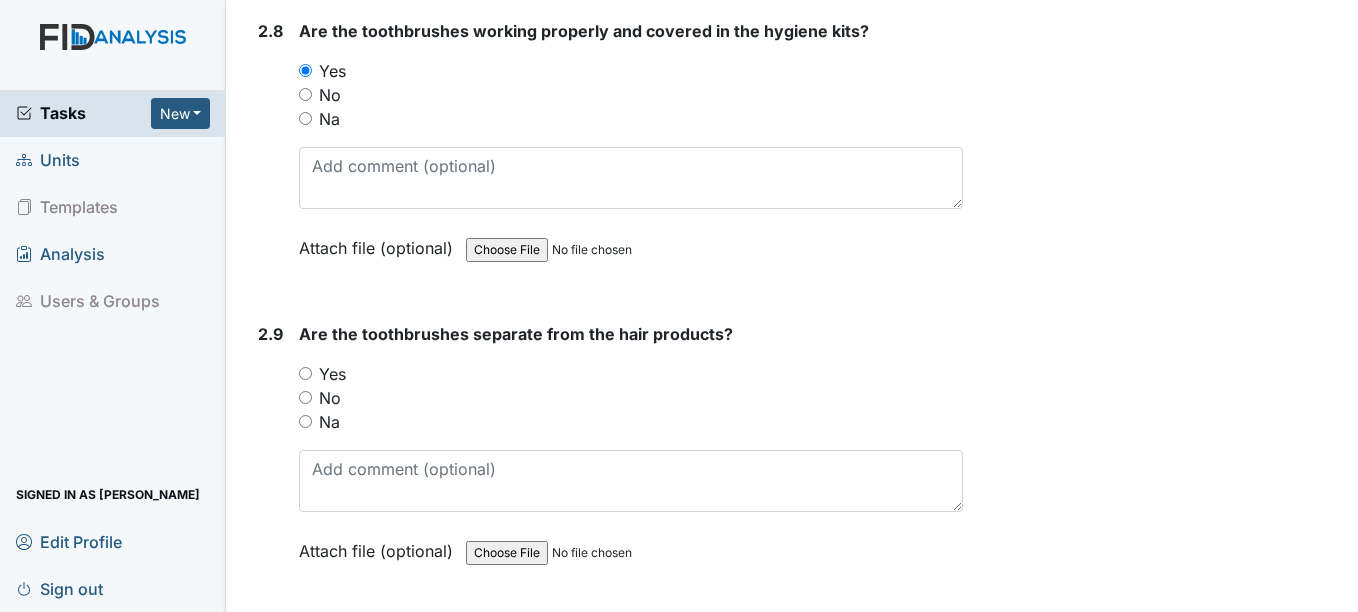 click on "Yes" at bounding box center (305, 373) 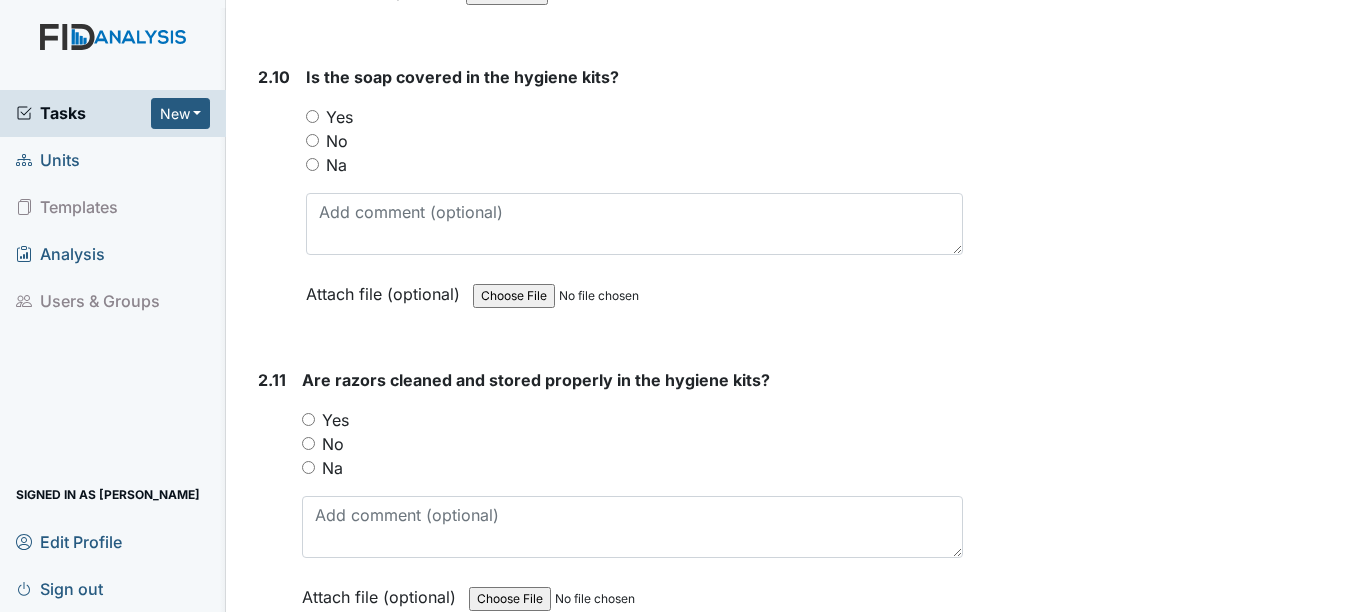 scroll, scrollTop: 4786, scrollLeft: 0, axis: vertical 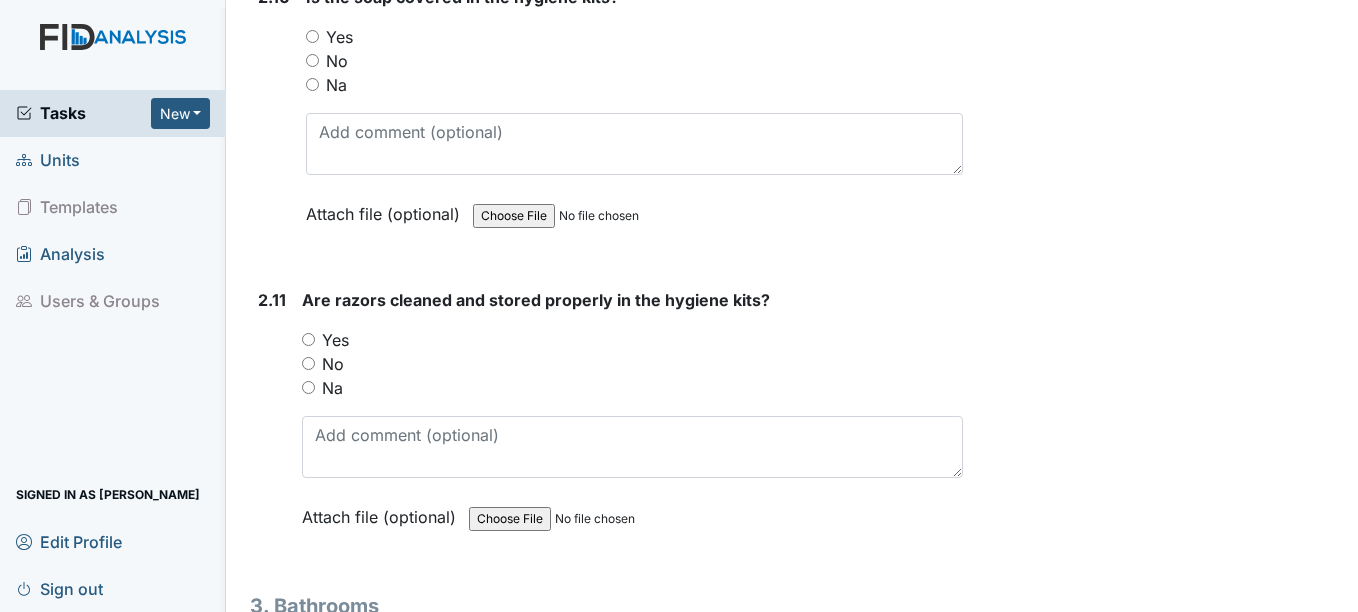 click on "Yes" at bounding box center [312, 36] 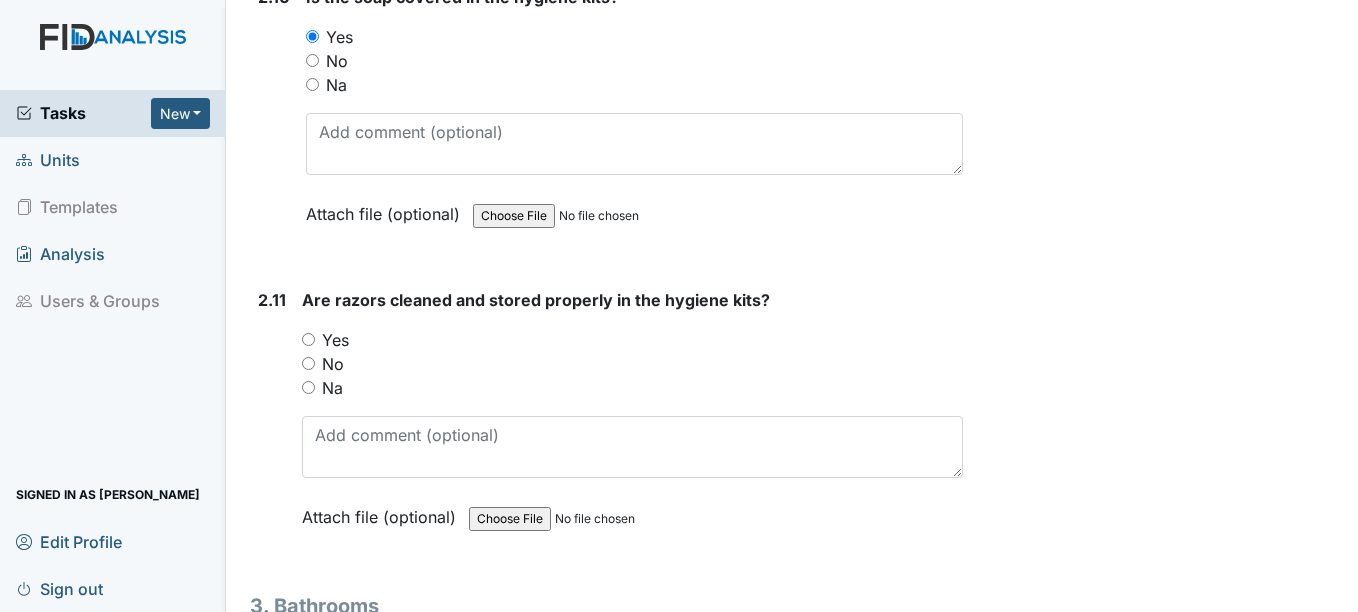 click on "Yes" at bounding box center (308, 339) 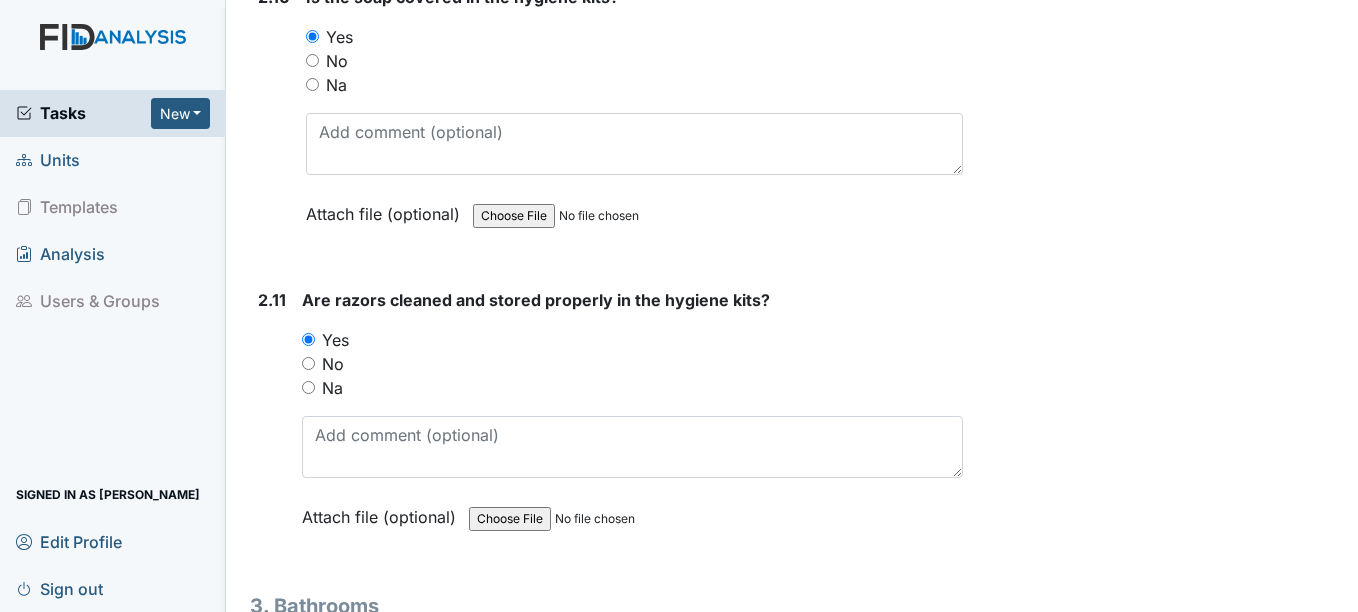 click on "Na" at bounding box center (308, 387) 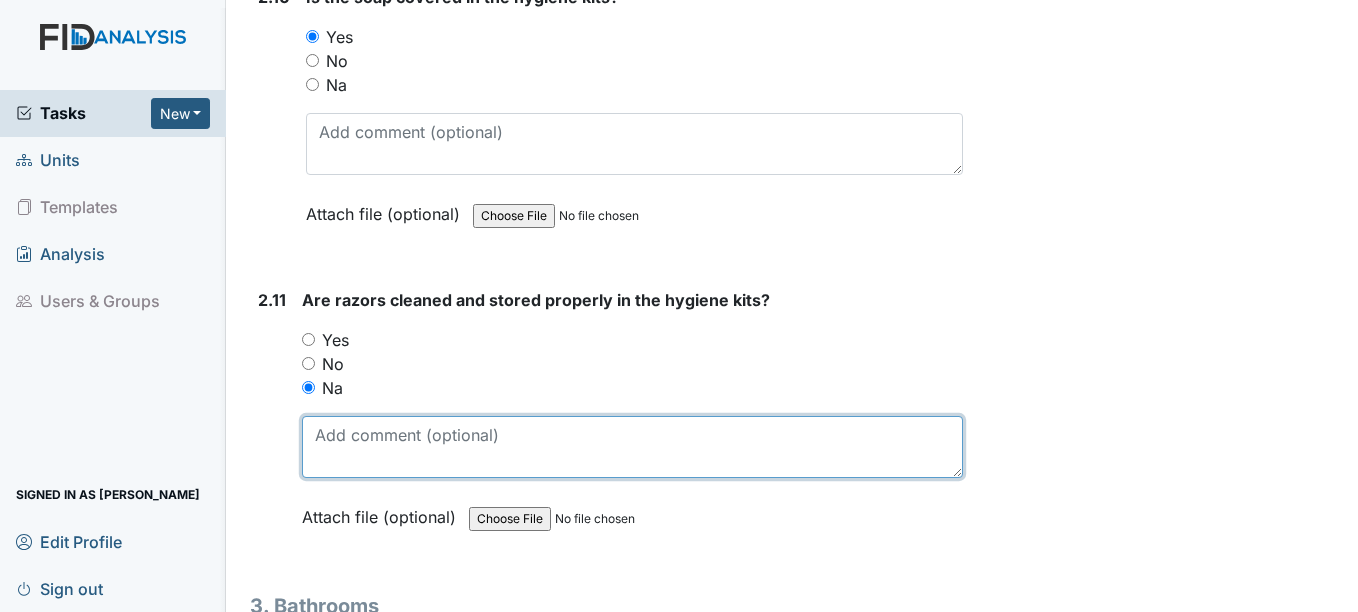 click at bounding box center [632, 447] 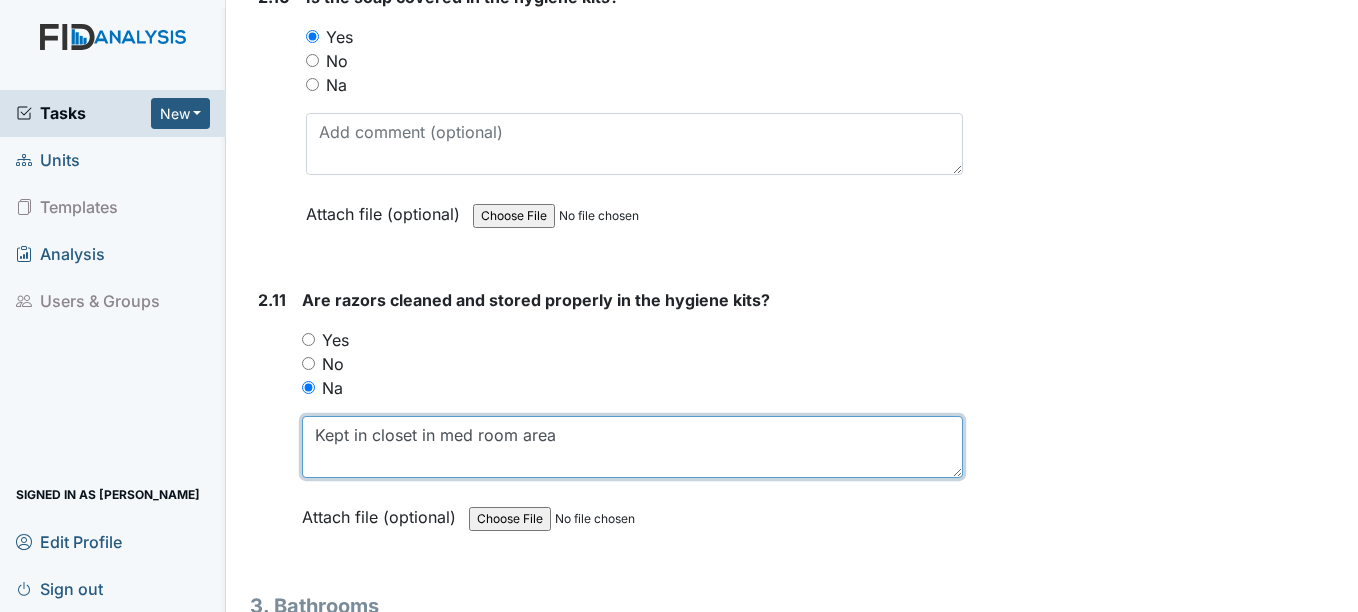 type on "Kept in closet in med room area" 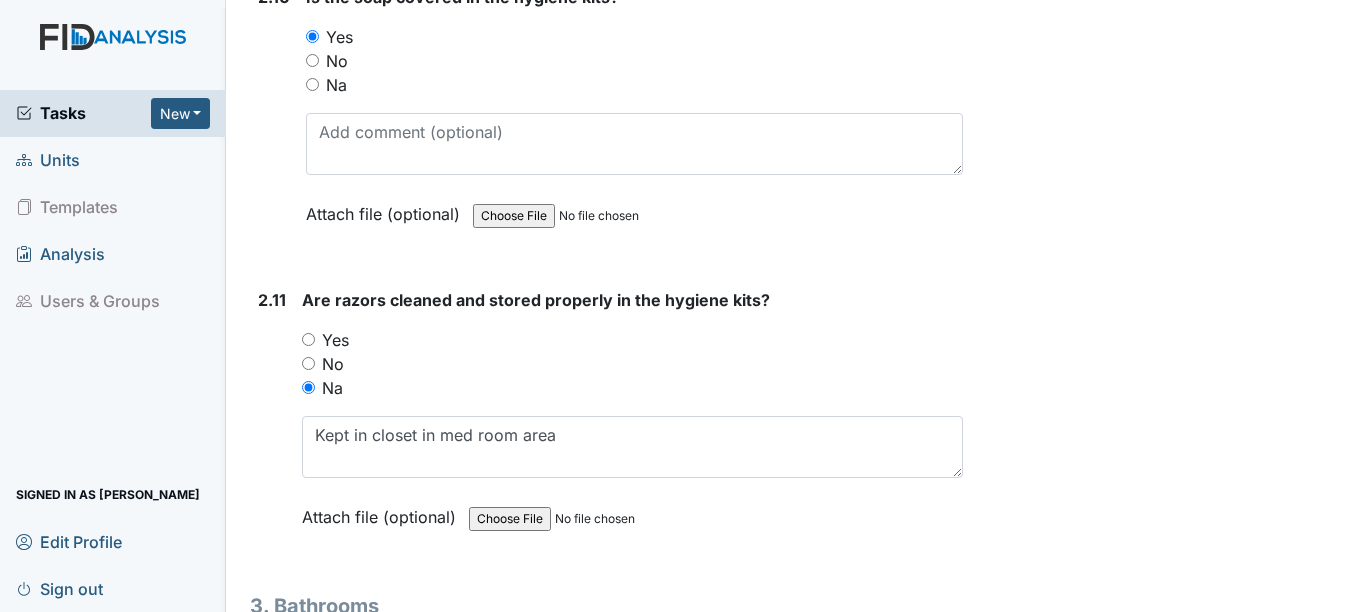 click on "Archive Task
×
Are you sure you want to archive this task? It will appear as incomplete on reports.
Archive
Delete Task
×
Are you sure you want to delete this task?
Delete
Save
Nathan Williams assigned on Jul 14, 2025." at bounding box center [1163, 14793] 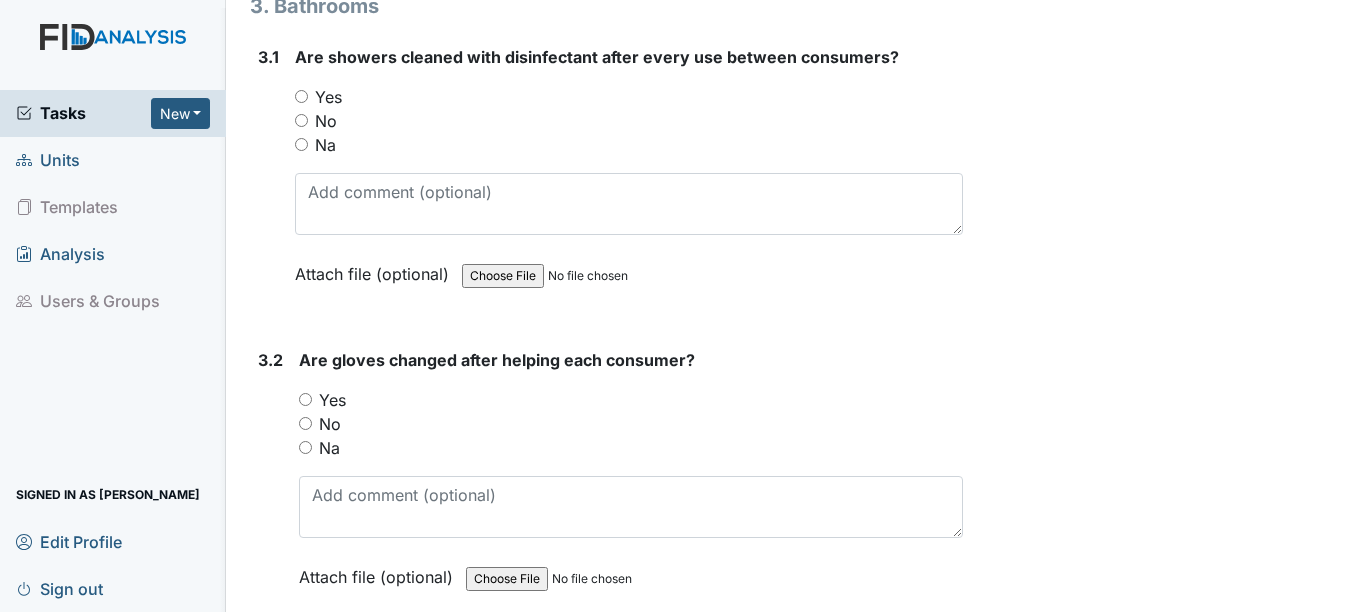 scroll, scrollTop: 5426, scrollLeft: 0, axis: vertical 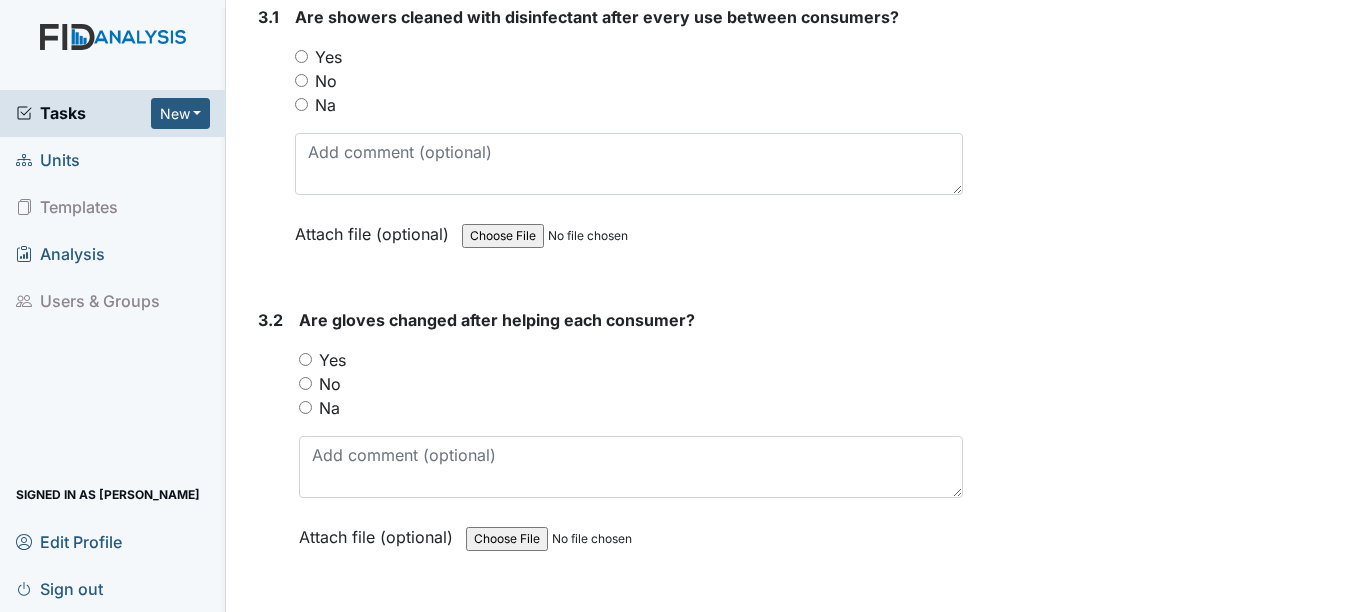 click on "Yes" at bounding box center (301, 56) 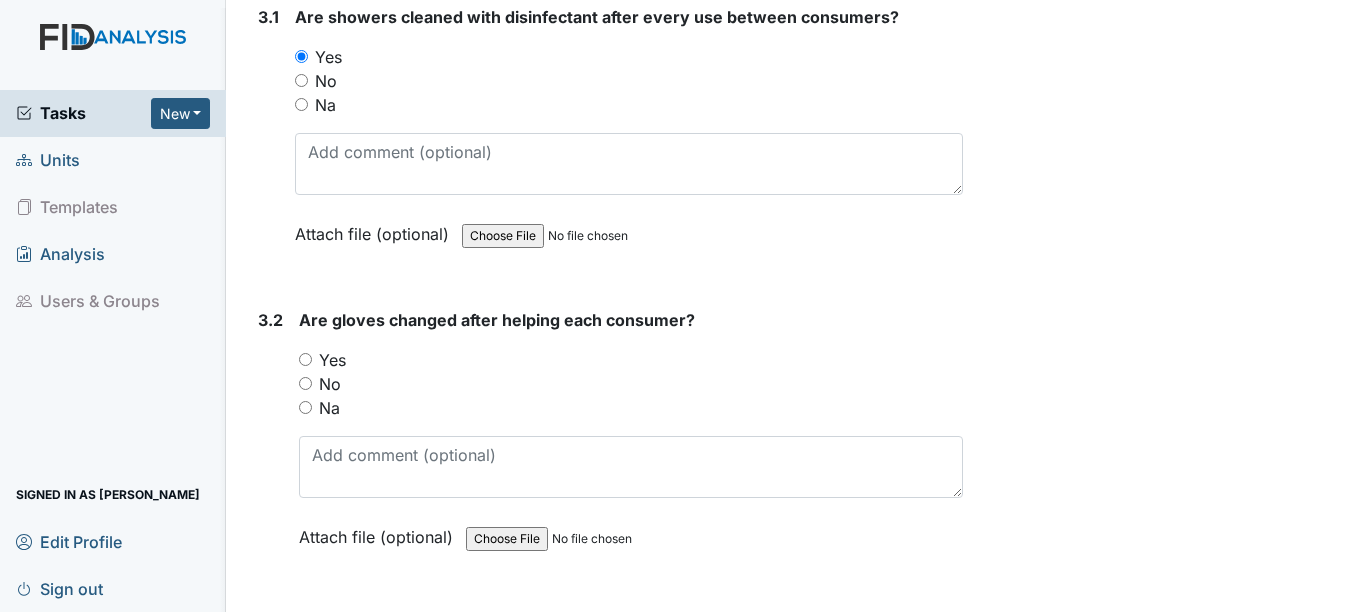 click on "Yes" at bounding box center [305, 359] 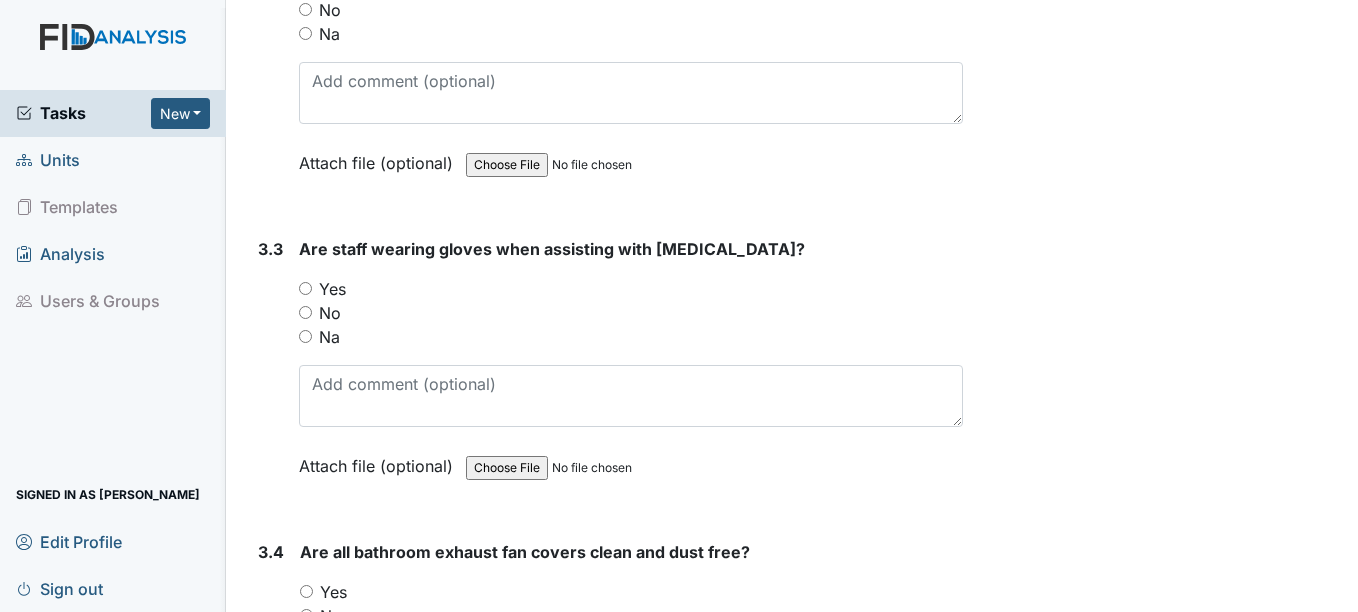 scroll, scrollTop: 5960, scrollLeft: 0, axis: vertical 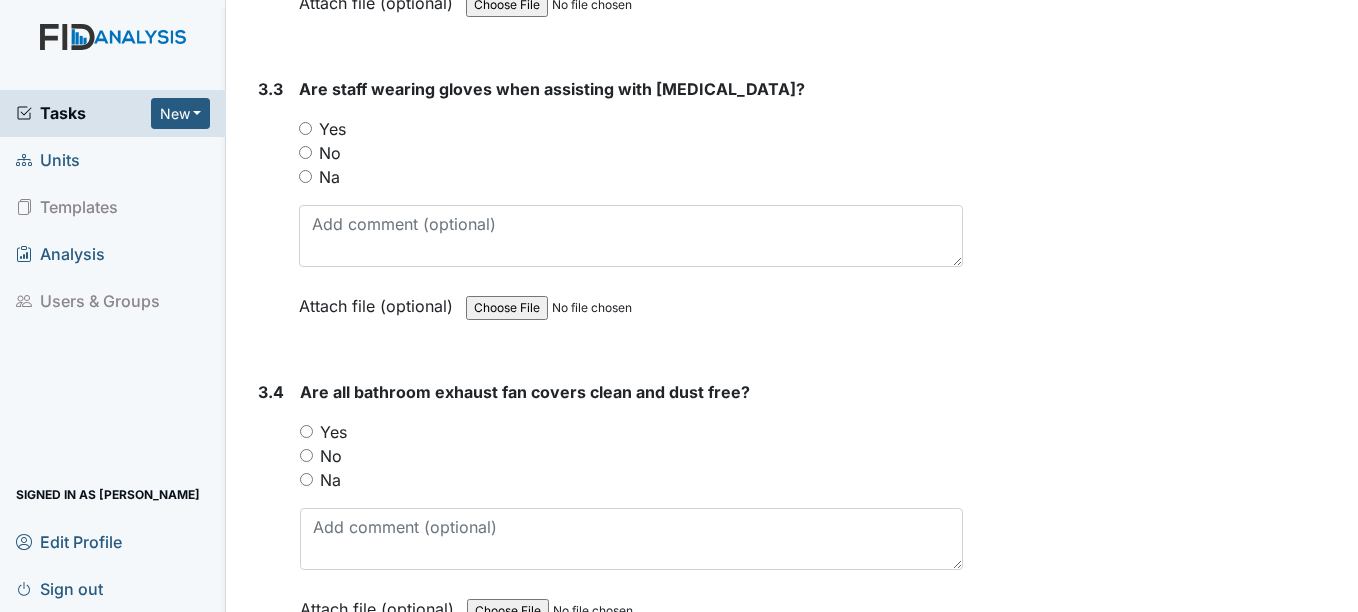 click on "Yes" at bounding box center [305, 128] 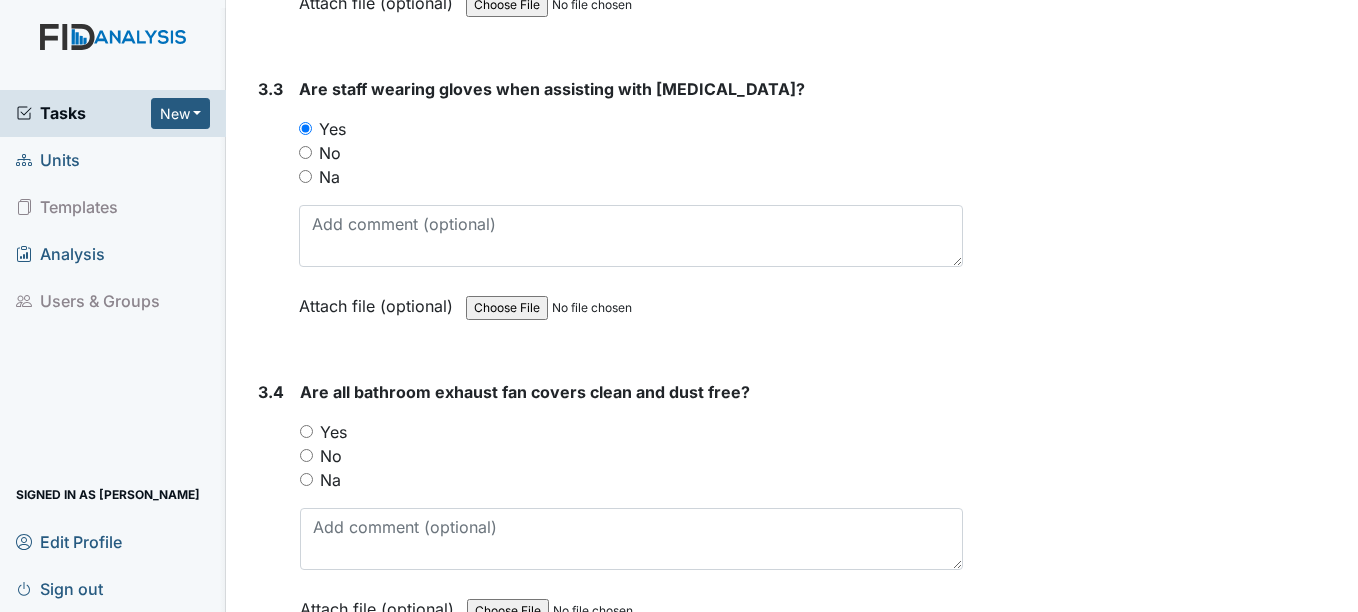 click on "Yes" at bounding box center [306, 431] 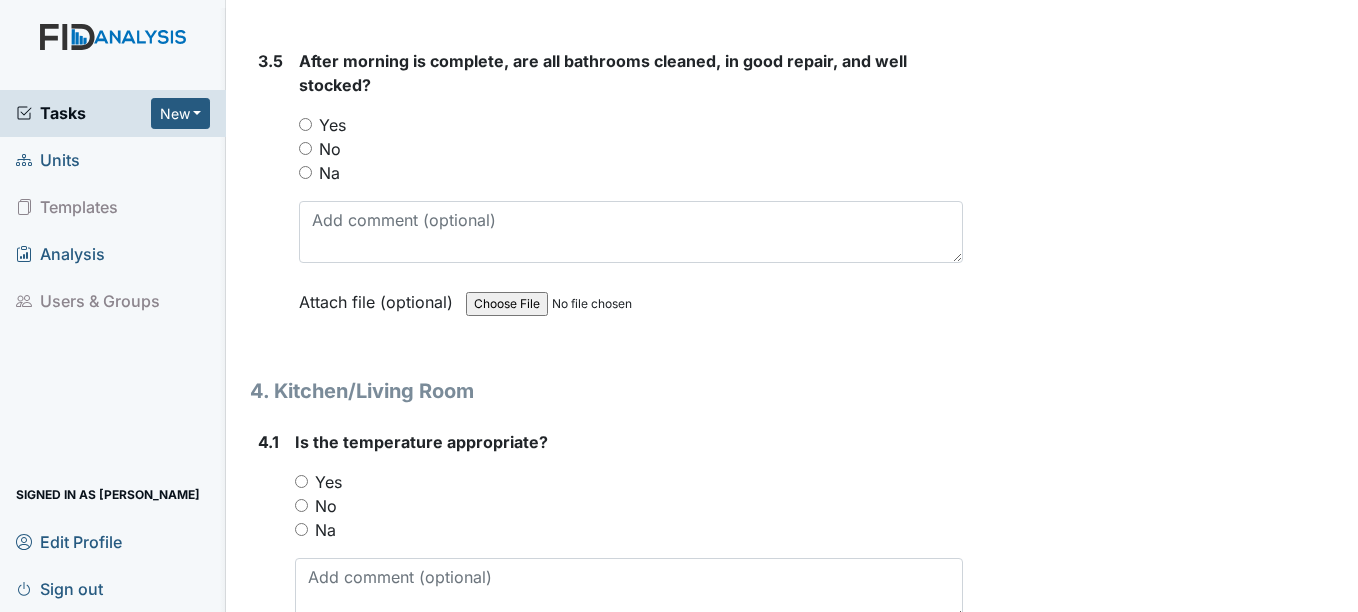 scroll, scrollTop: 6613, scrollLeft: 0, axis: vertical 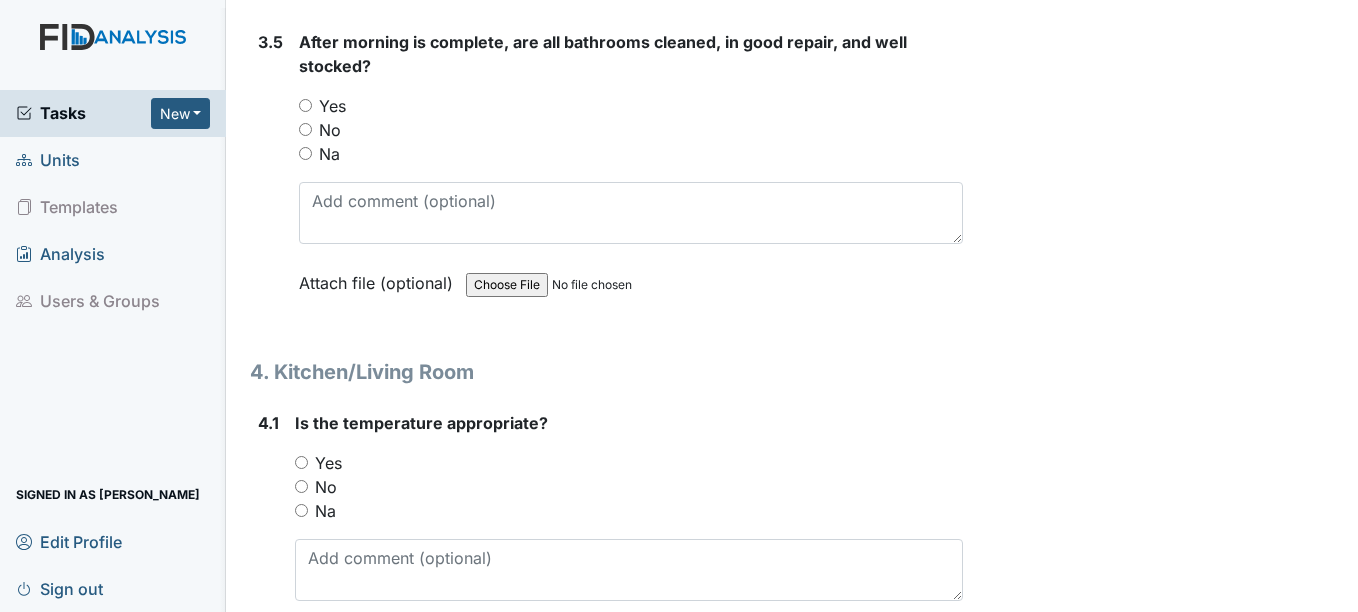 click on "Yes" at bounding box center [305, 105] 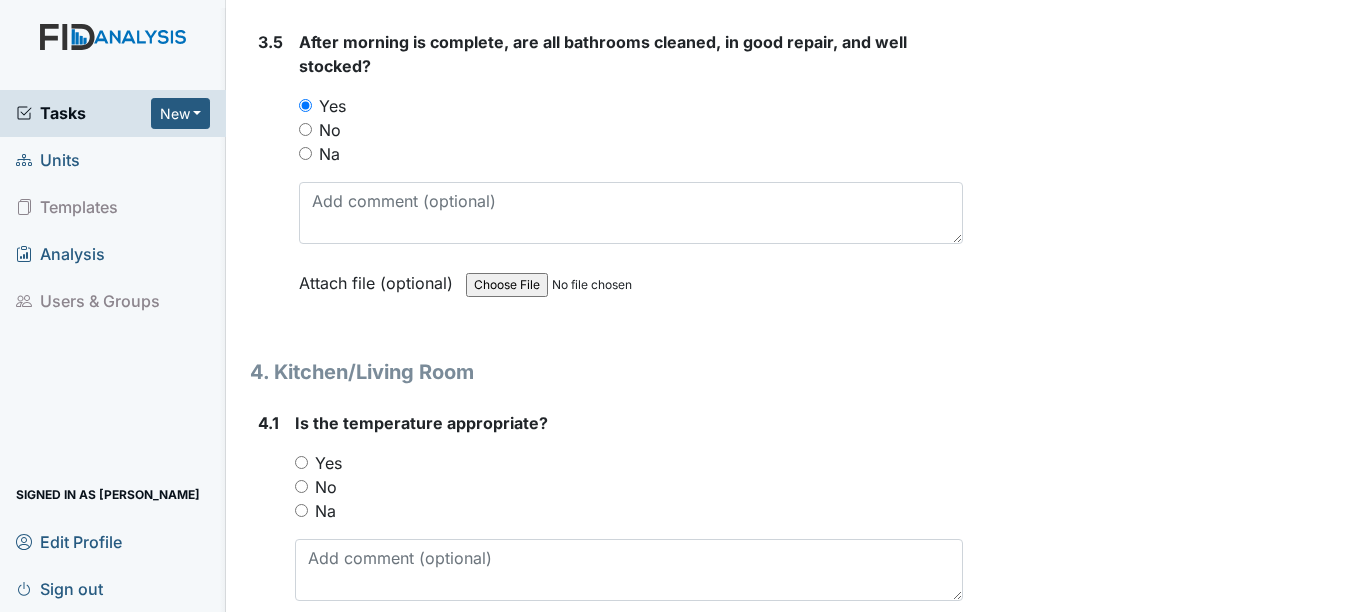 click on "Archive Task
×
Are you sure you want to archive this task? It will appear as incomplete on reports.
Archive
Delete Task
×
Are you sure you want to delete this task?
Delete
Save
Nathan Williams assigned on Jul 14, 2025." at bounding box center (1163, 12966) 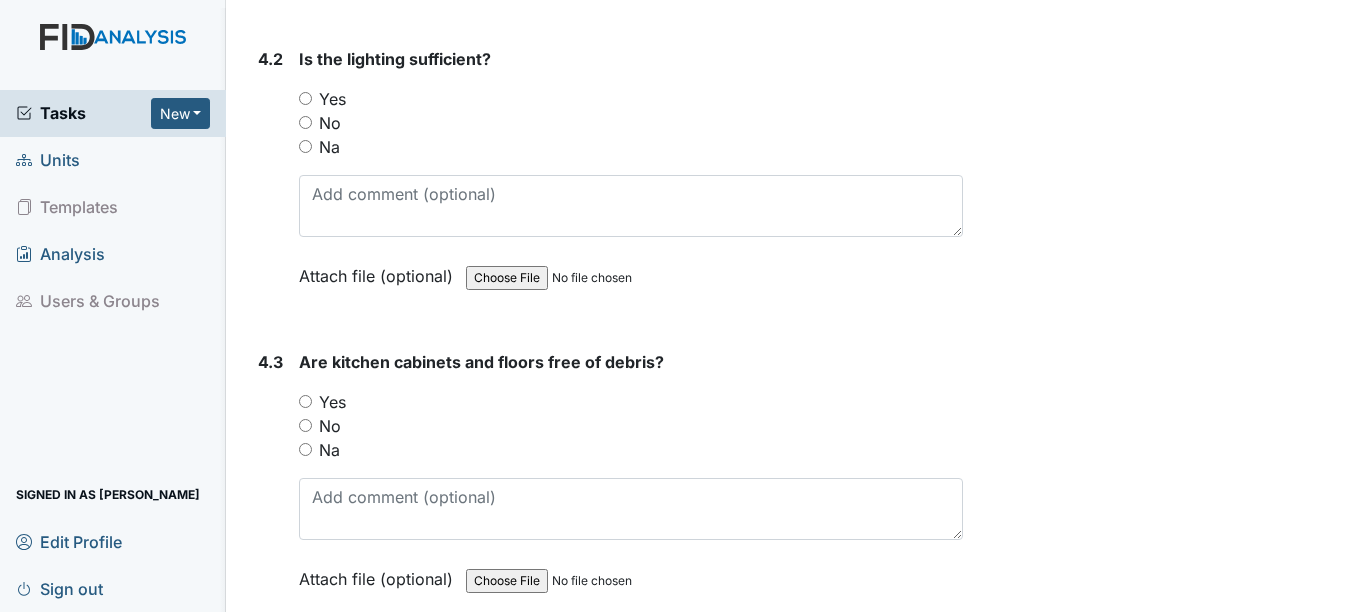 scroll, scrollTop: 7320, scrollLeft: 0, axis: vertical 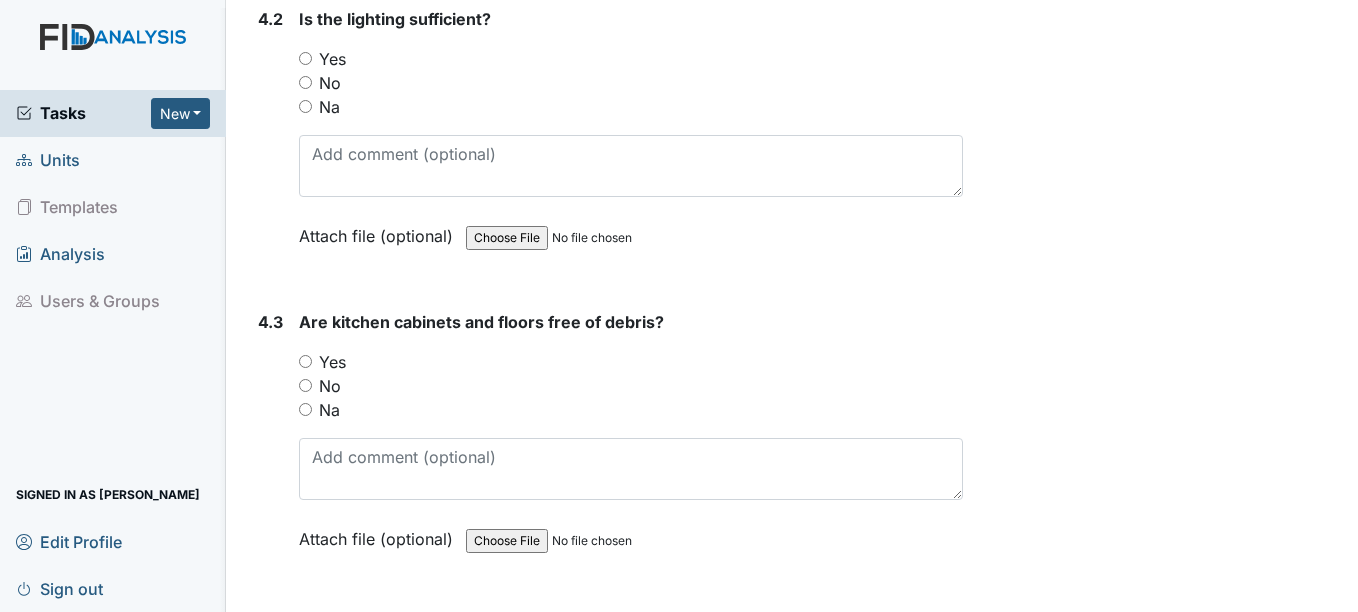 click on "Yes" at bounding box center (305, 58) 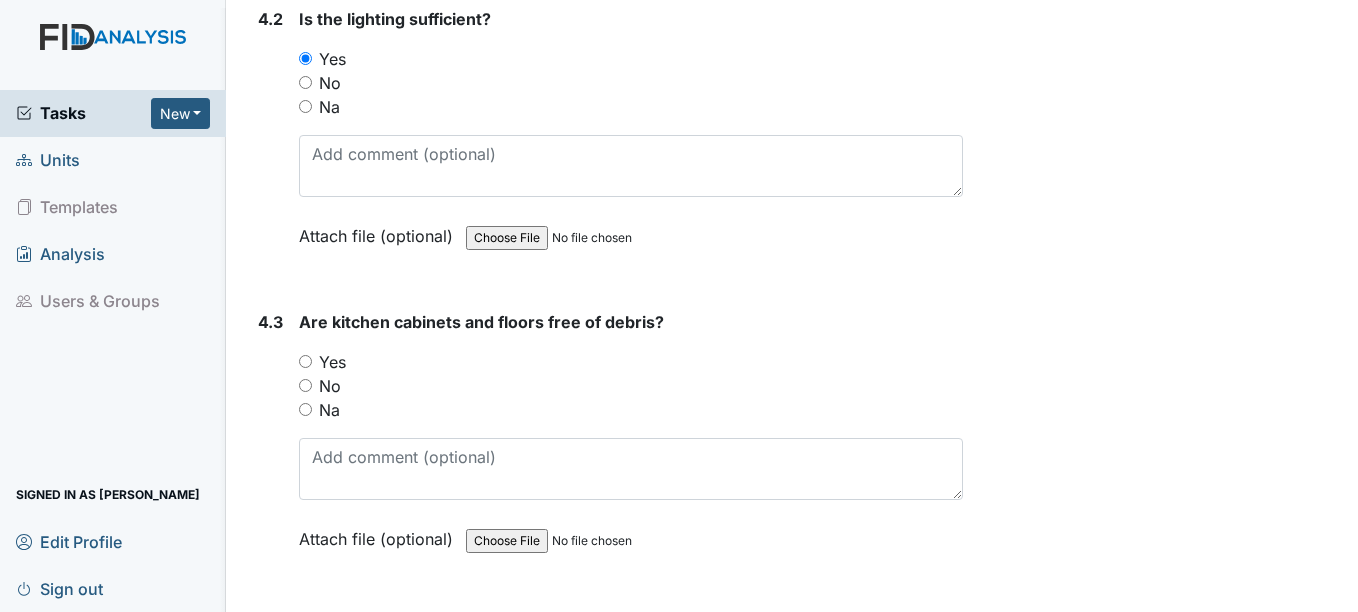 click on "Yes" at bounding box center (305, 361) 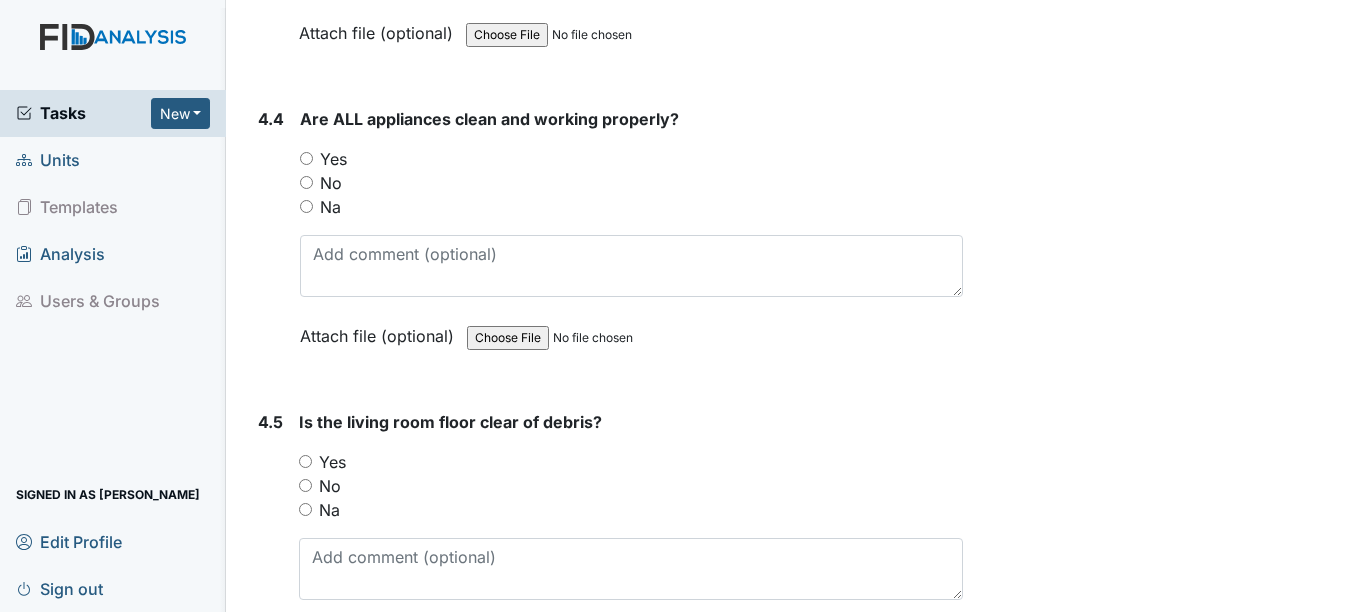 scroll, scrollTop: 7920, scrollLeft: 0, axis: vertical 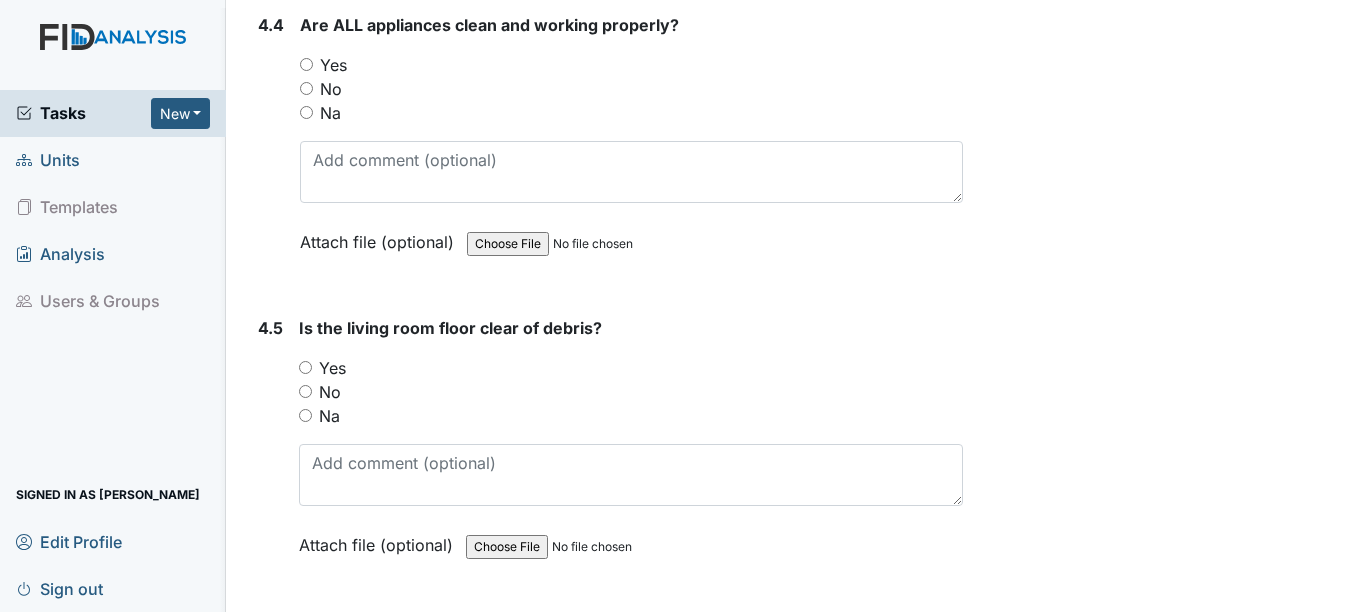 click on "Yes" at bounding box center [306, 64] 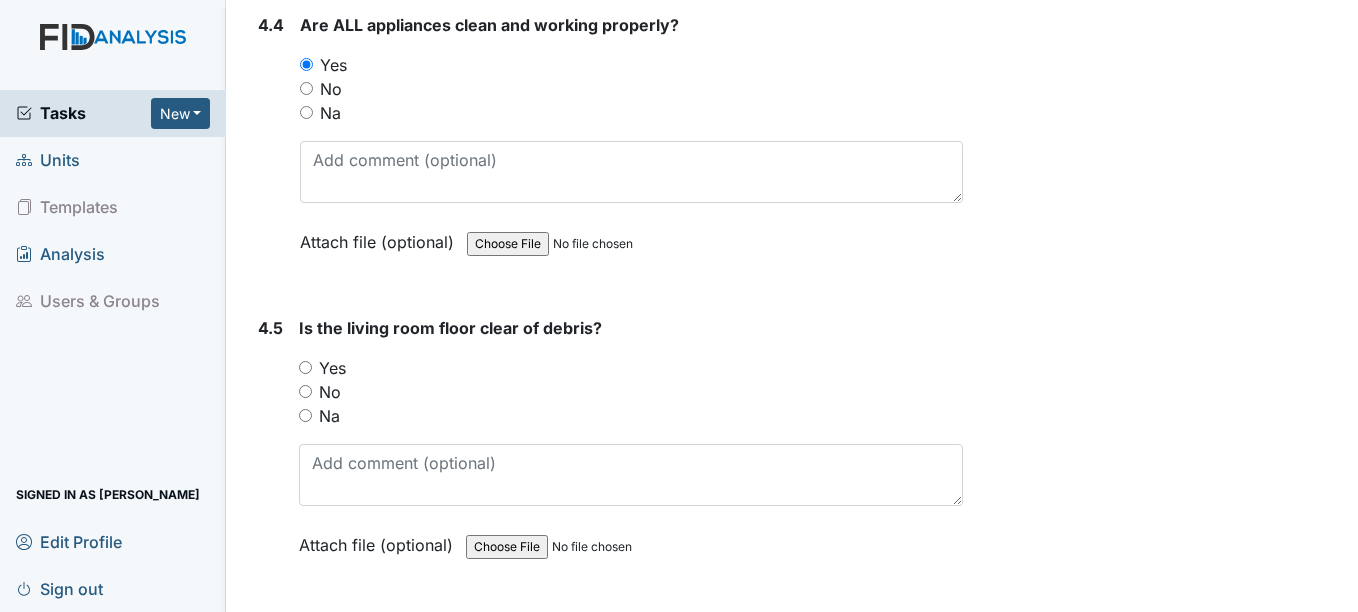 click on "Yes" at bounding box center [305, 367] 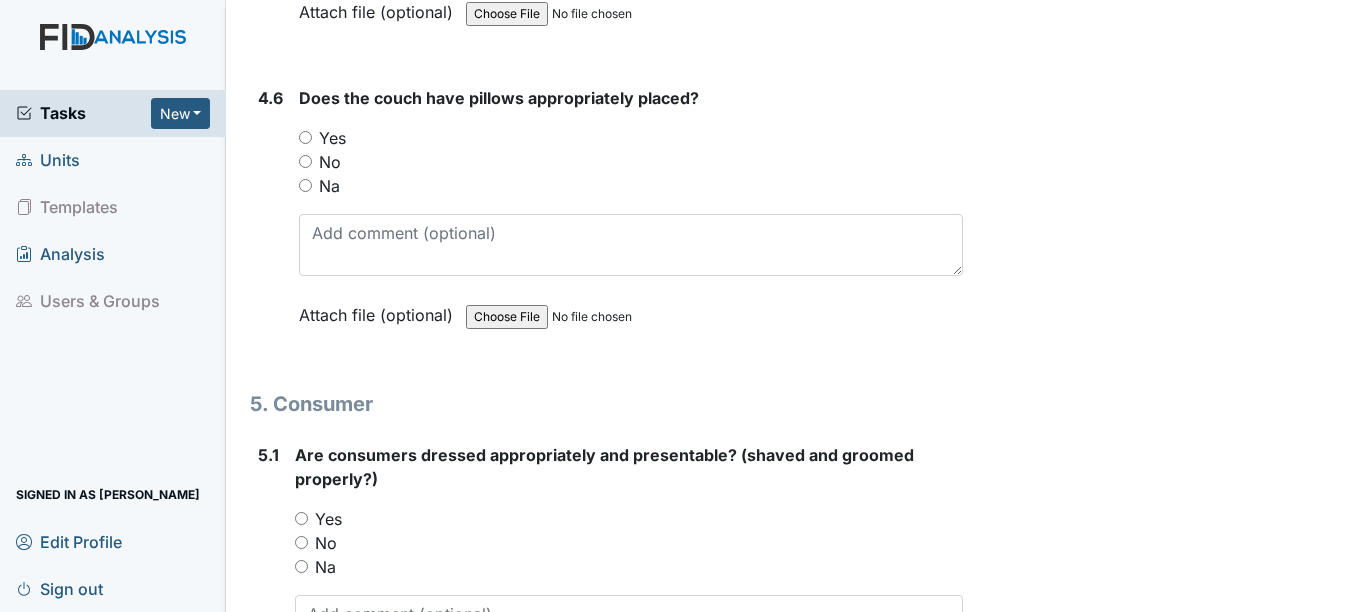 scroll, scrollTop: 8493, scrollLeft: 0, axis: vertical 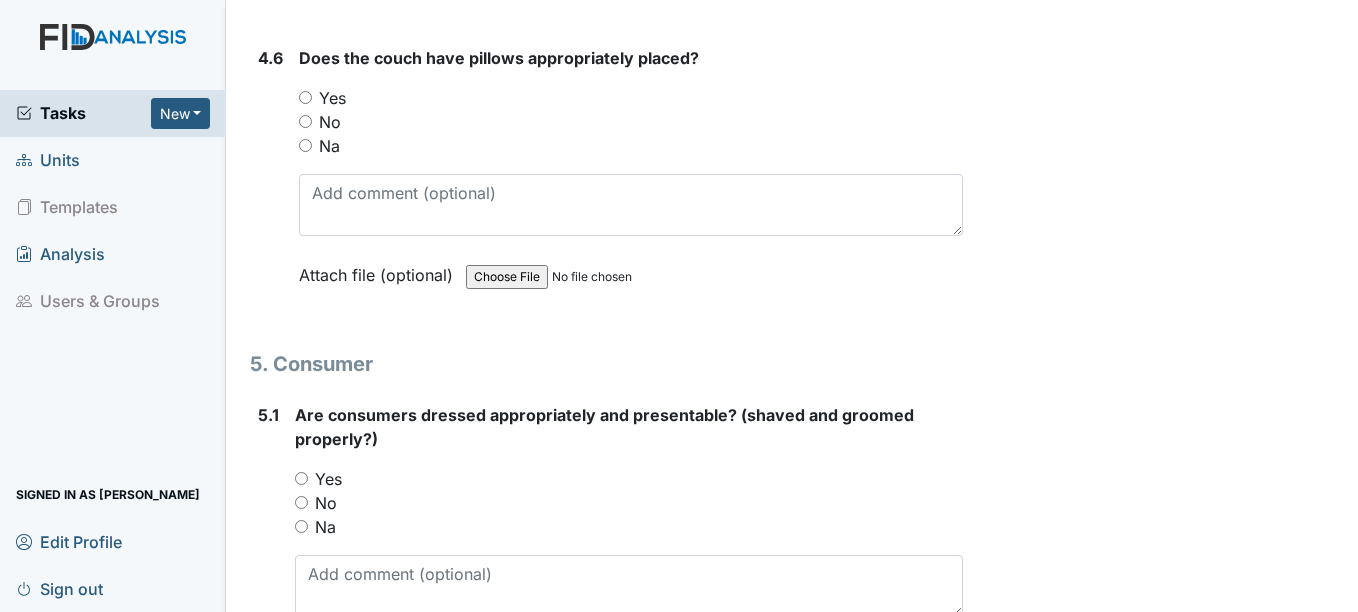 click on "Yes" at bounding box center (305, 97) 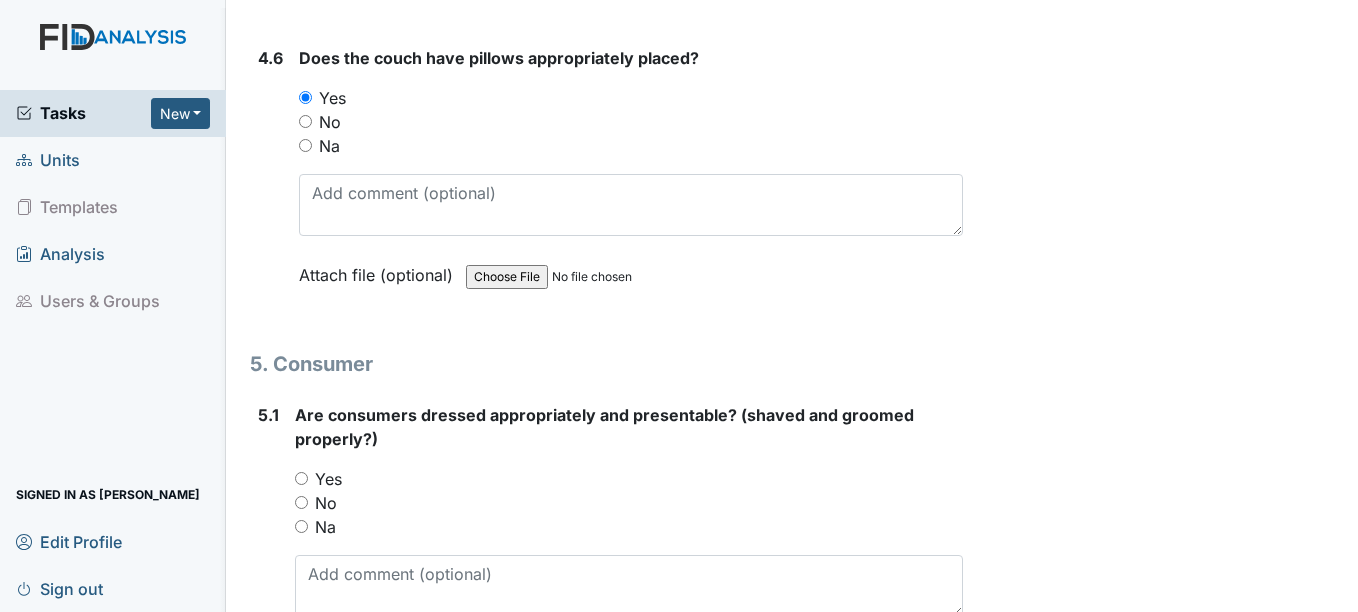 click on "Yes" at bounding box center [301, 478] 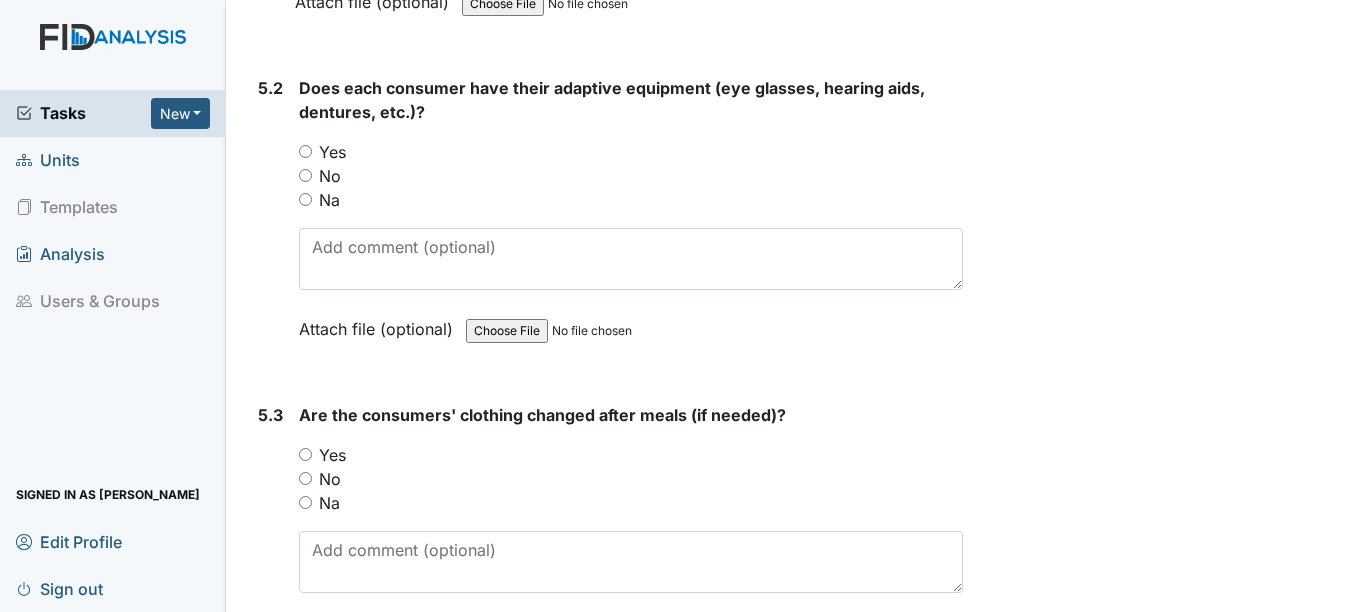 scroll, scrollTop: 9200, scrollLeft: 0, axis: vertical 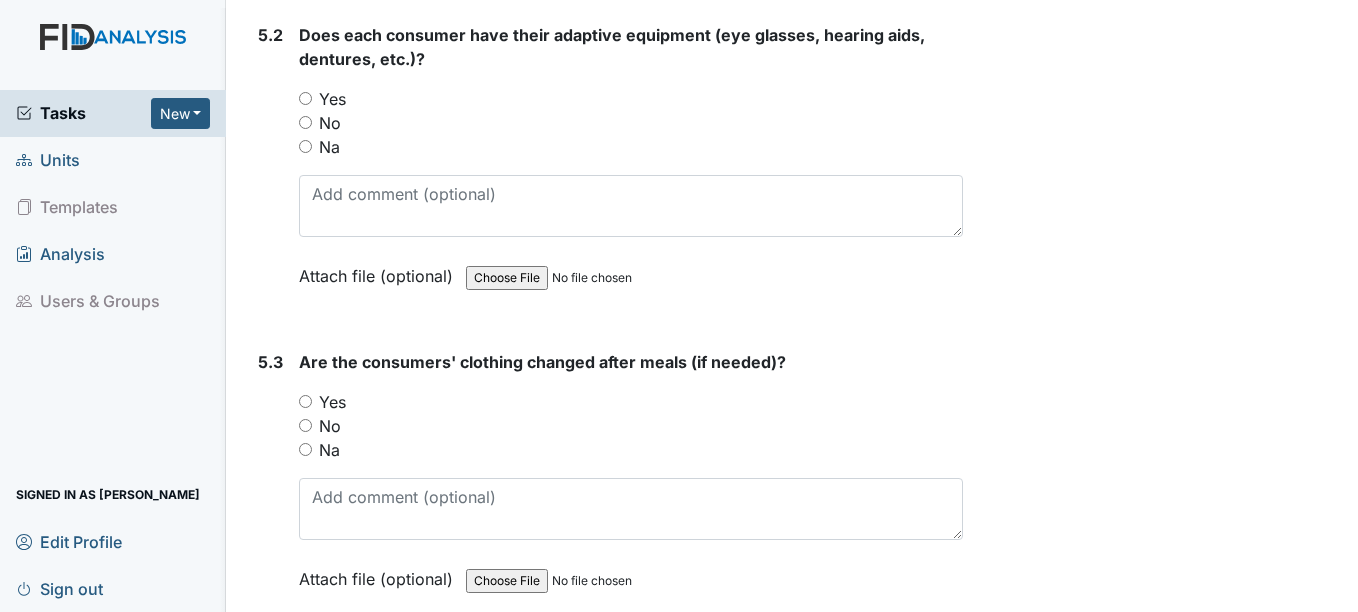 click on "Yes" at bounding box center (305, 98) 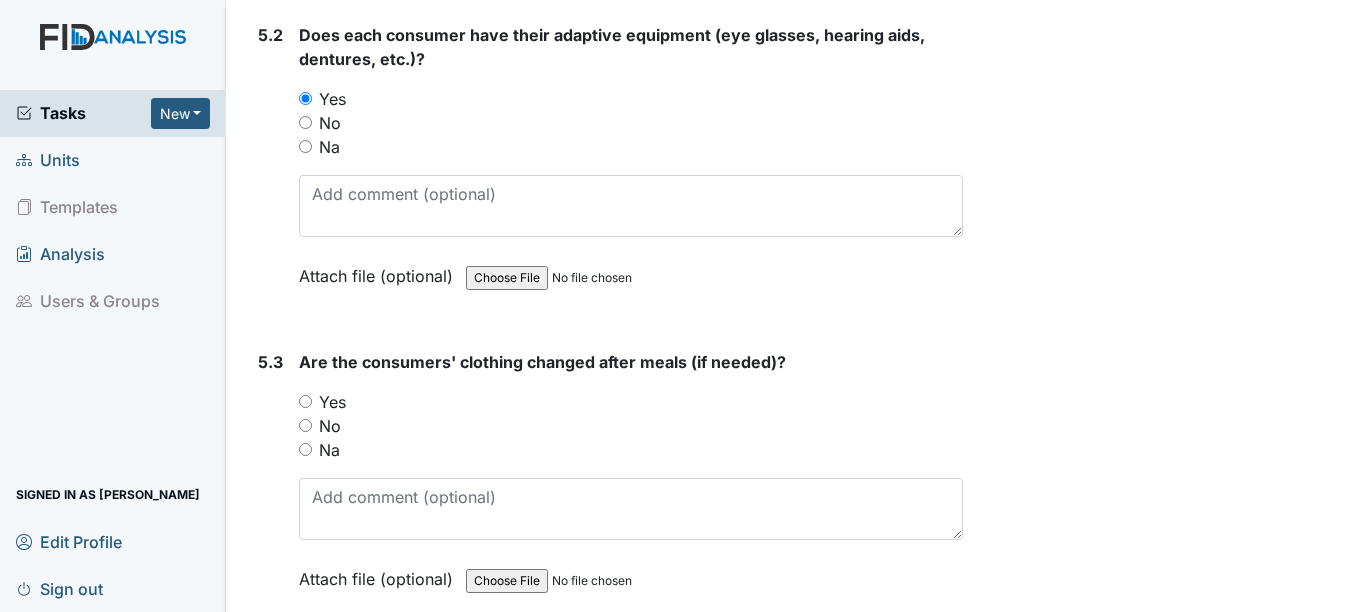 click on "Yes" at bounding box center [305, 401] 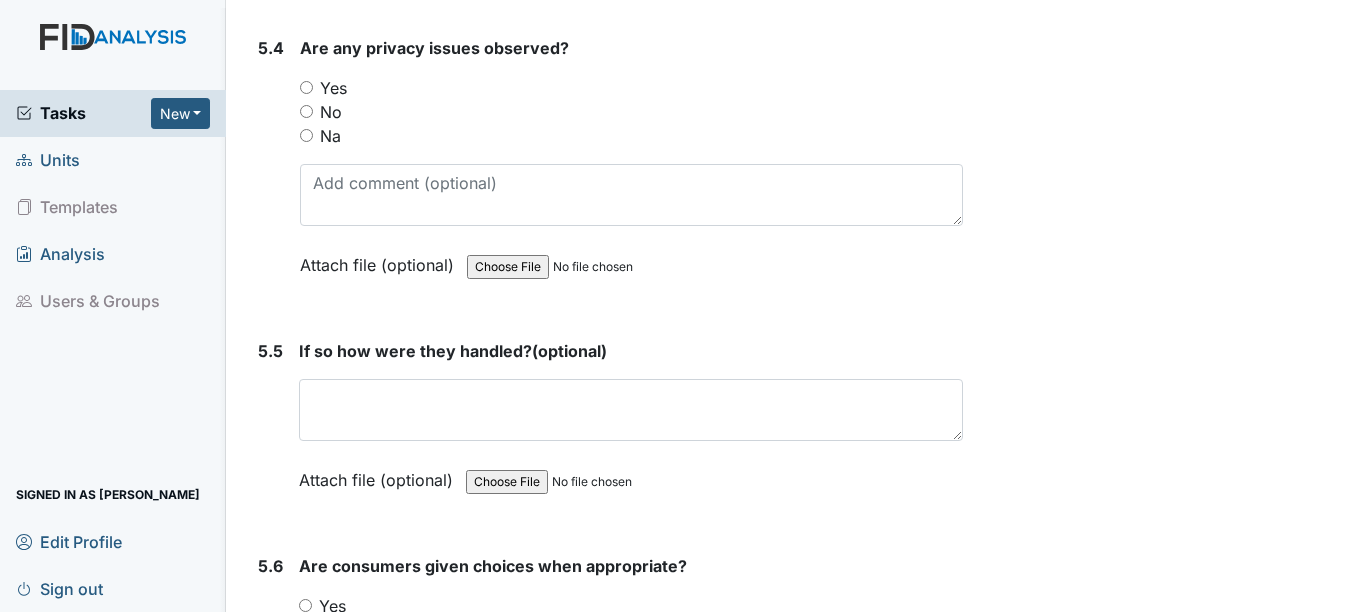 scroll, scrollTop: 9827, scrollLeft: 0, axis: vertical 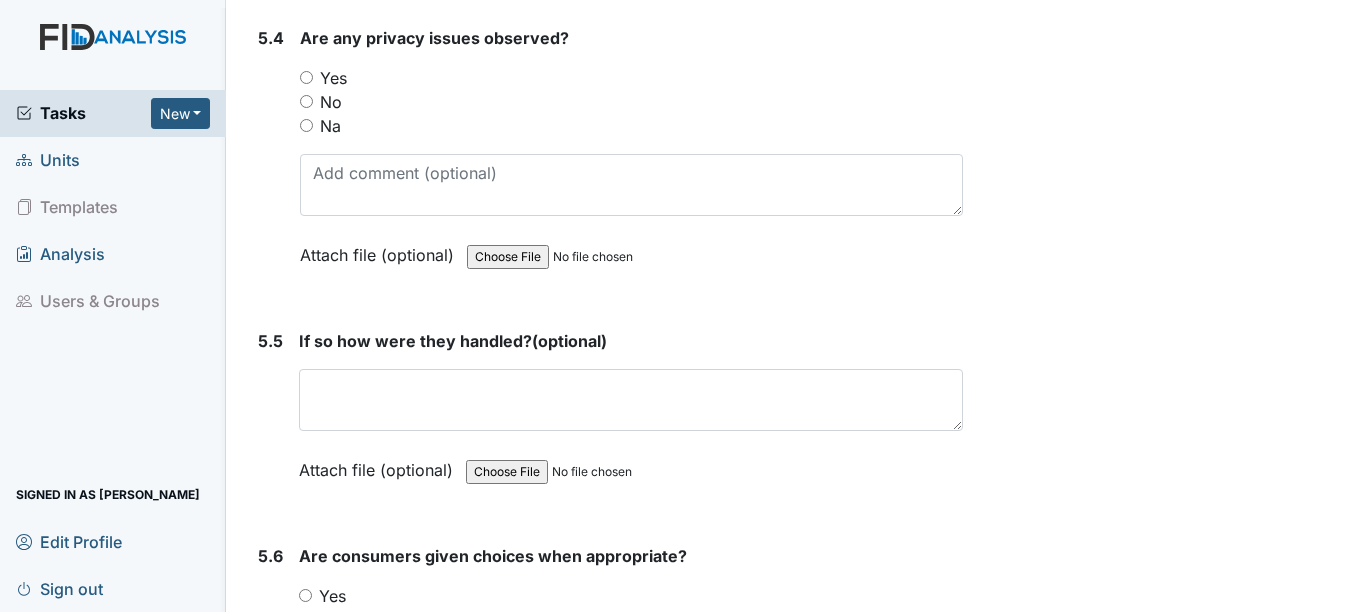 click on "No" at bounding box center (306, 101) 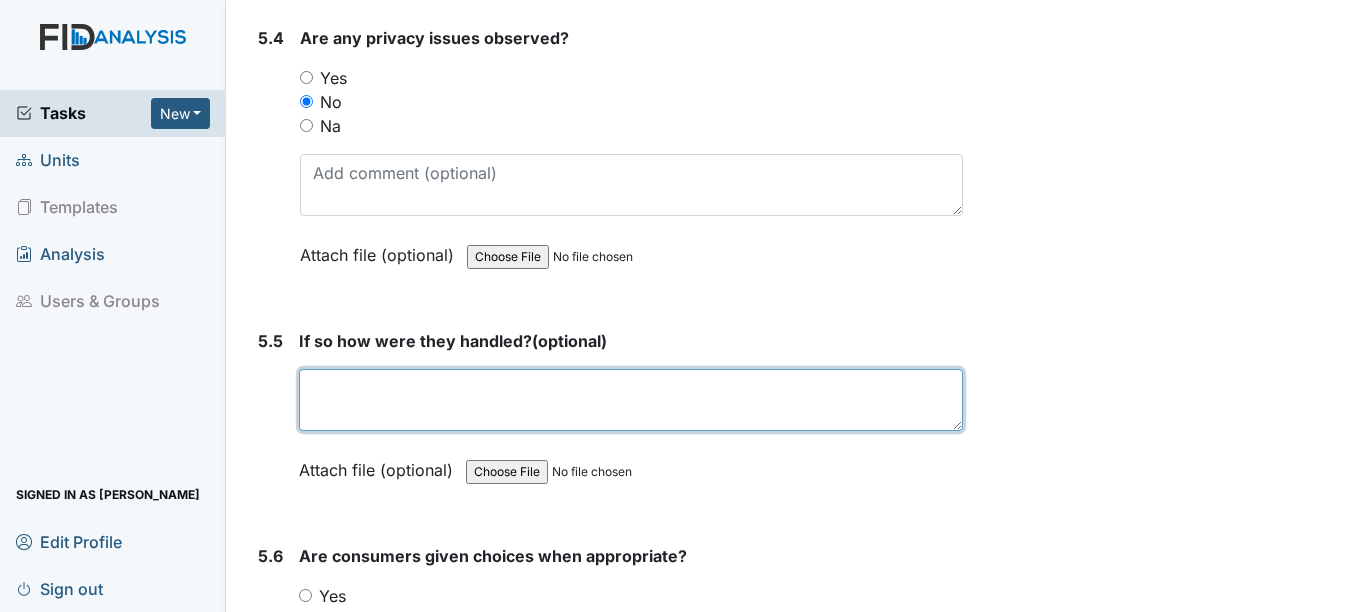 click at bounding box center [630, 400] 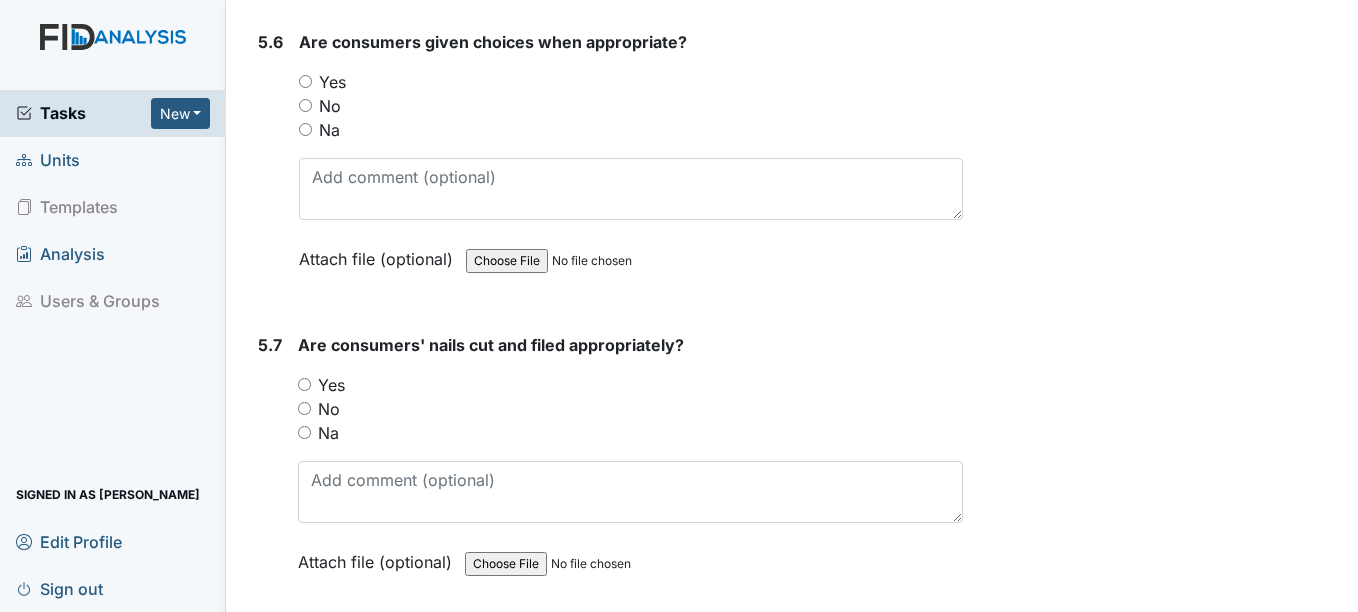 scroll, scrollTop: 10360, scrollLeft: 0, axis: vertical 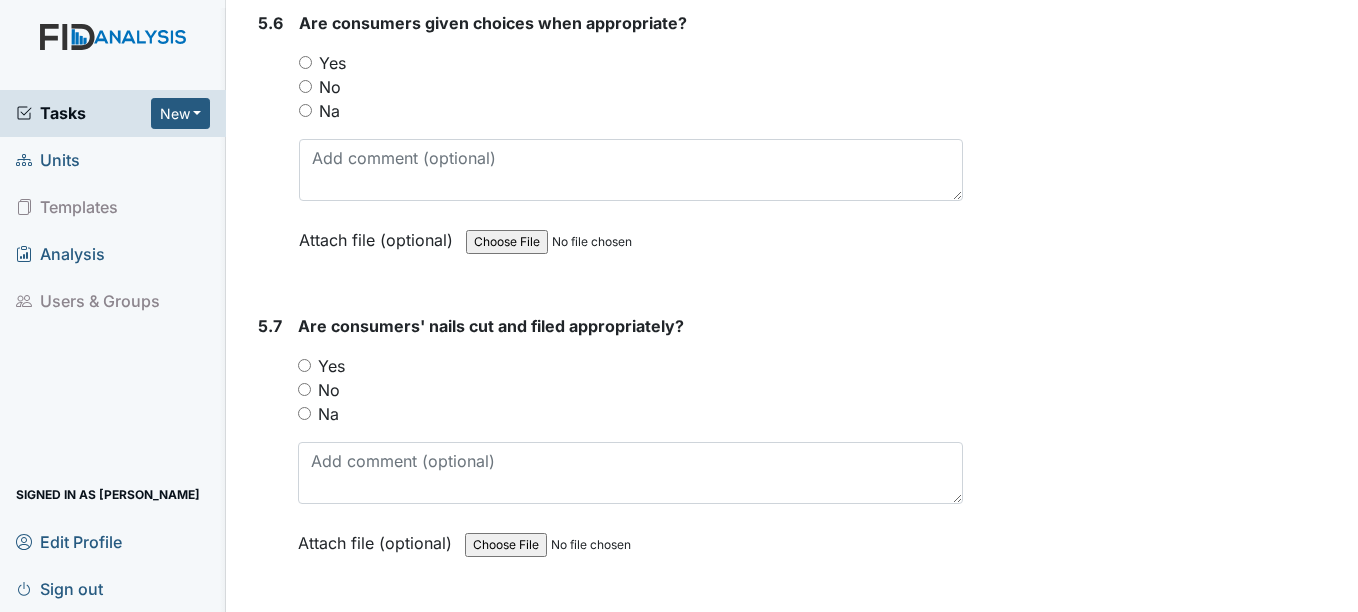 type on "NA" 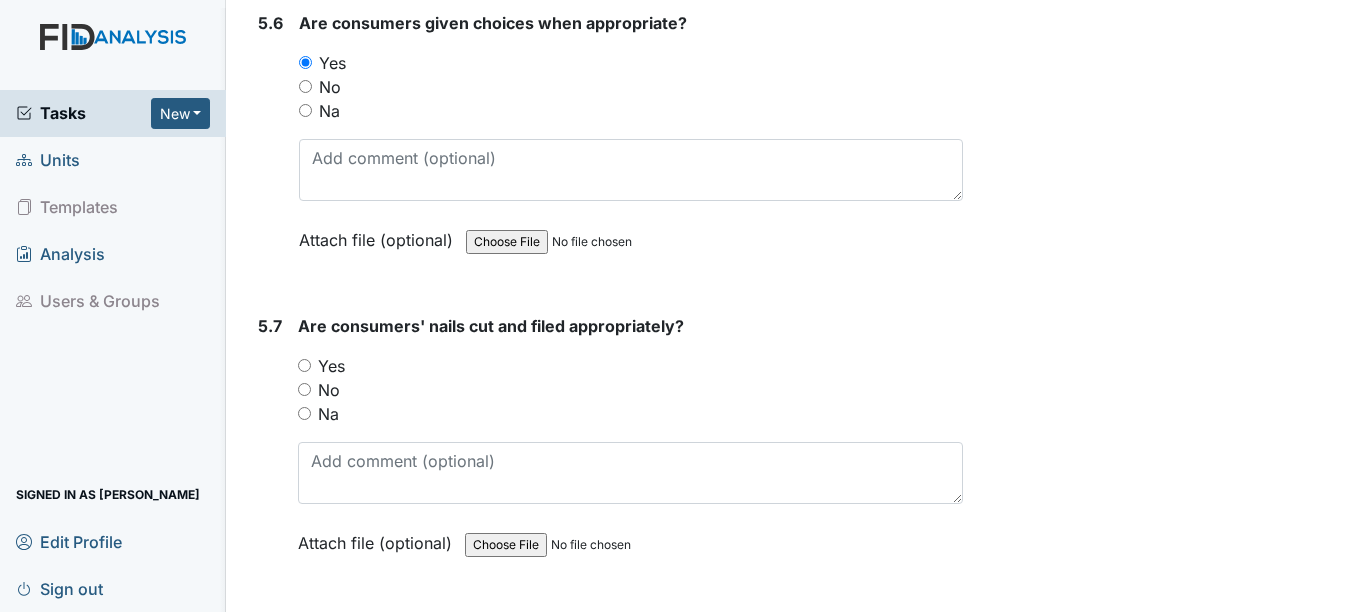 click on "Yes" at bounding box center [304, 365] 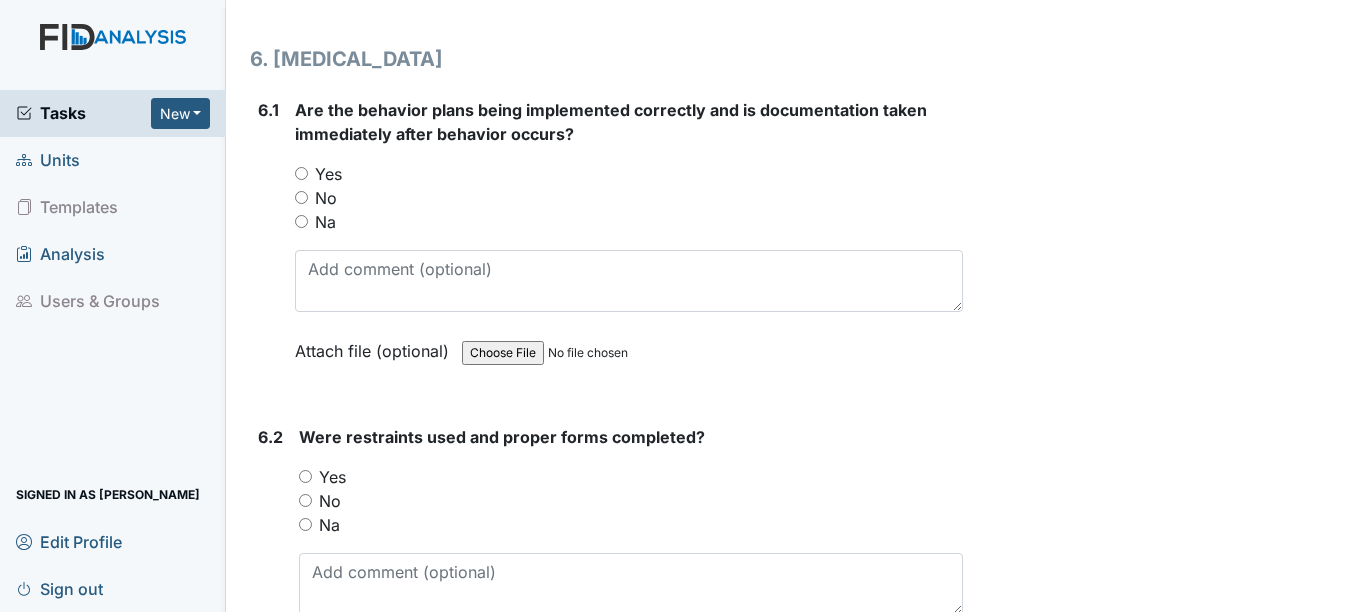 scroll, scrollTop: 10946, scrollLeft: 0, axis: vertical 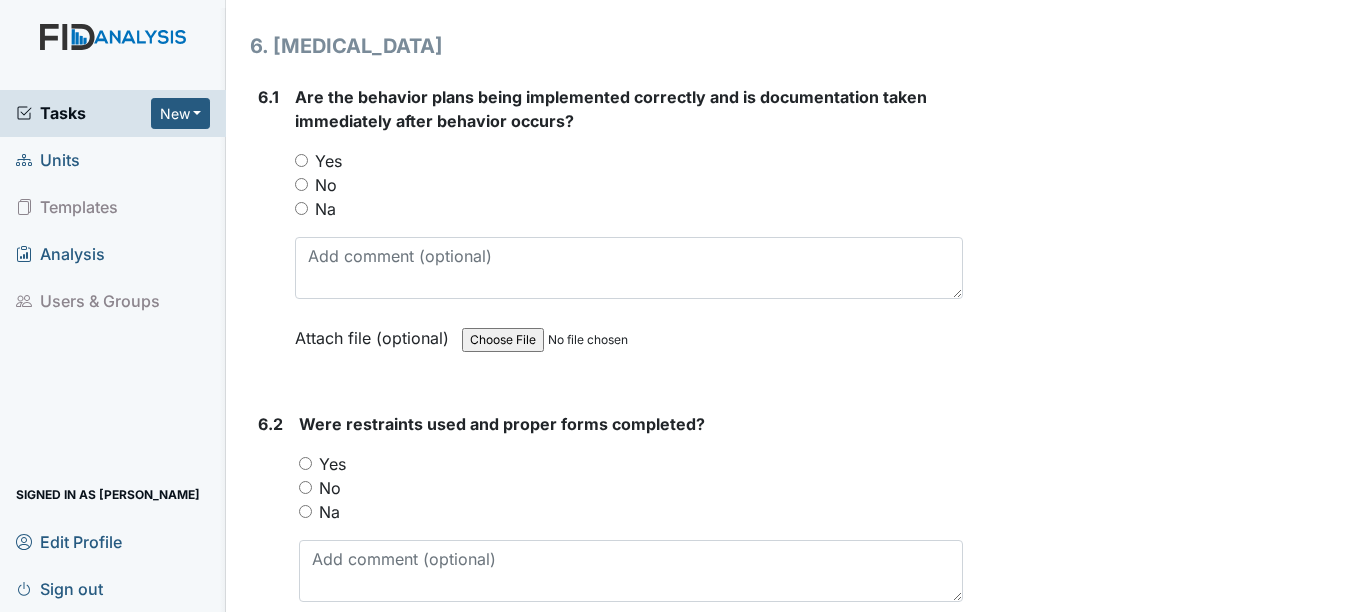 click on "Yes" at bounding box center [301, 160] 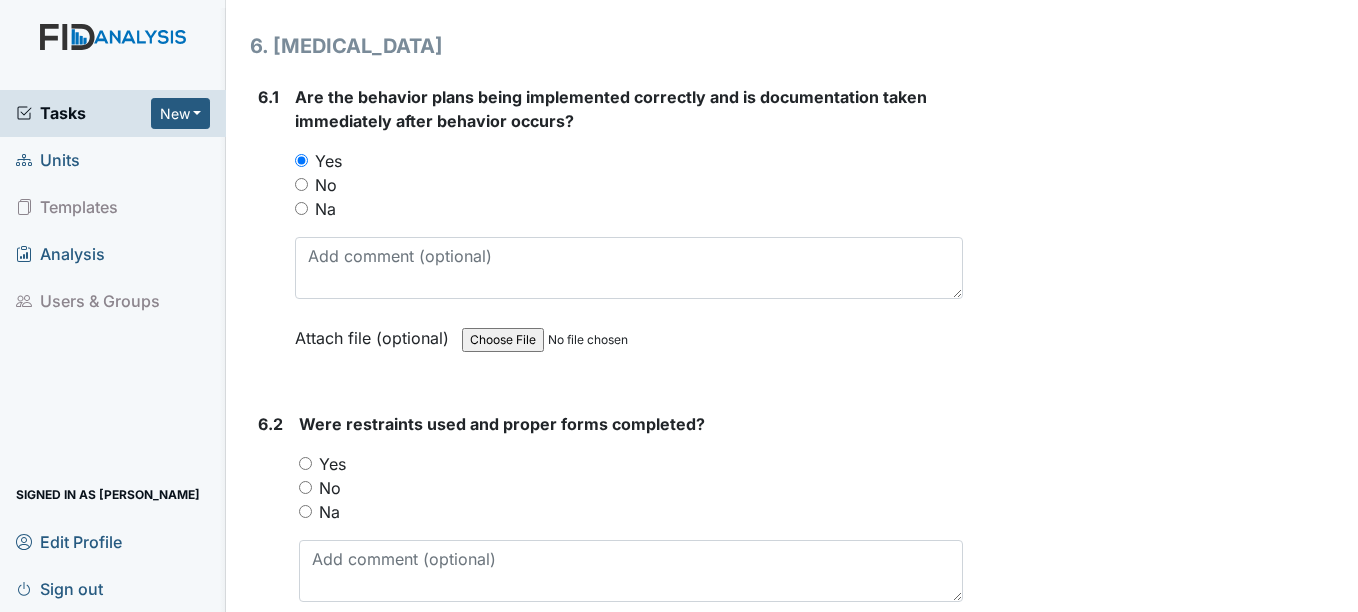 click on "No" at bounding box center (305, 487) 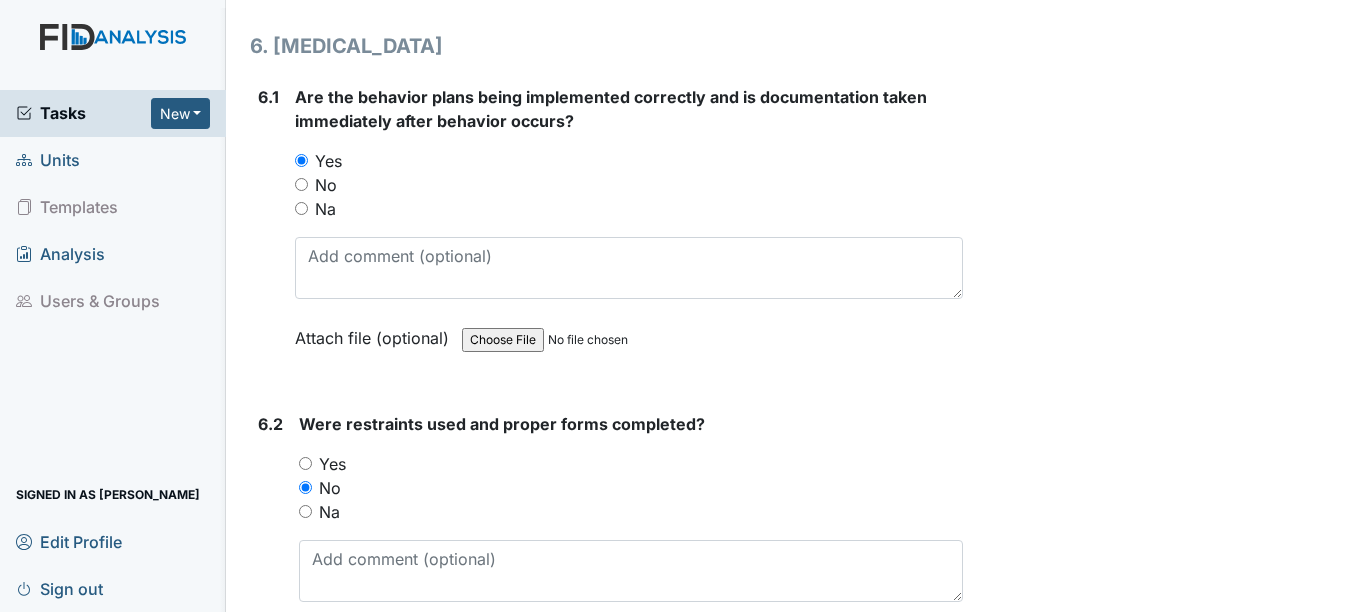 click on "Na" at bounding box center [305, 511] 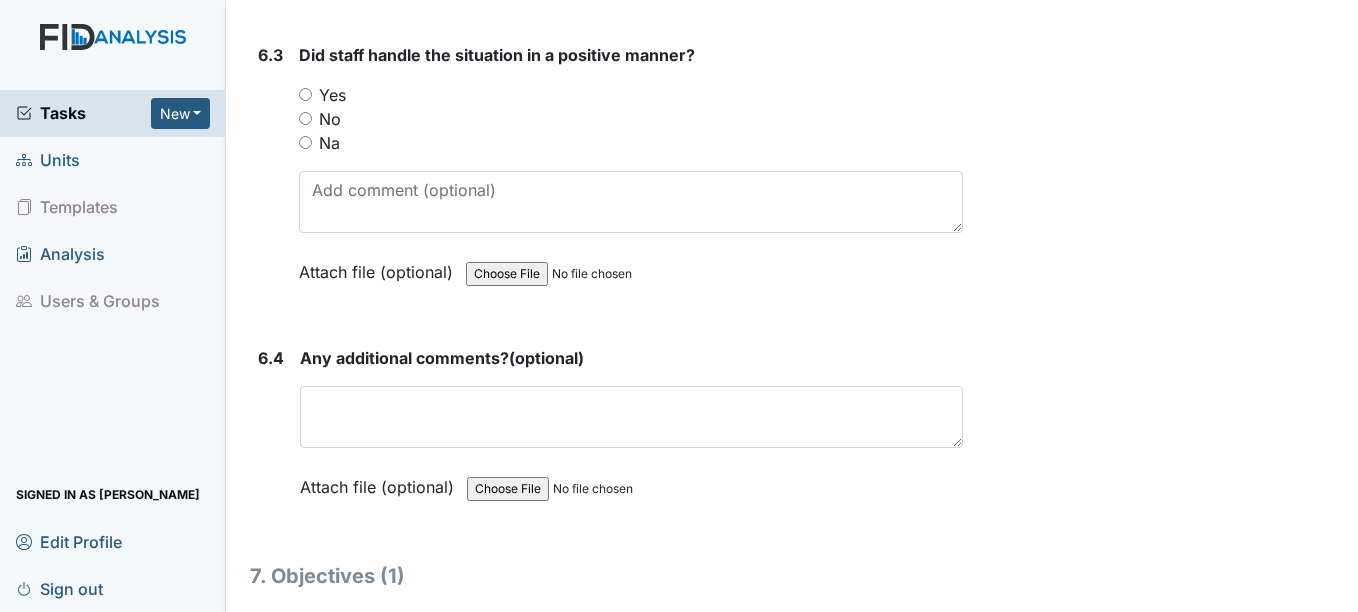 scroll, scrollTop: 11627, scrollLeft: 0, axis: vertical 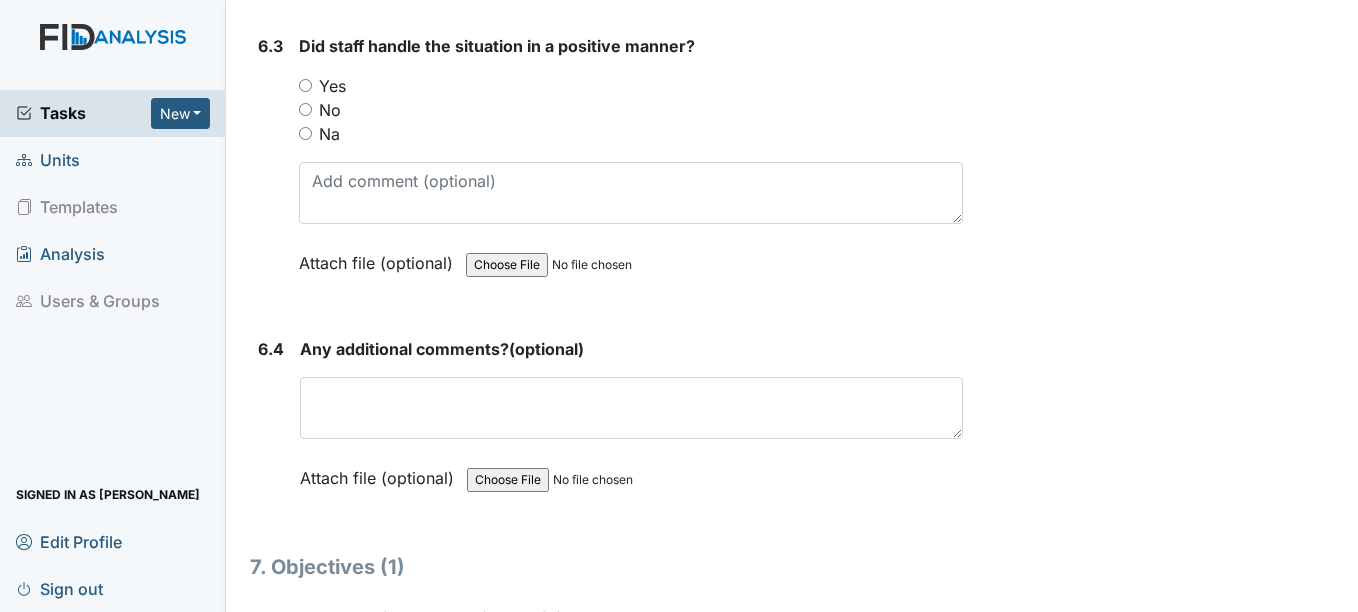 click on "Yes" at bounding box center (305, 85) 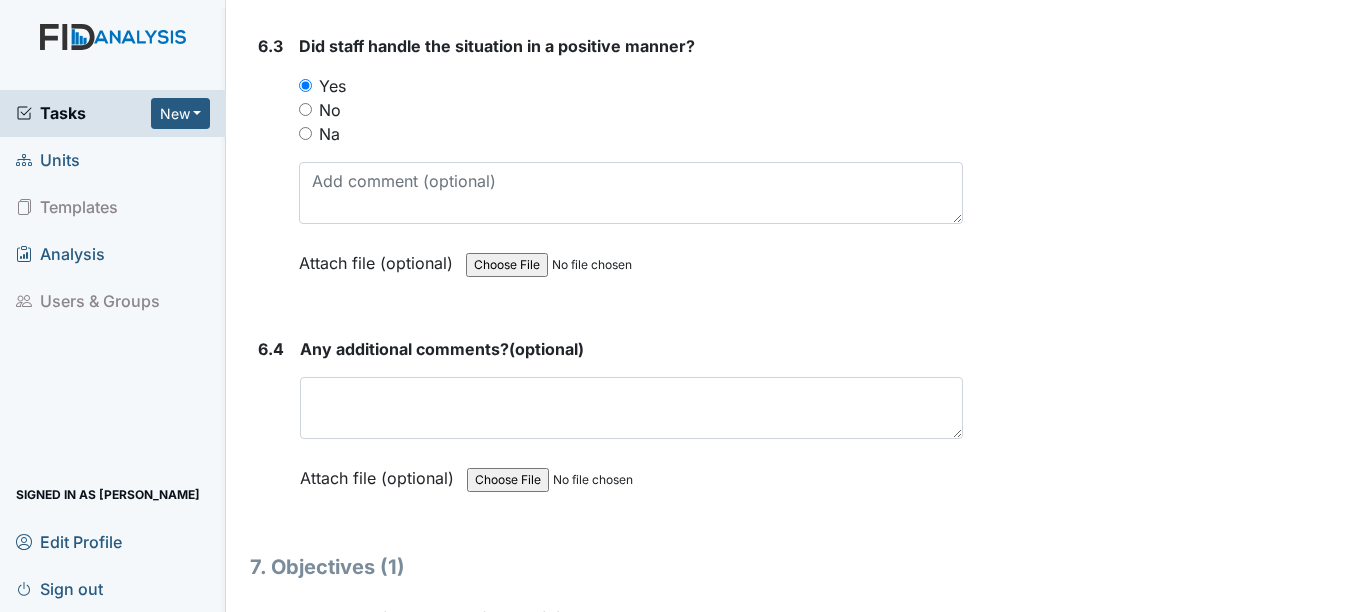 click on "Attach file (optional)" at bounding box center [381, 472] 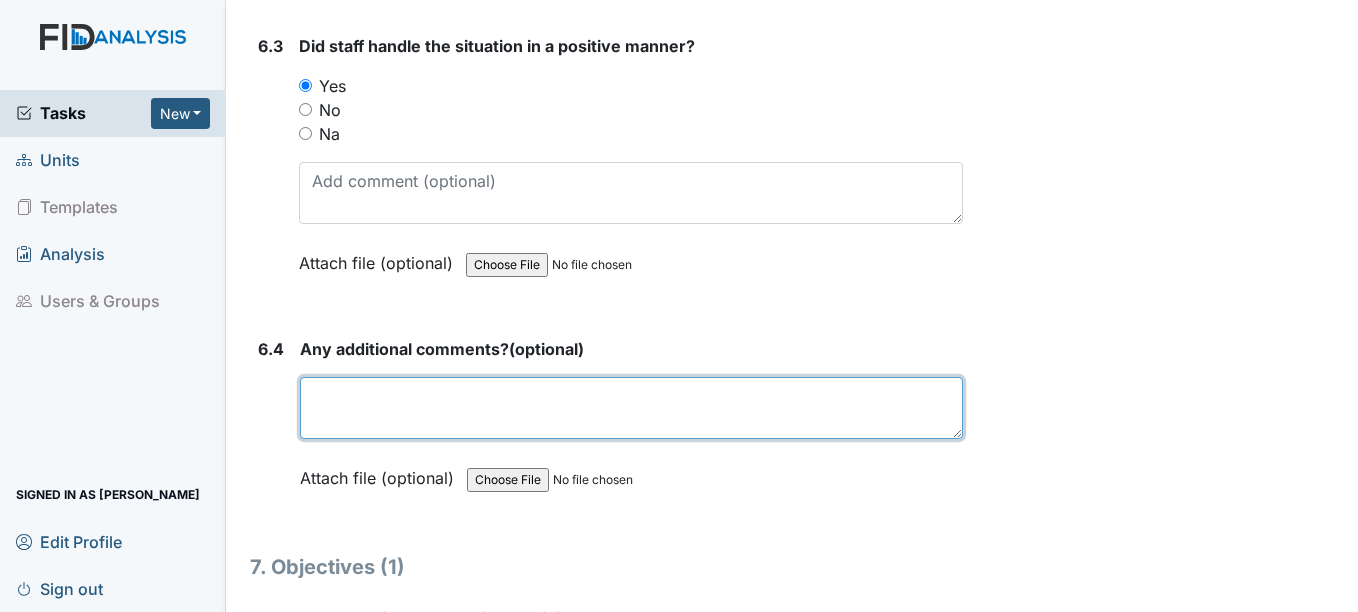 click at bounding box center (631, 408) 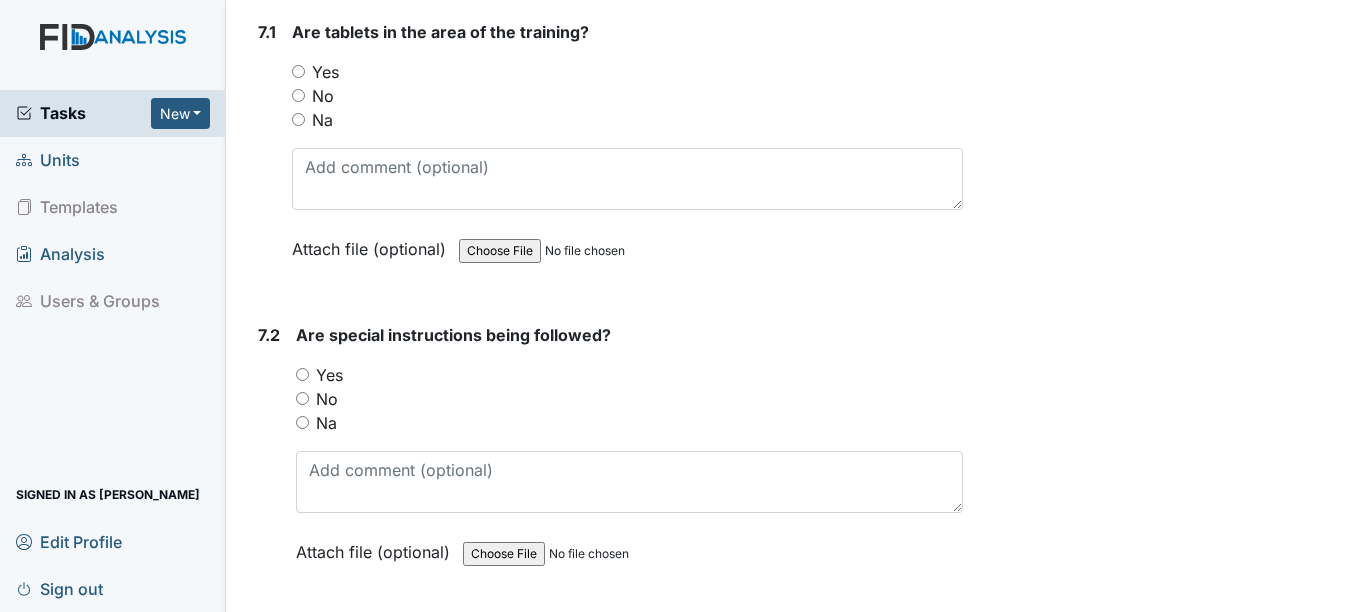 scroll, scrollTop: 12227, scrollLeft: 0, axis: vertical 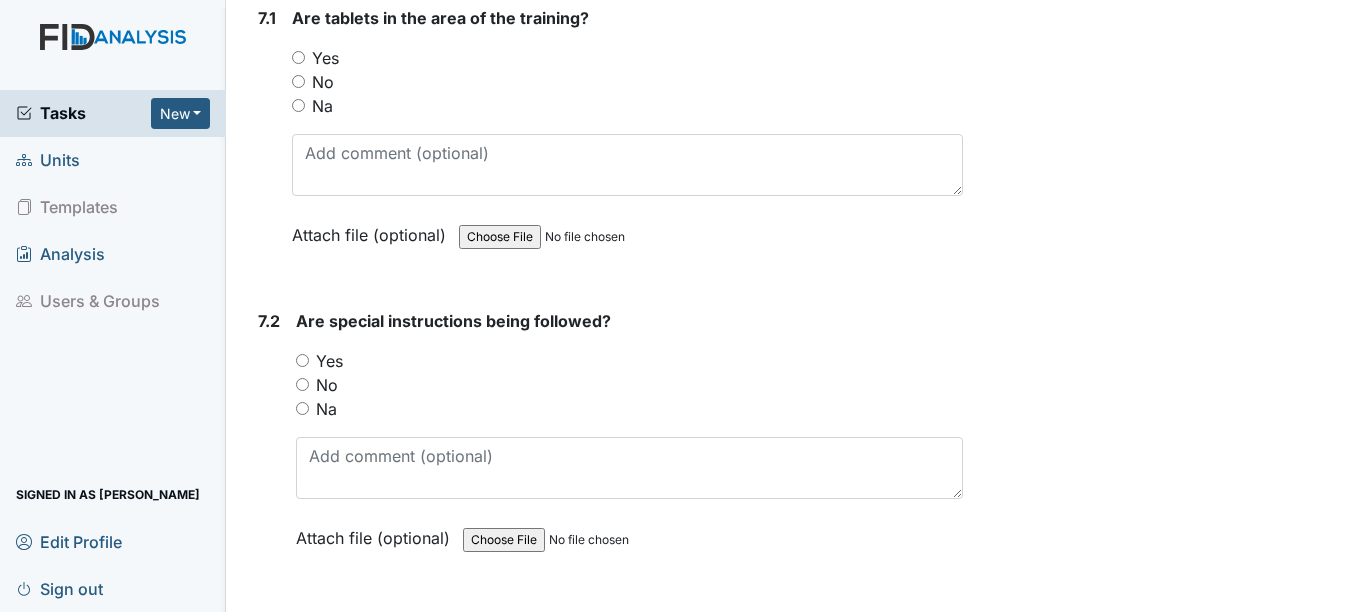 type on "NA" 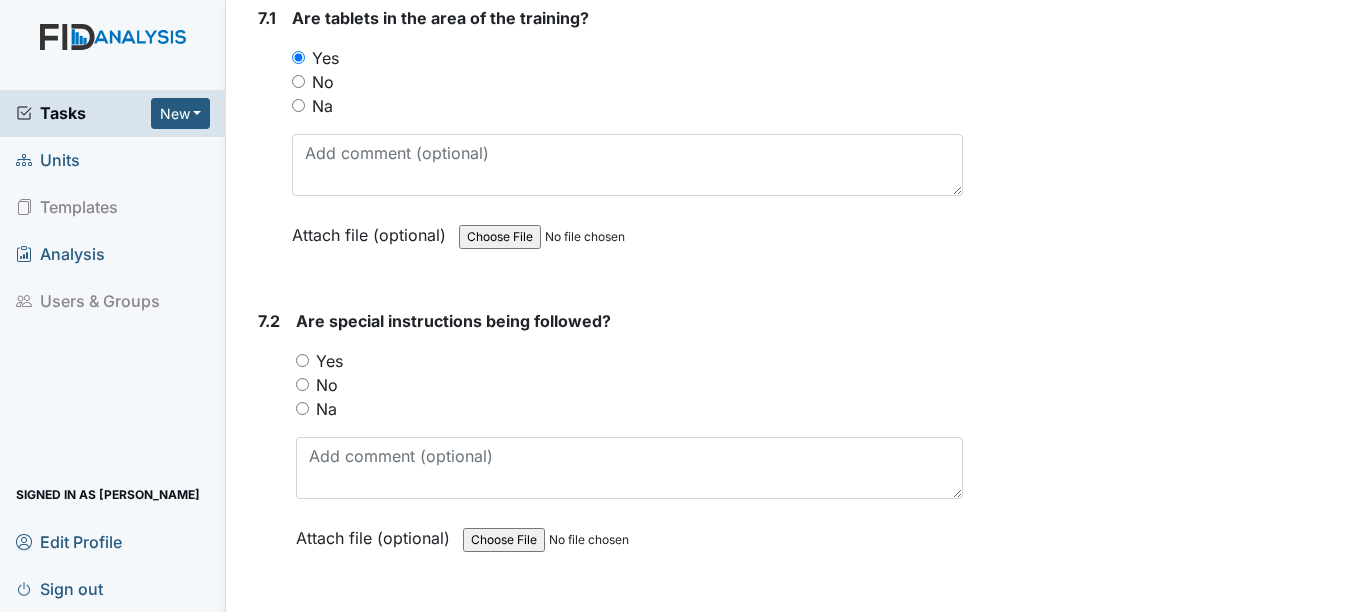click on "Yes" at bounding box center [302, 360] 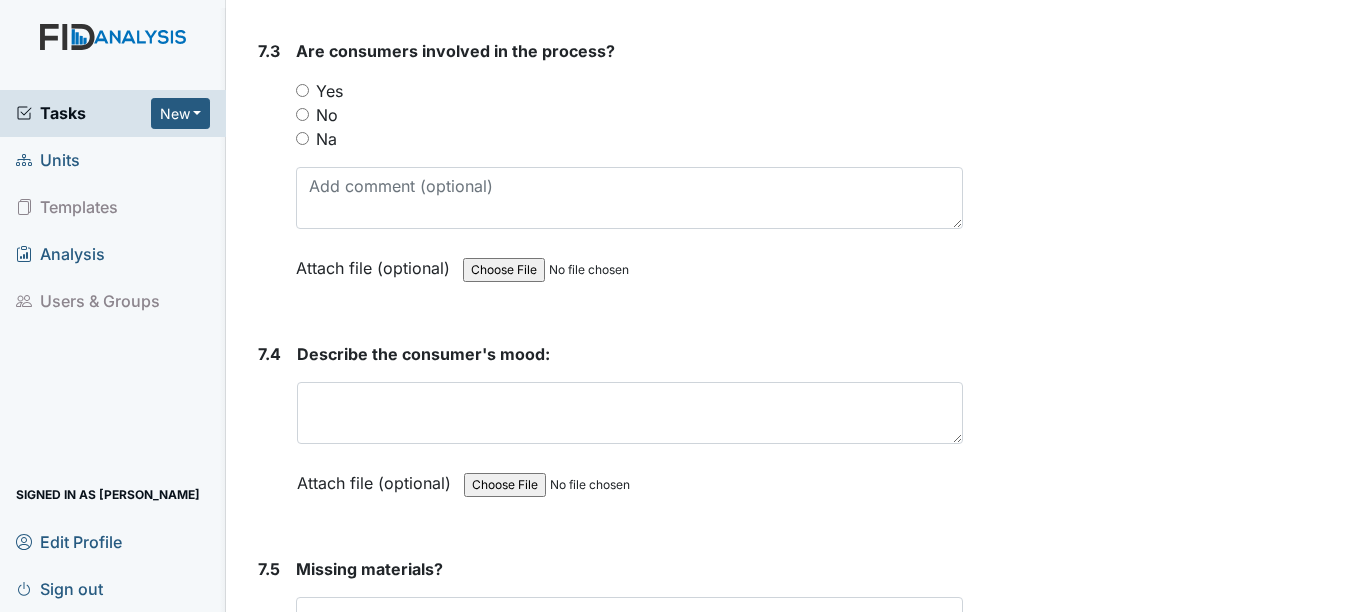 scroll, scrollTop: 12813, scrollLeft: 0, axis: vertical 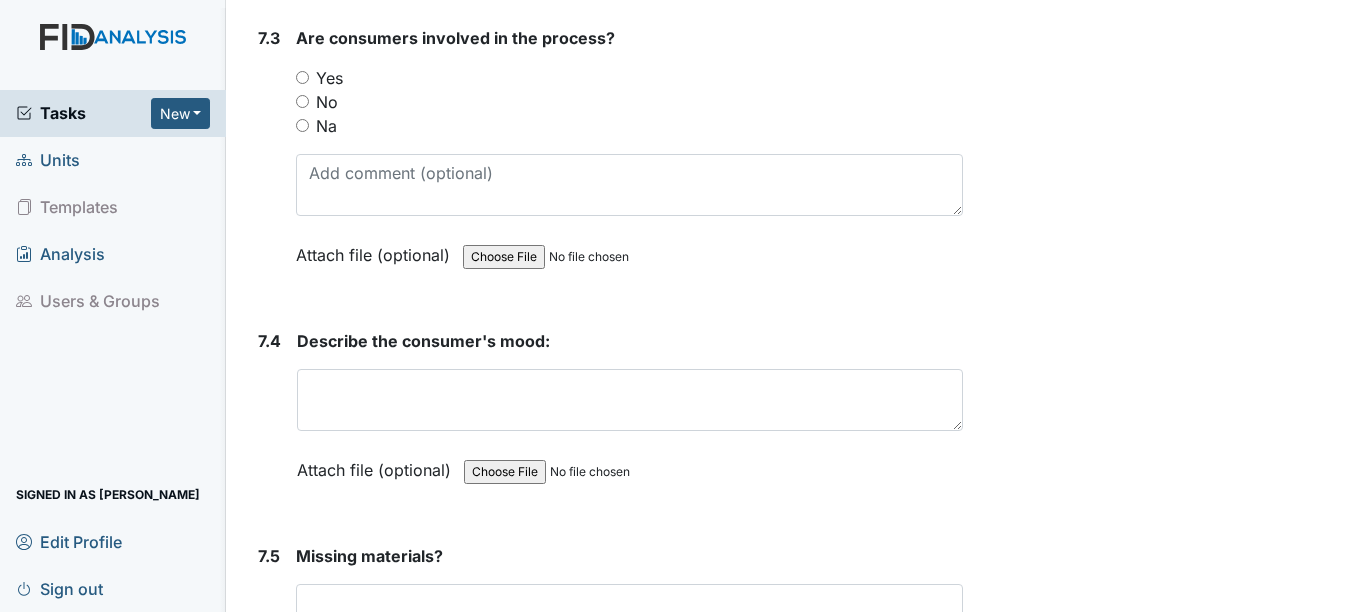 click on "Yes" at bounding box center (302, 77) 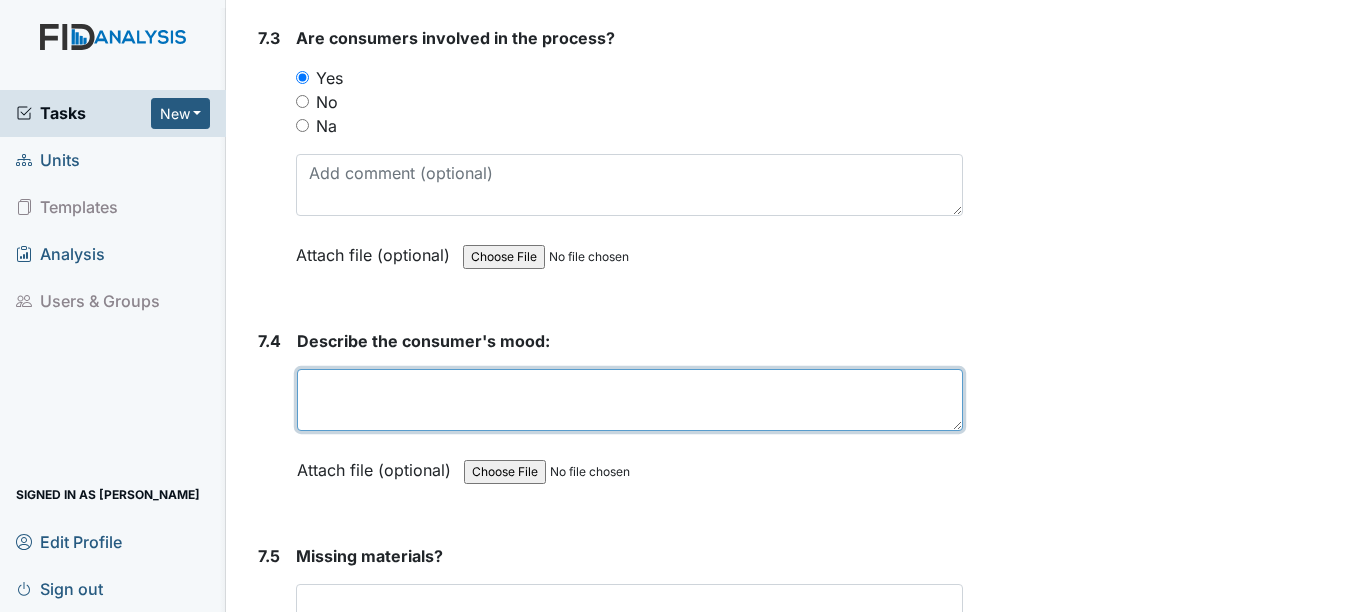 click at bounding box center (629, 400) 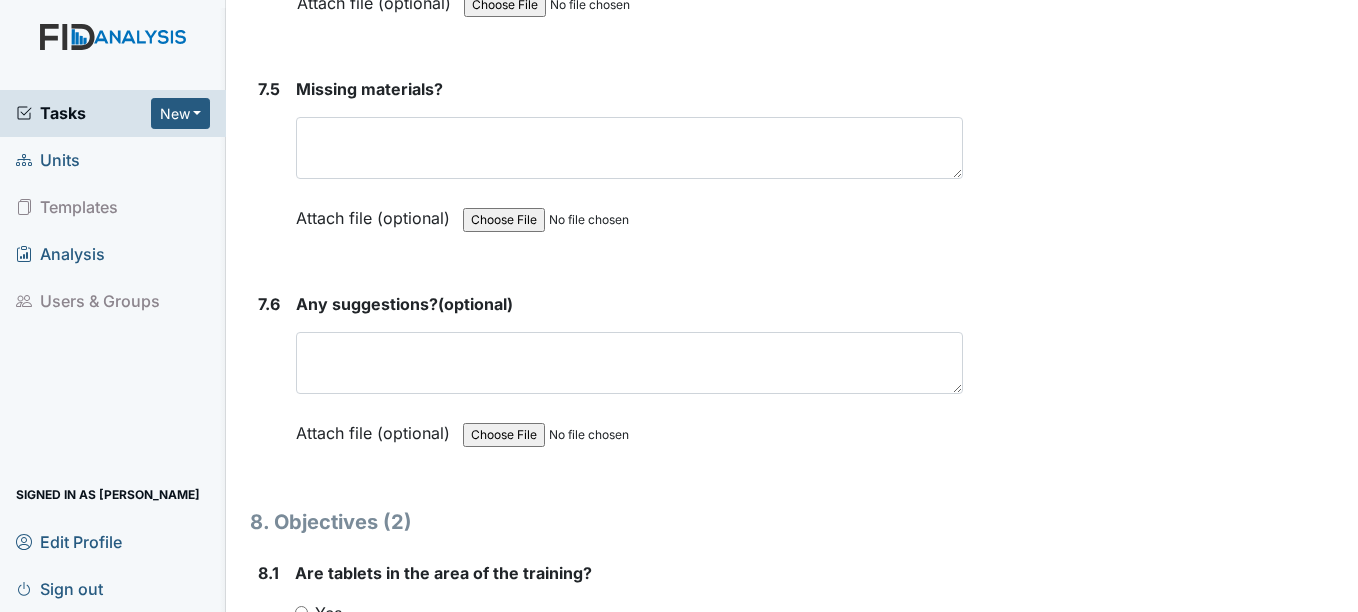 scroll, scrollTop: 13333, scrollLeft: 0, axis: vertical 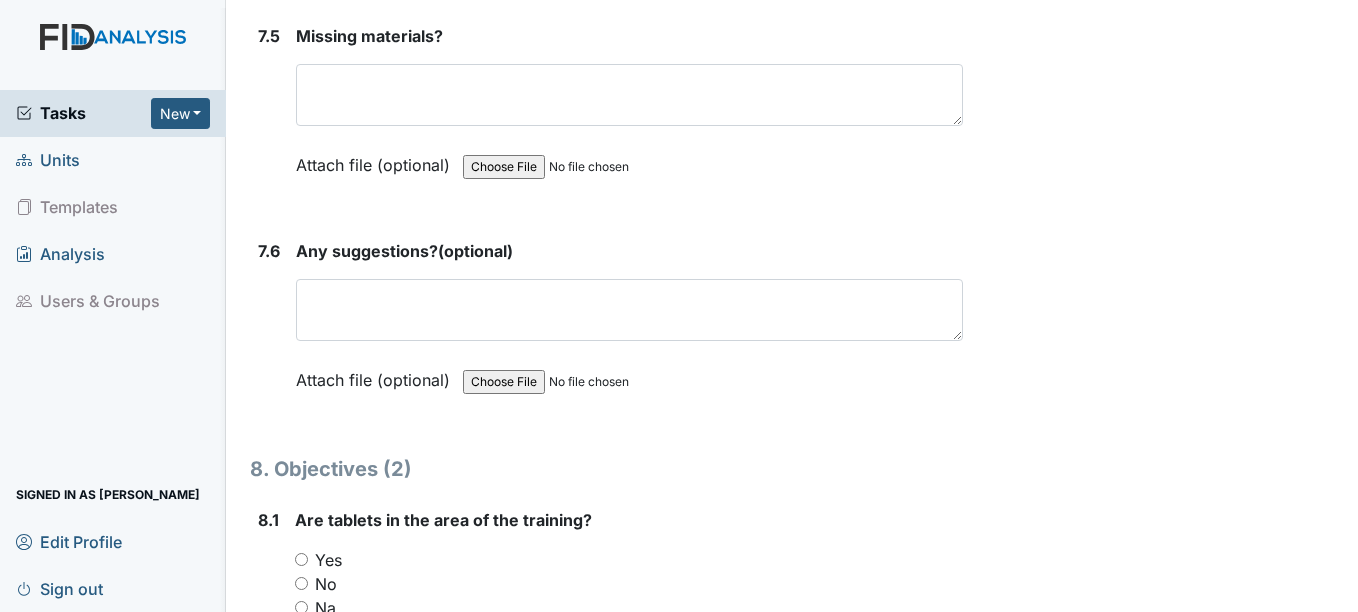 type on "Seems afraid but staff assured him he wouldn't be hurt" 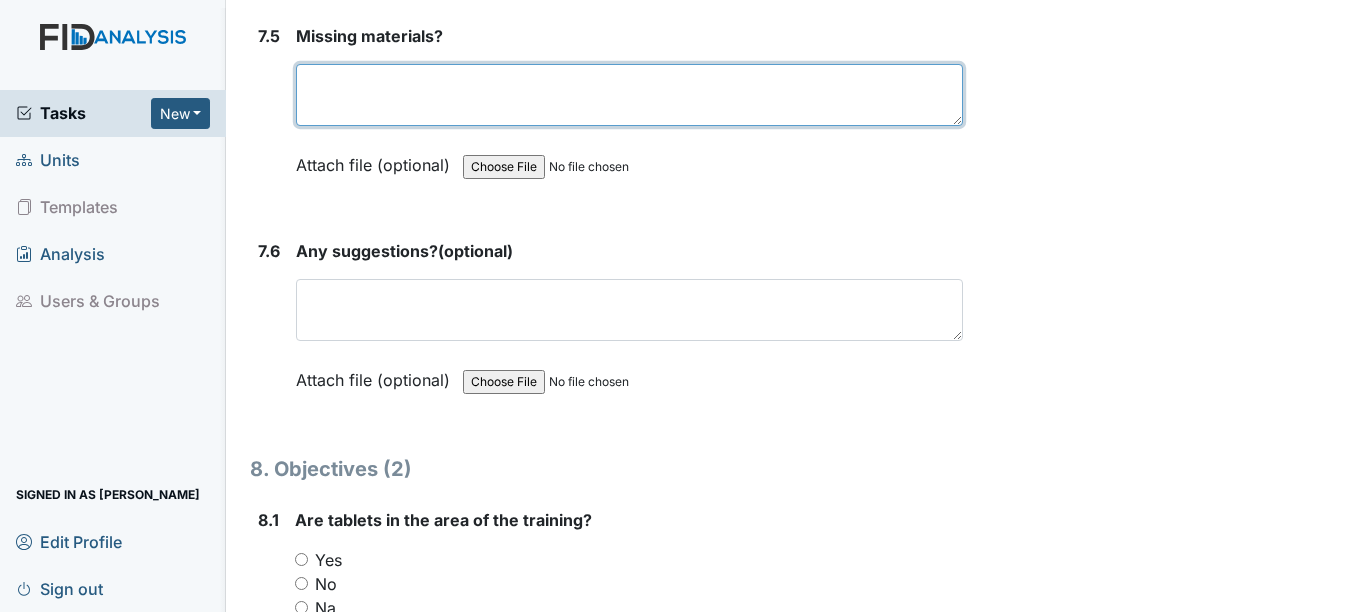 click at bounding box center [629, 95] 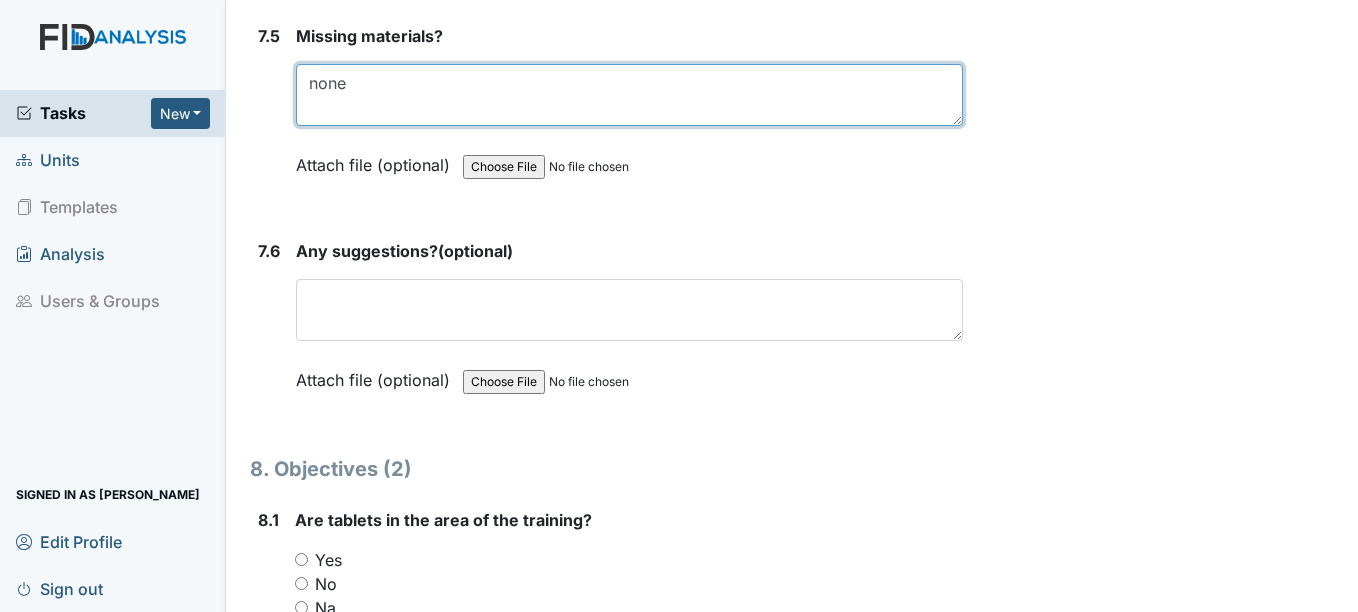 type on "none" 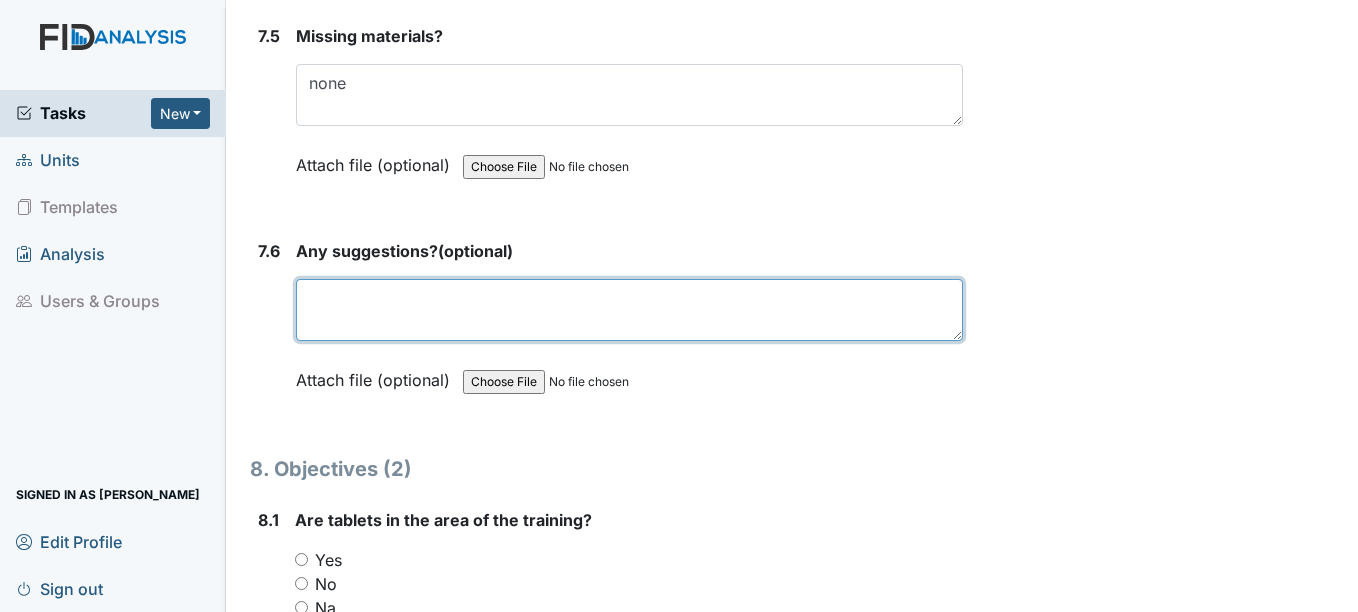 click at bounding box center (629, 310) 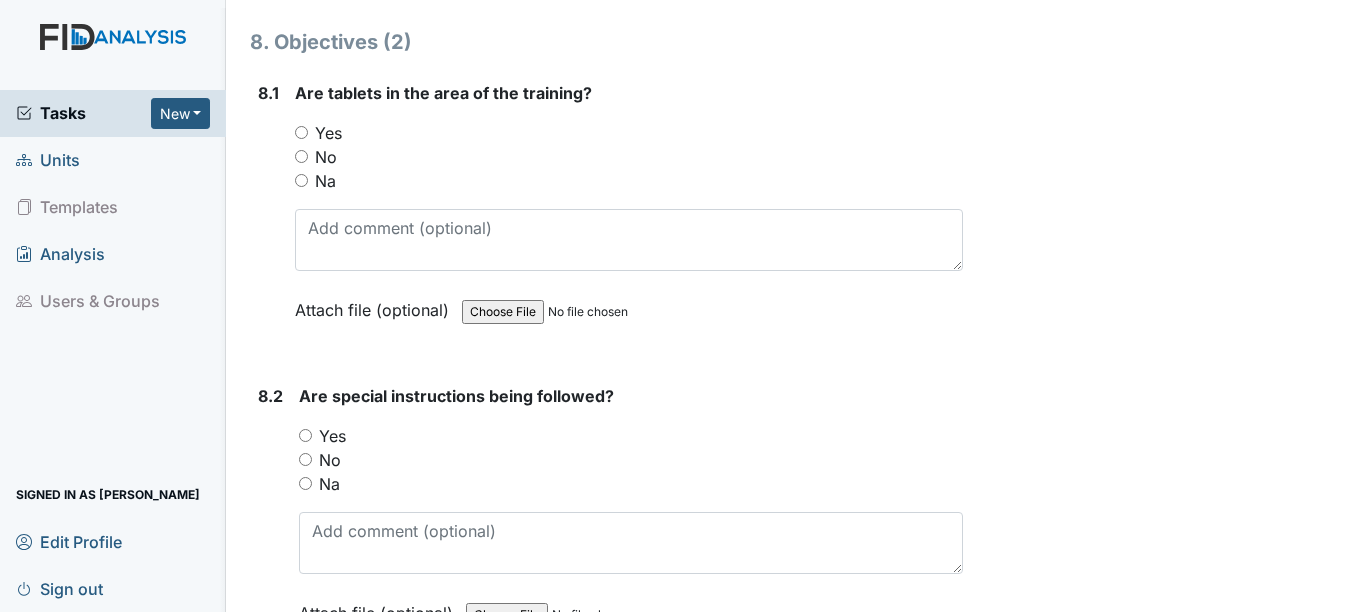 scroll, scrollTop: 13840, scrollLeft: 0, axis: vertical 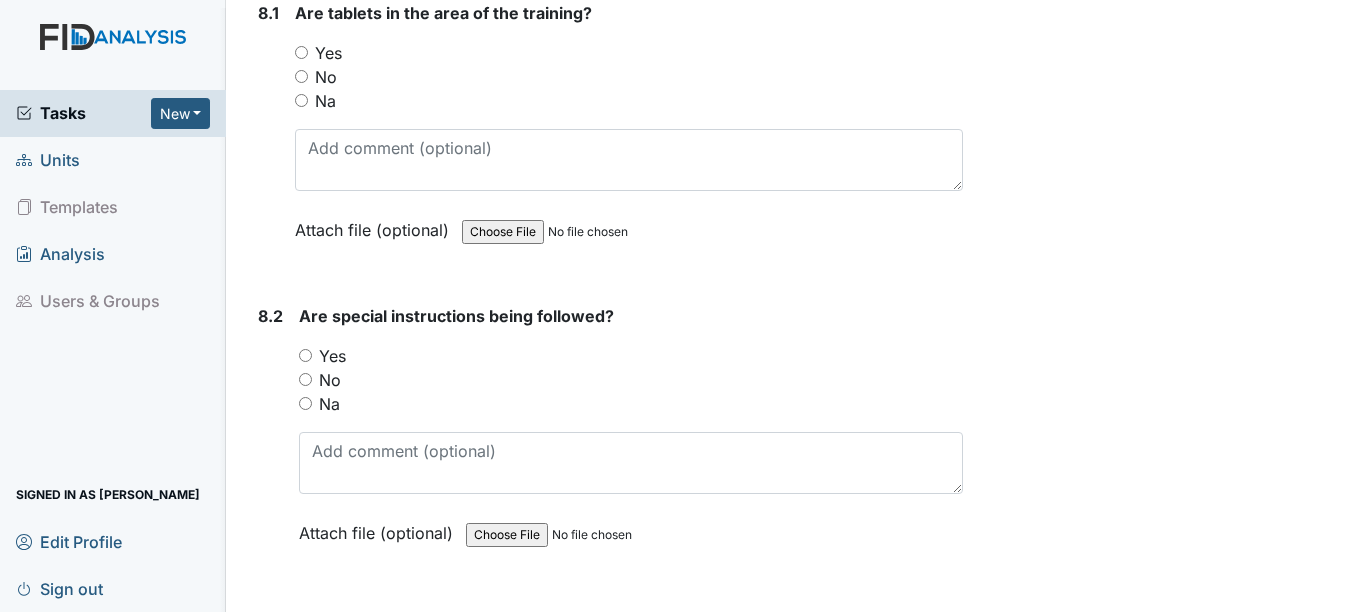 type on "NA" 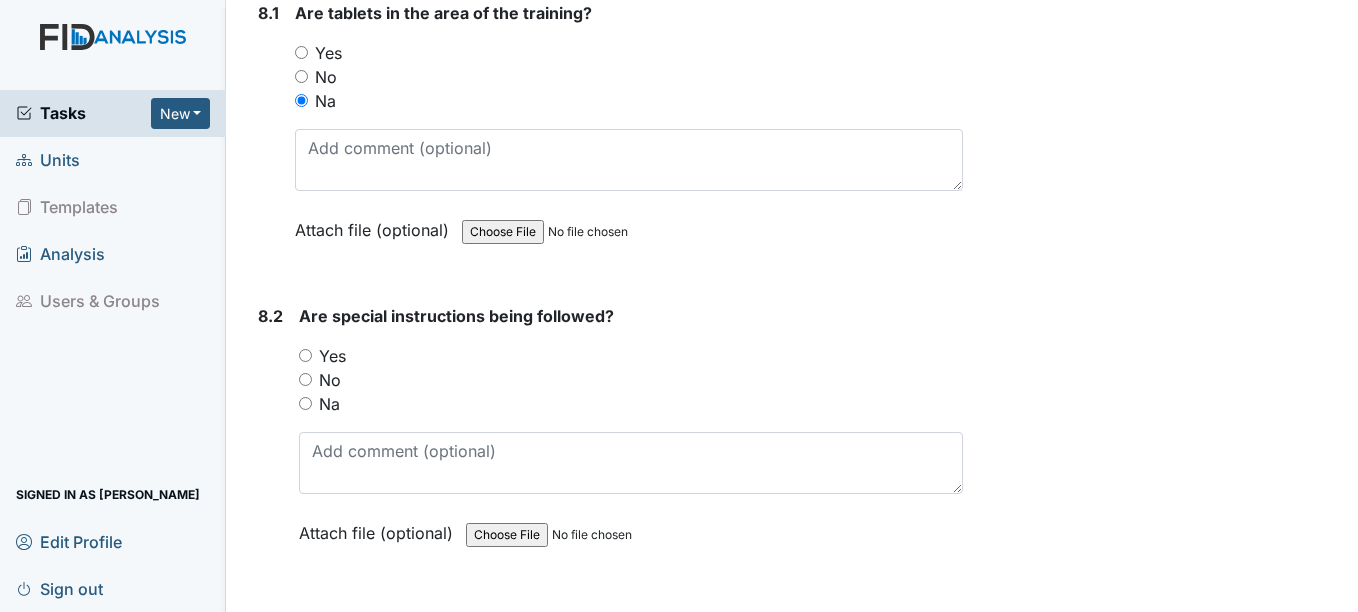 click on "Na" at bounding box center (305, 403) 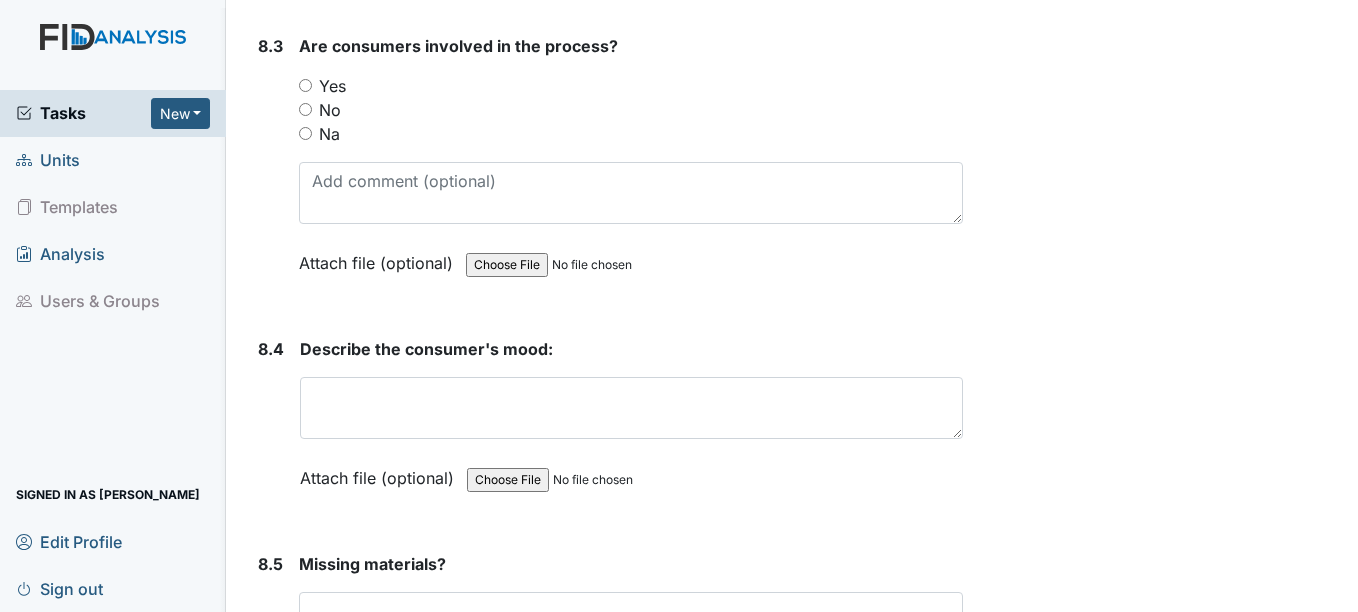 scroll, scrollTop: 14426, scrollLeft: 0, axis: vertical 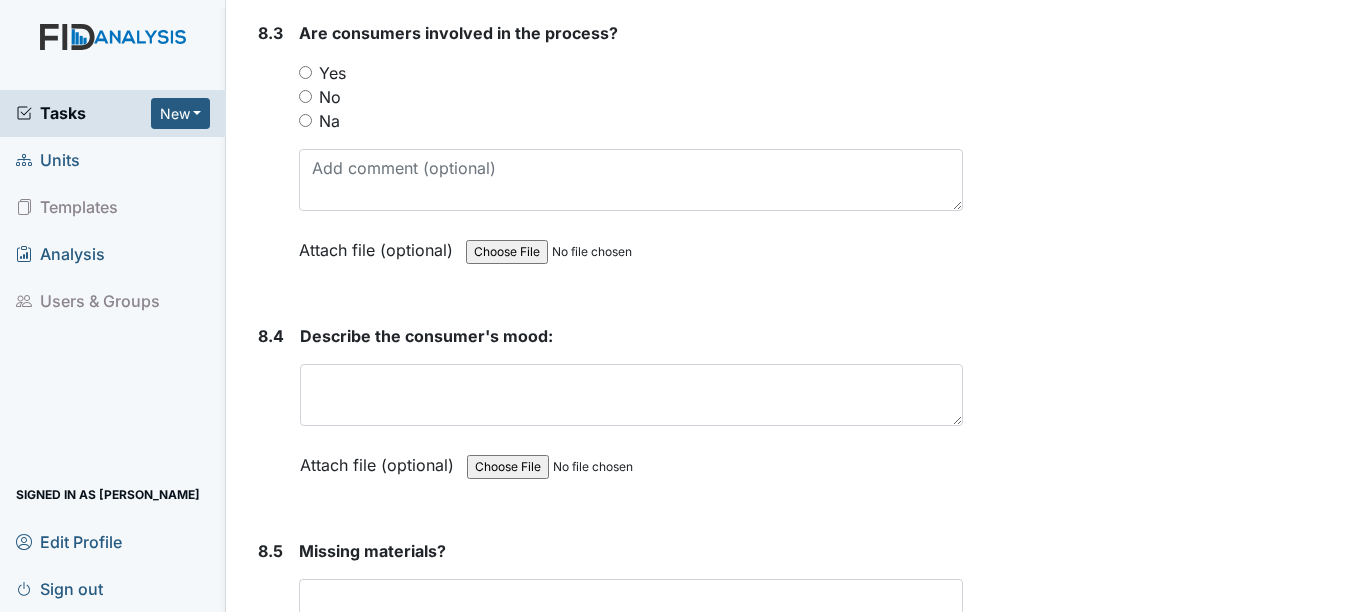 click on "Na" at bounding box center [305, 120] 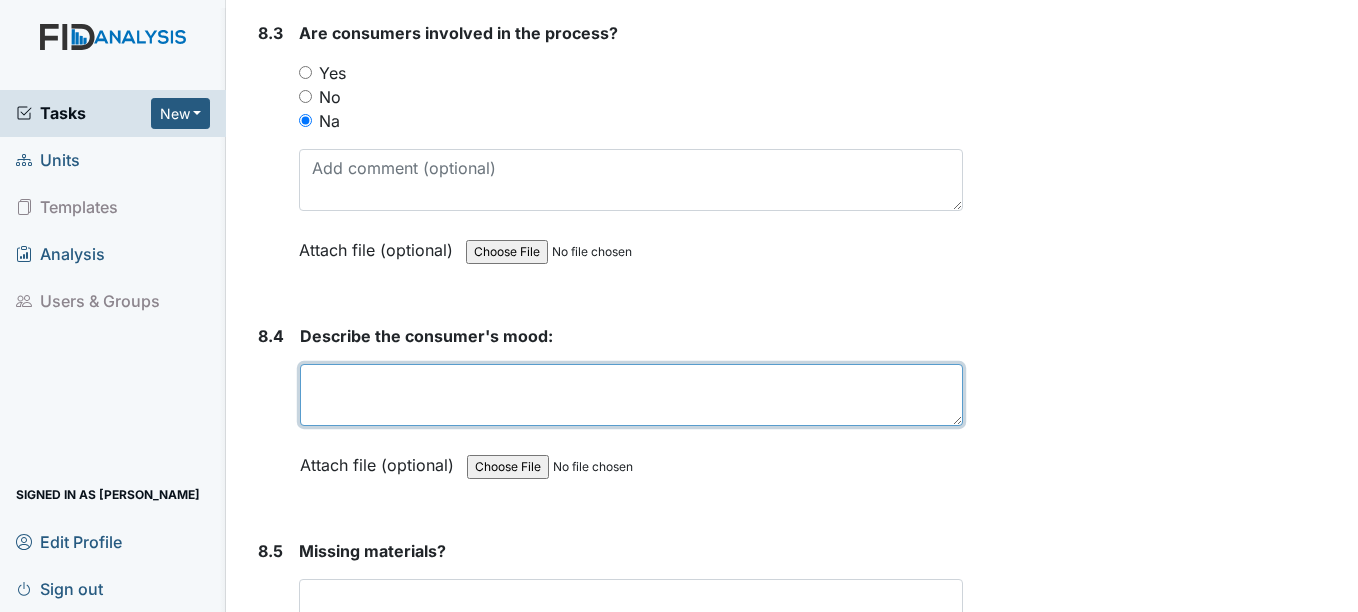 click at bounding box center [631, 395] 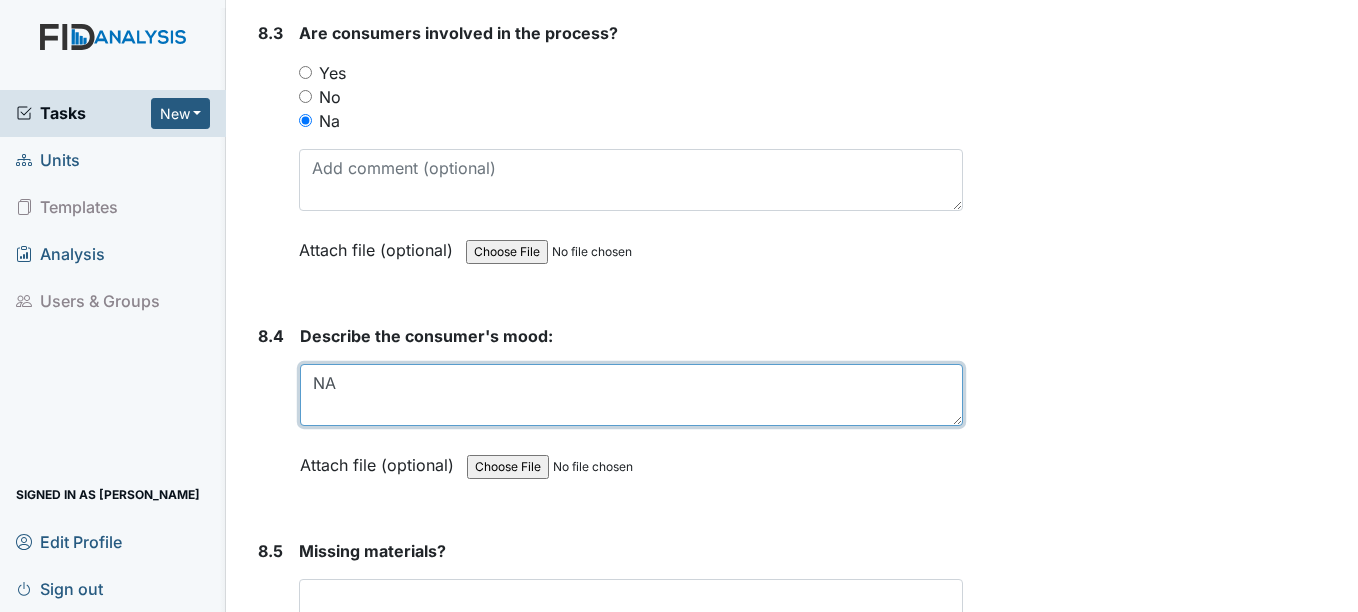 type on "NA" 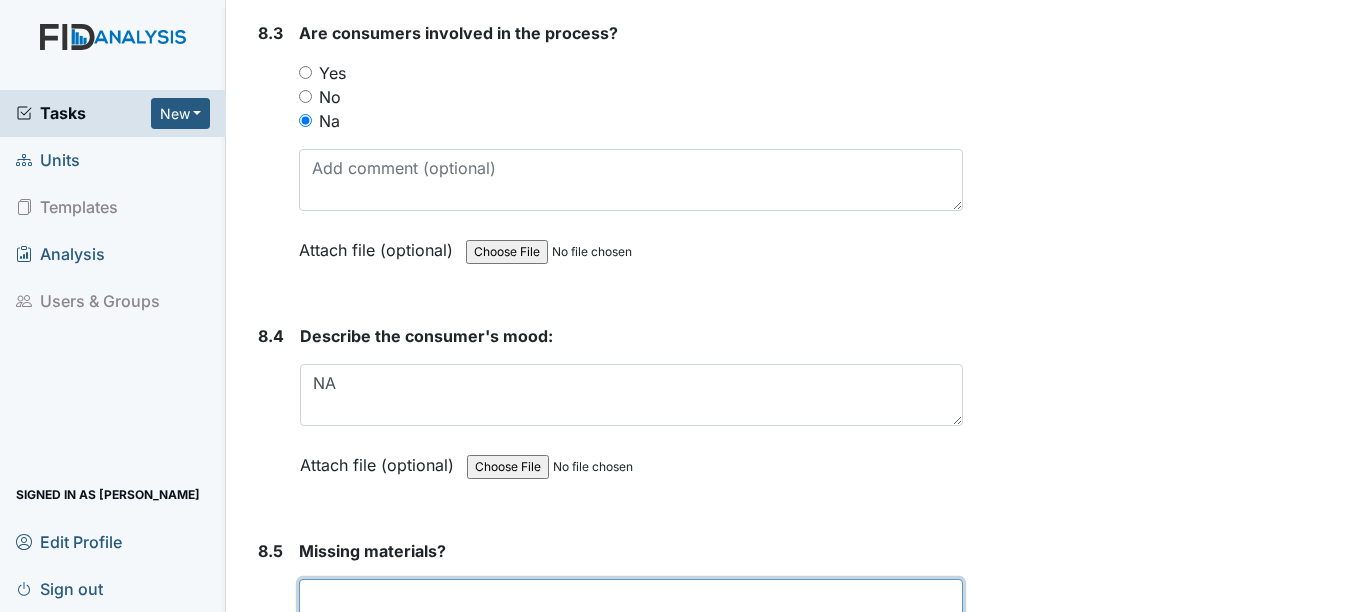 click at bounding box center [630, 610] 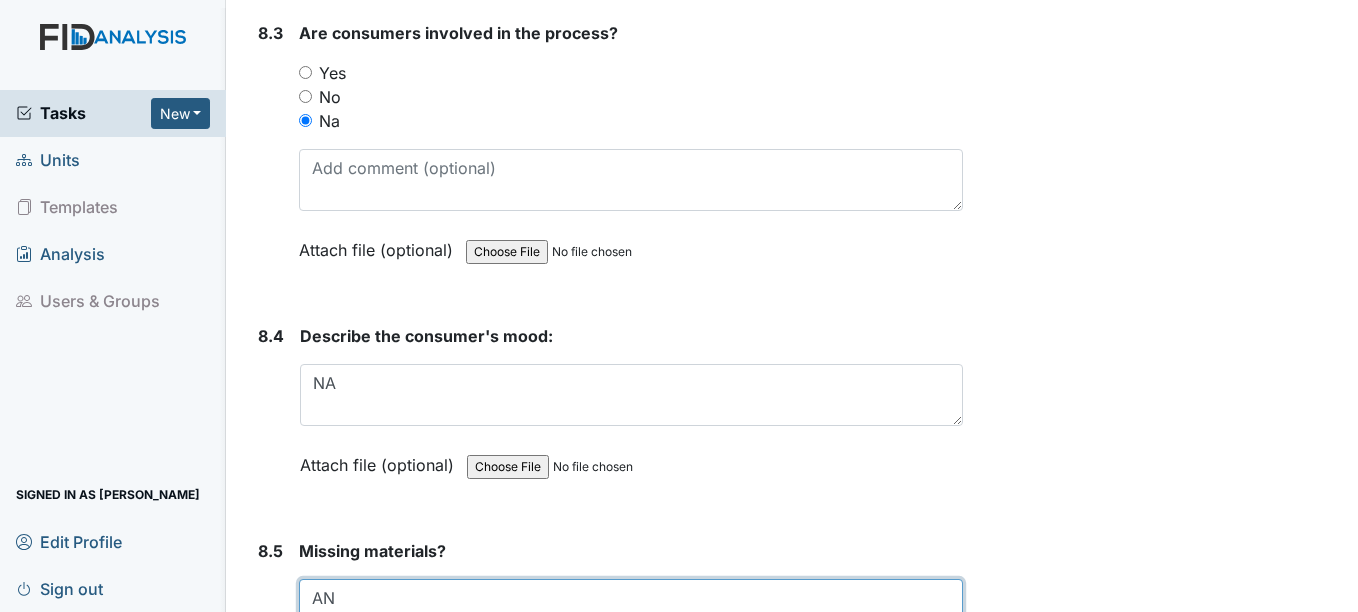 type on "A" 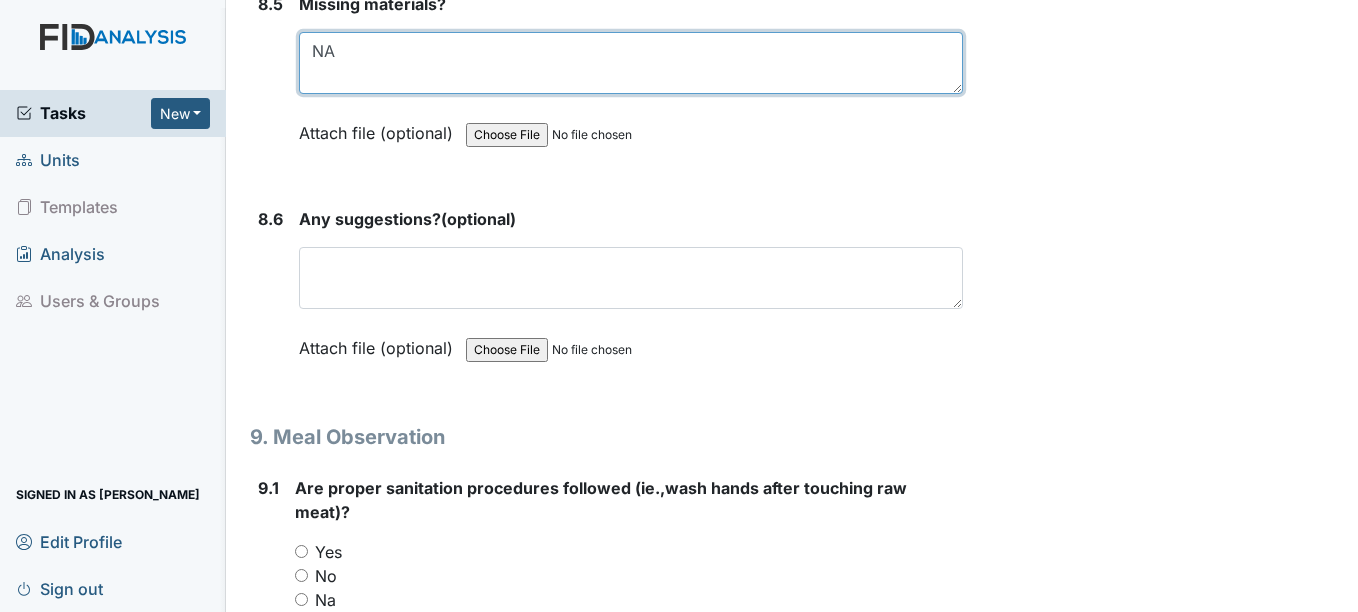 scroll, scrollTop: 15133, scrollLeft: 0, axis: vertical 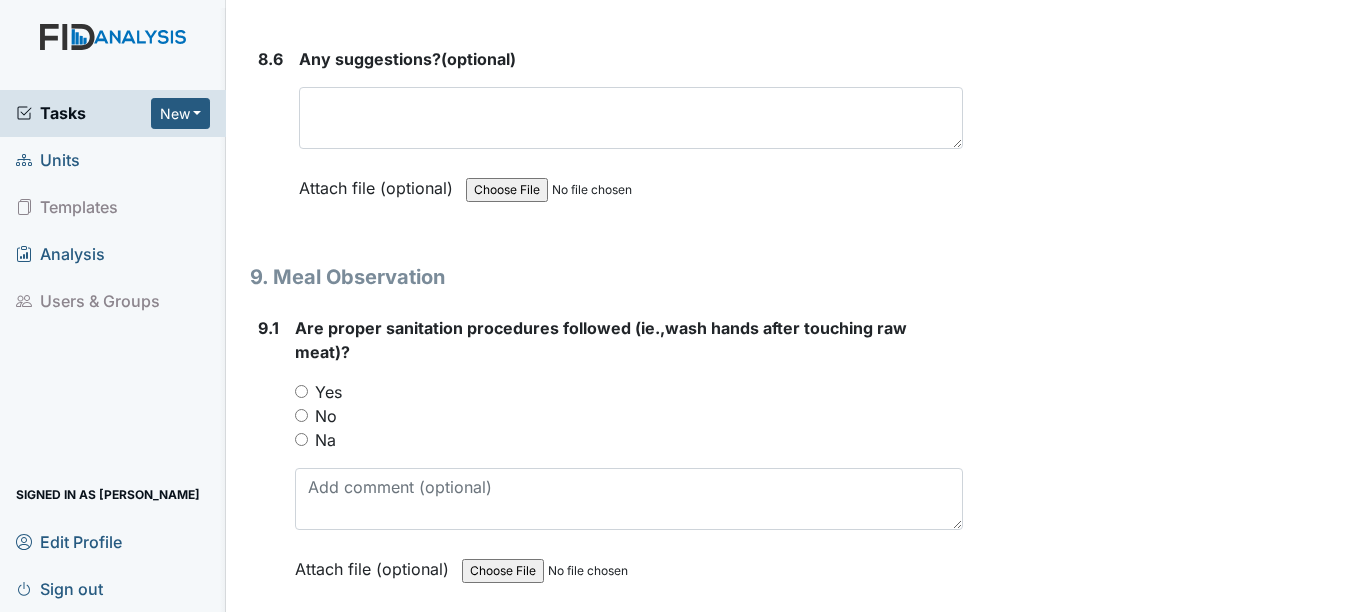 type on "NA" 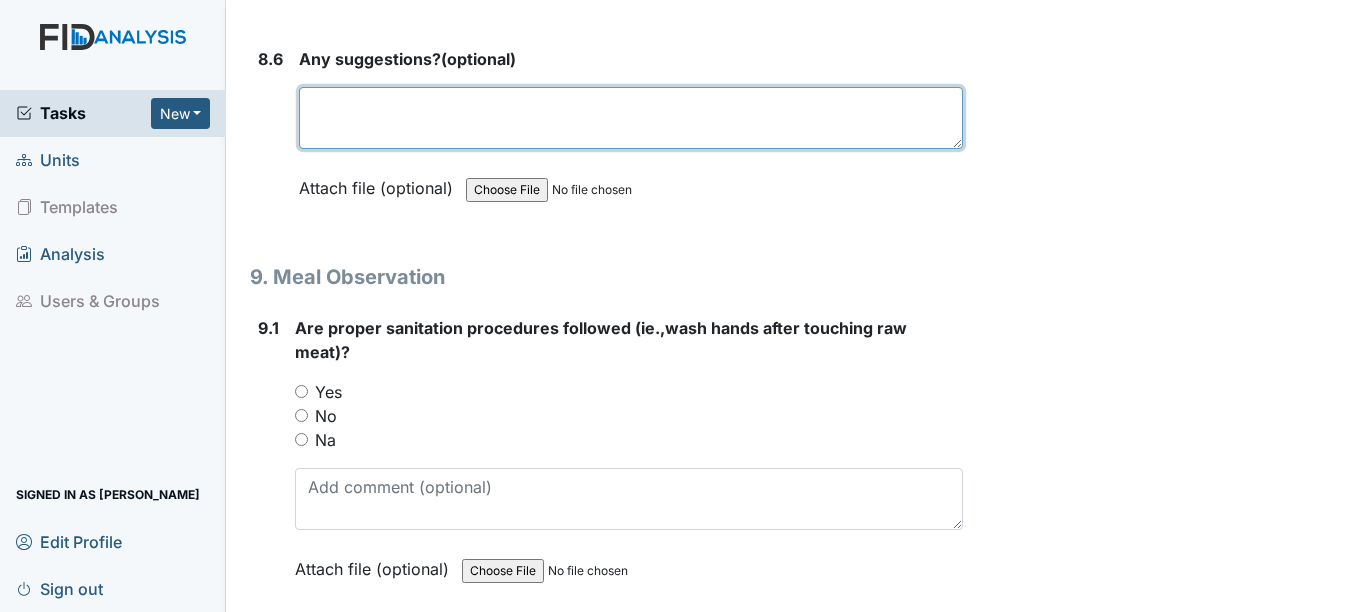 click at bounding box center (630, 118) 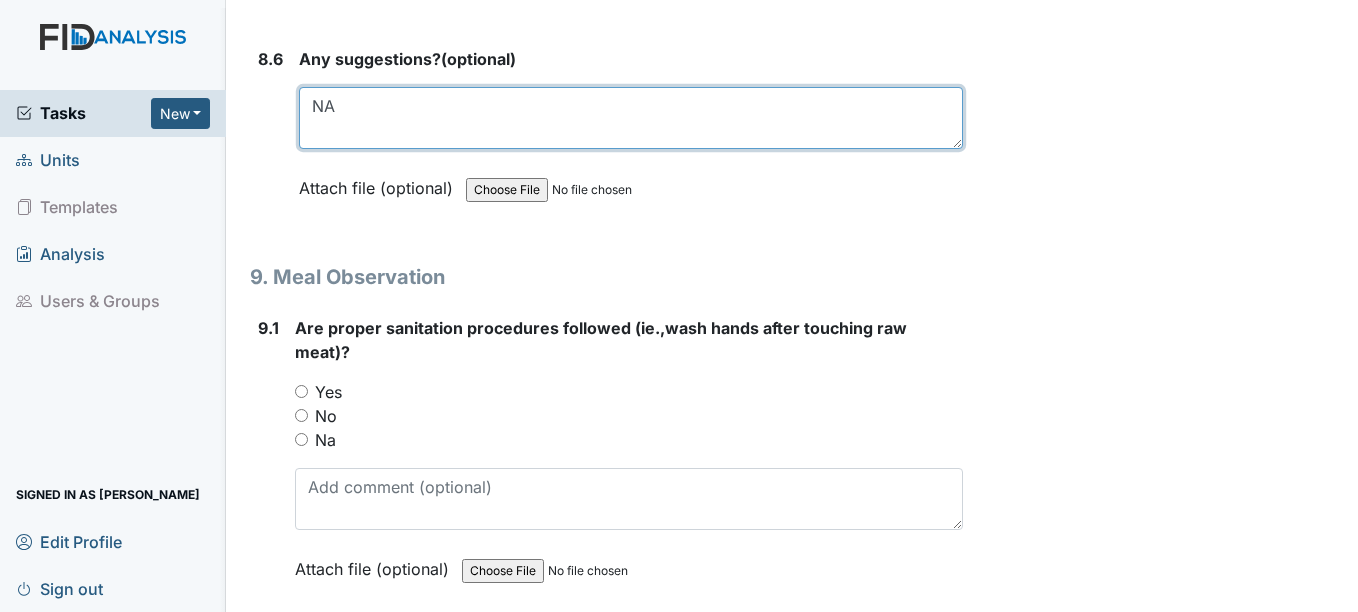 type on "NA" 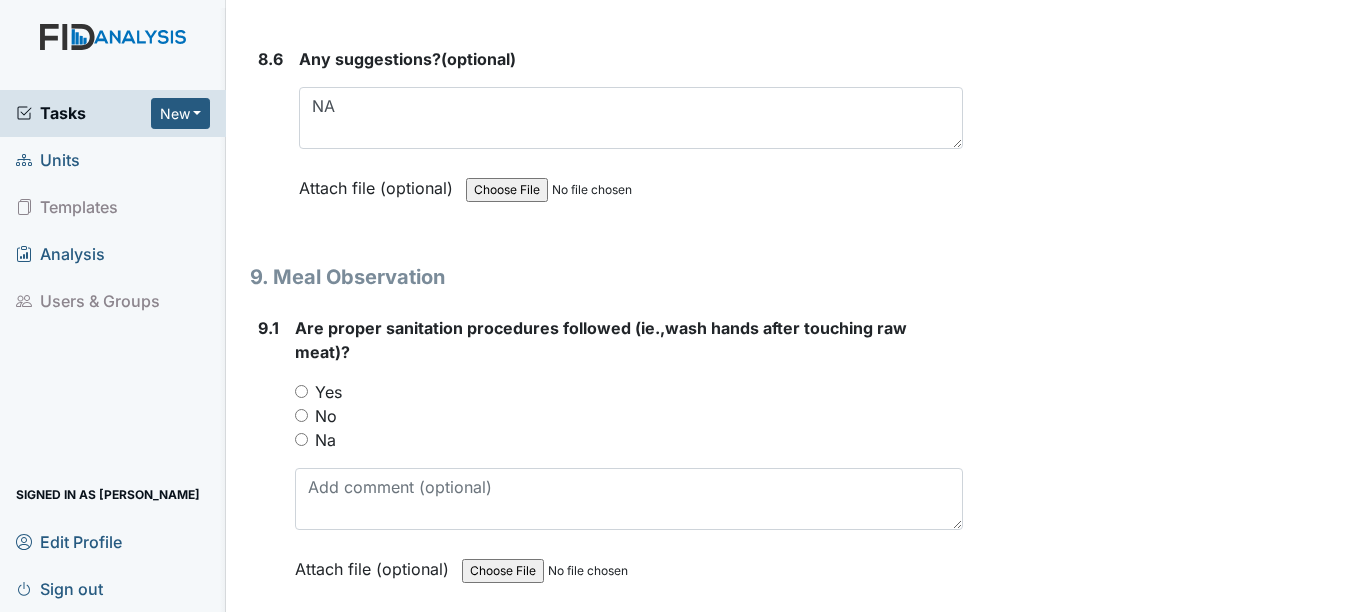 click on "Yes" at bounding box center [301, 391] 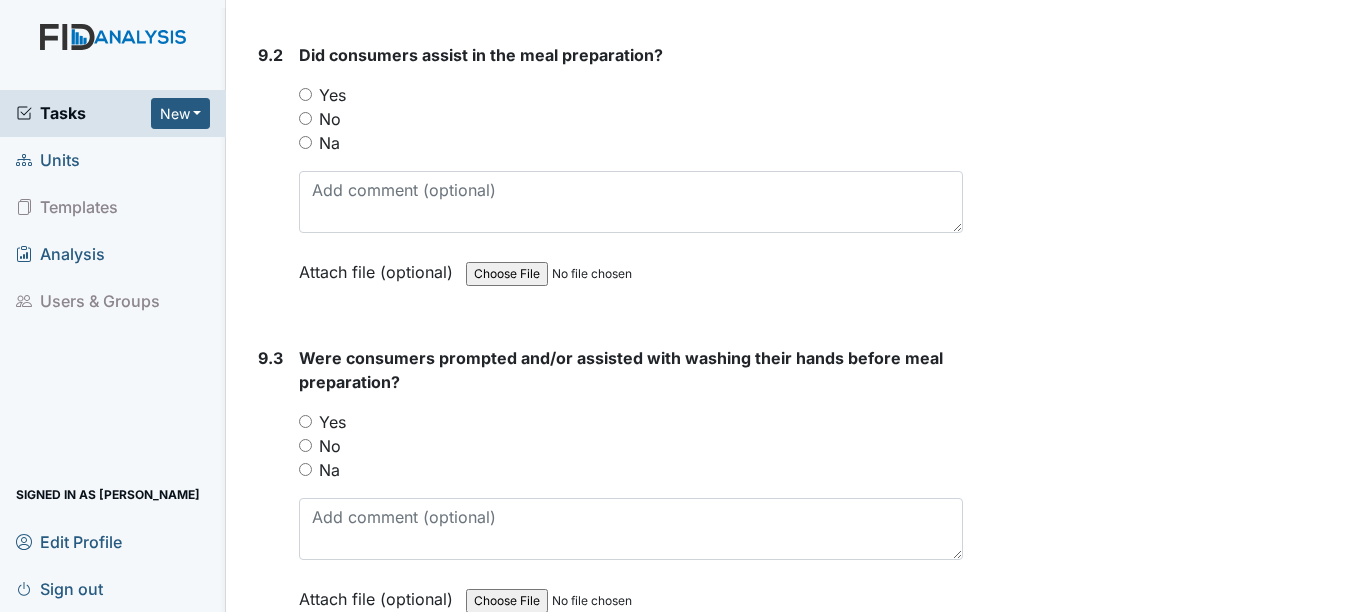 scroll, scrollTop: 15760, scrollLeft: 0, axis: vertical 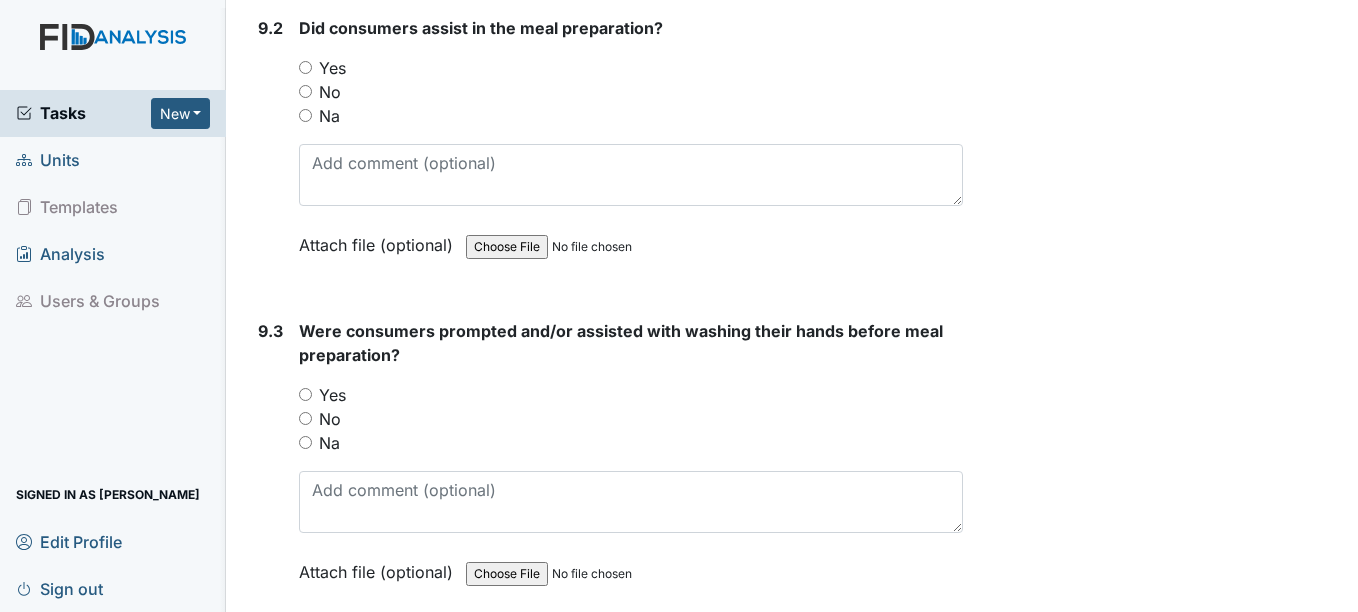 click on "Yes" at bounding box center [305, 67] 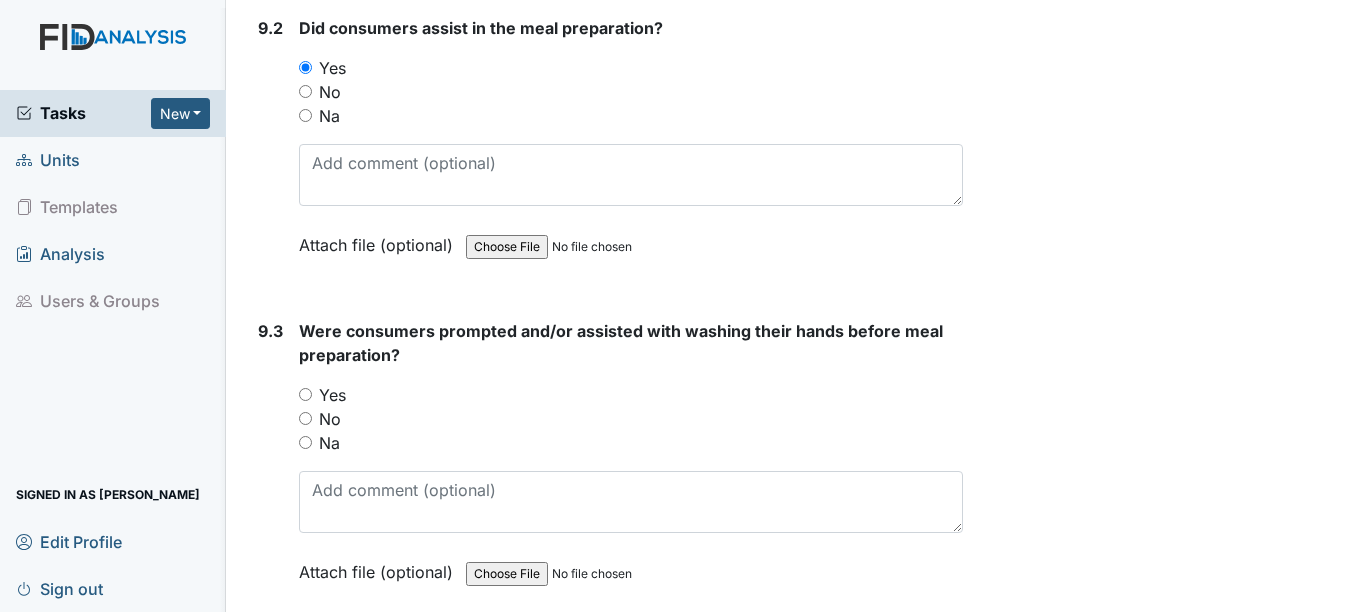 click on "Yes" at bounding box center (305, 394) 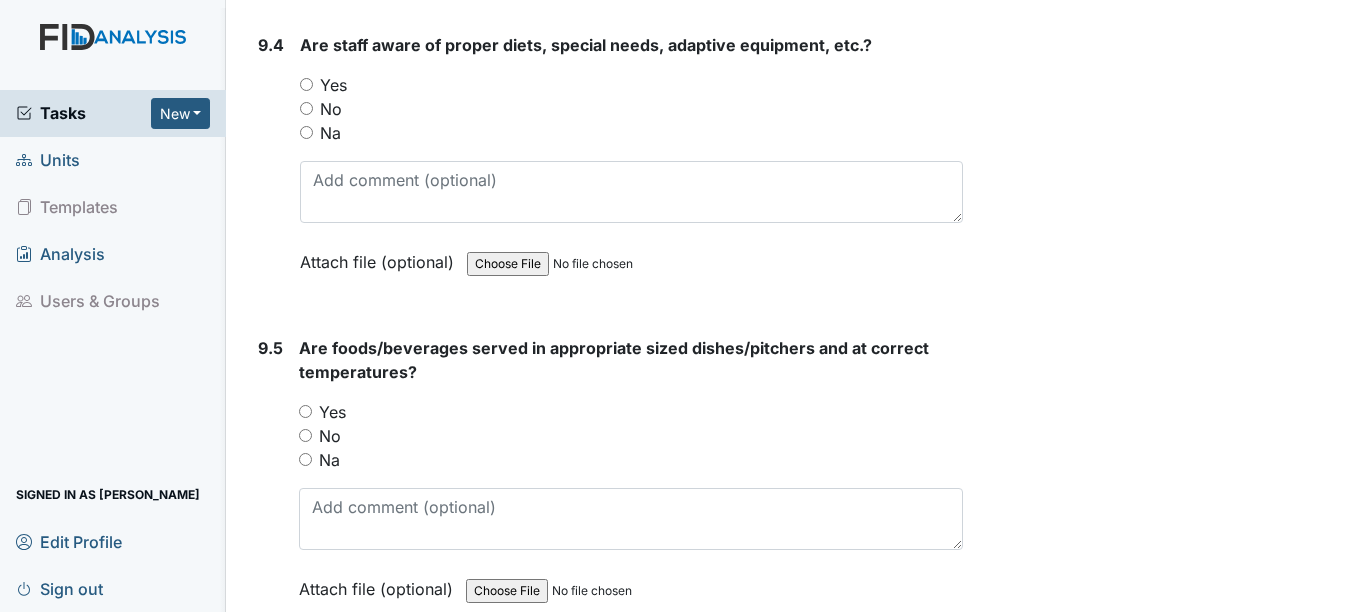 scroll, scrollTop: 16386, scrollLeft: 0, axis: vertical 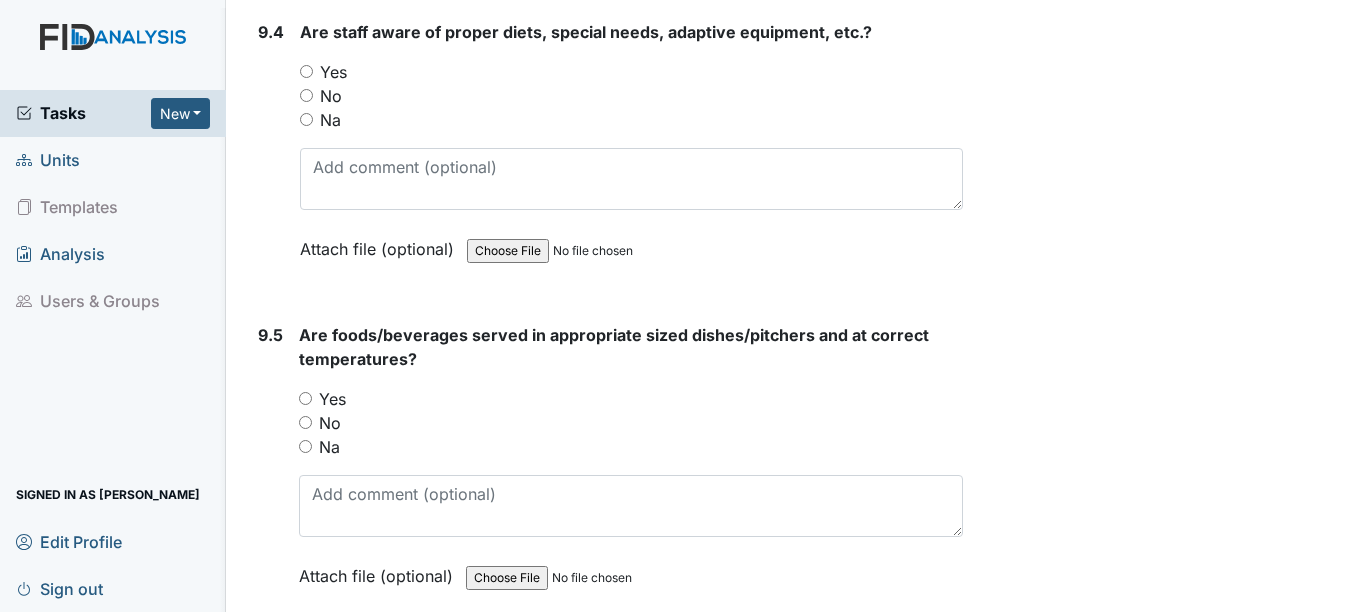 click on "Yes" at bounding box center (306, 71) 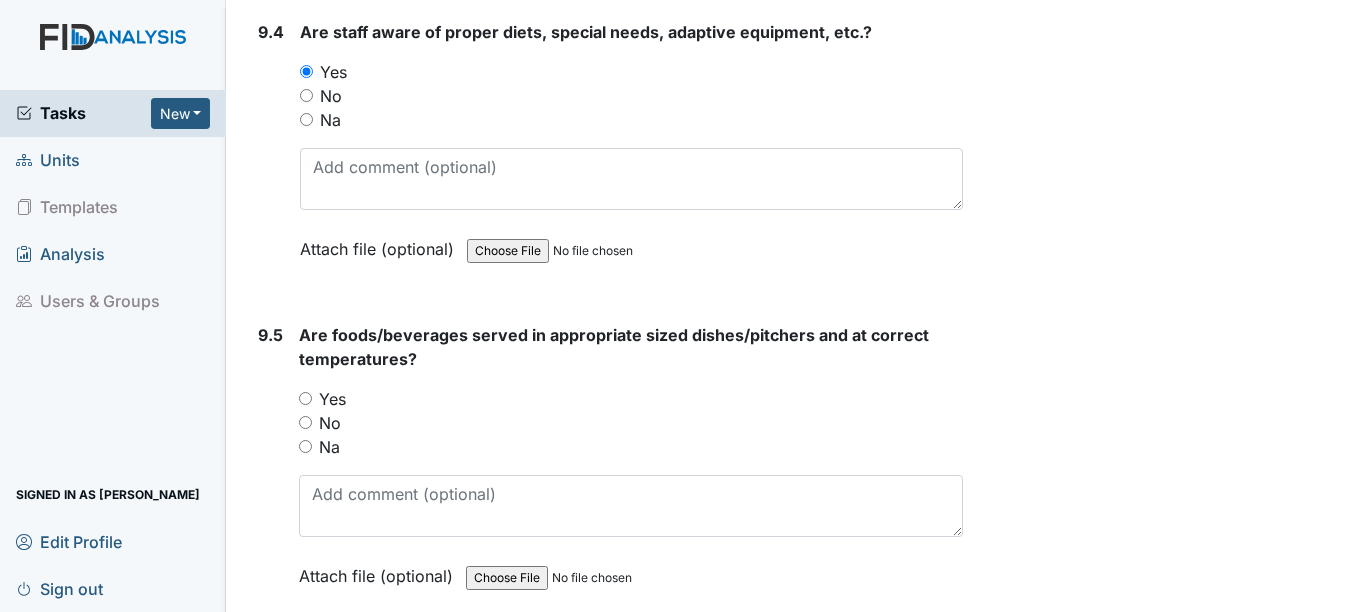 click on "Yes" at bounding box center (305, 398) 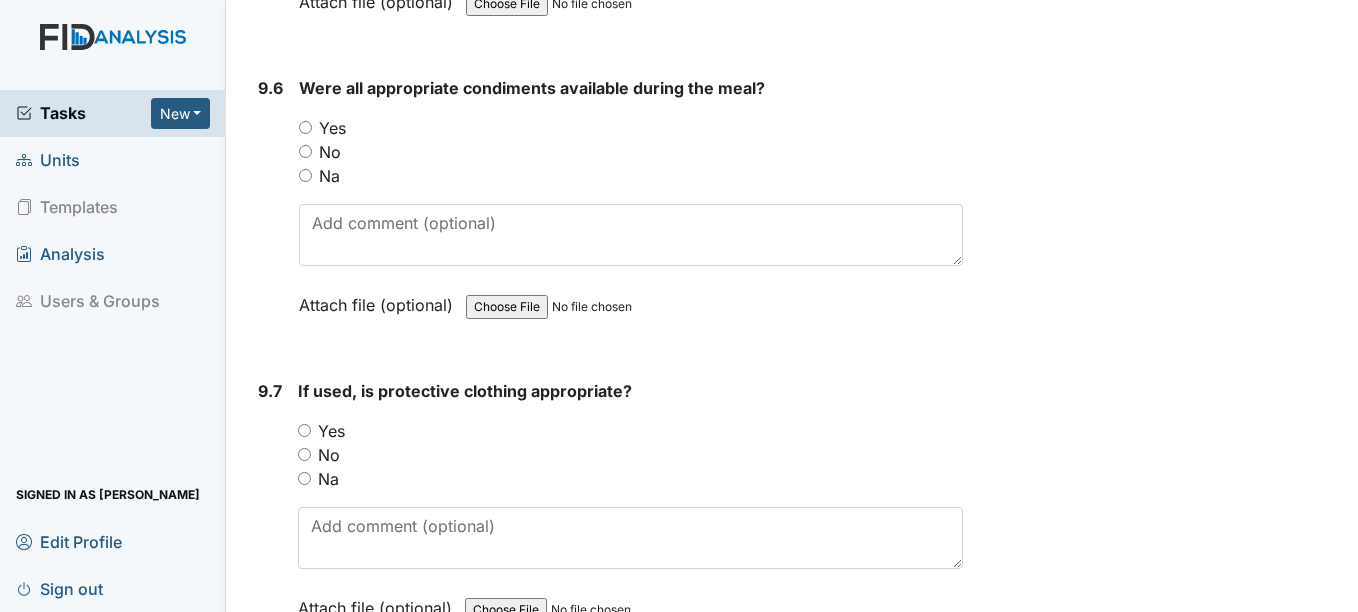 scroll, scrollTop: 17000, scrollLeft: 0, axis: vertical 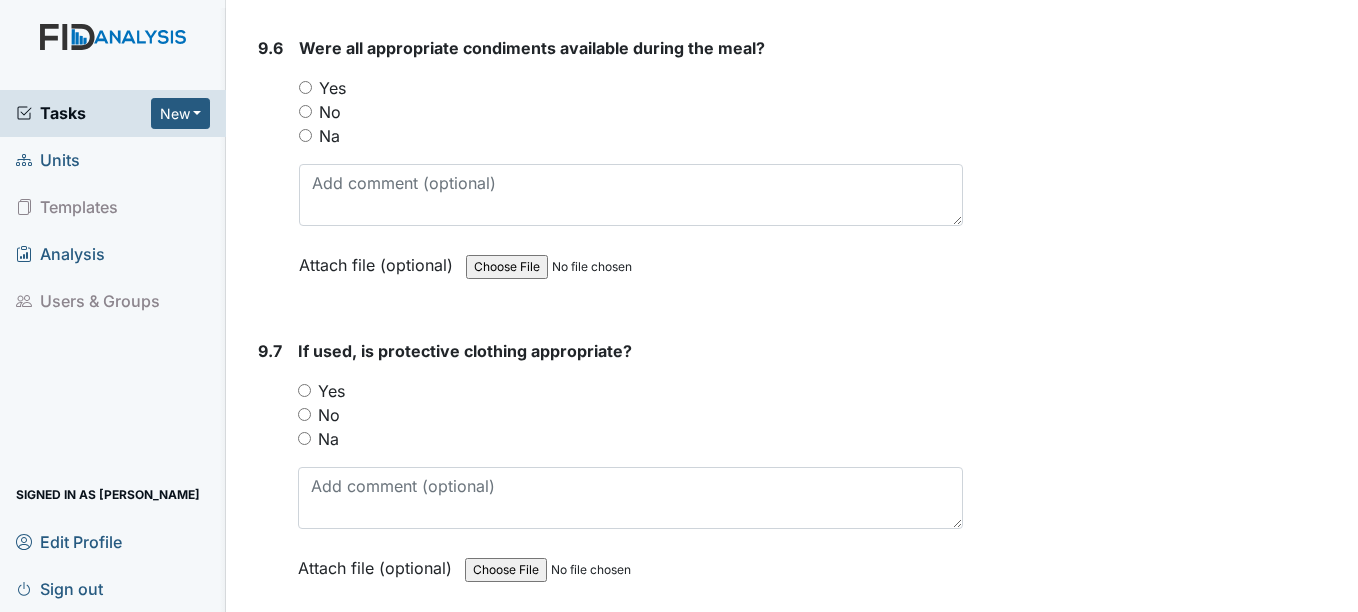 click on "Yes" at bounding box center [305, 87] 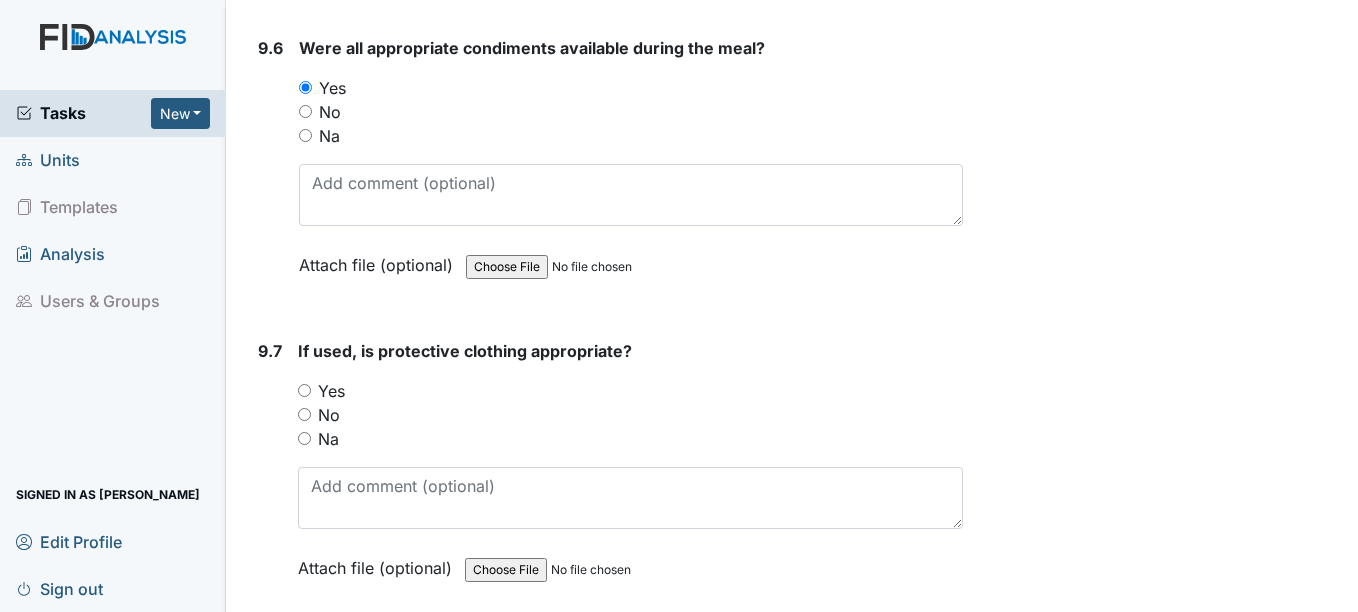 click on "Yes" at bounding box center [304, 390] 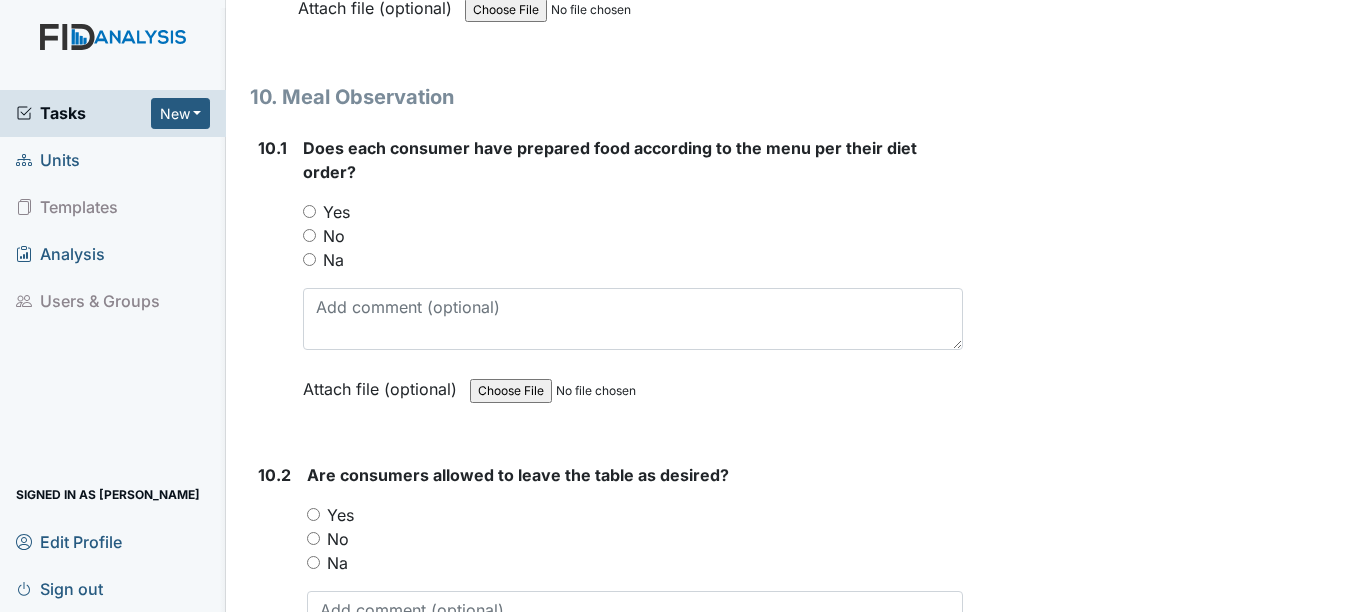 scroll, scrollTop: 17601, scrollLeft: 0, axis: vertical 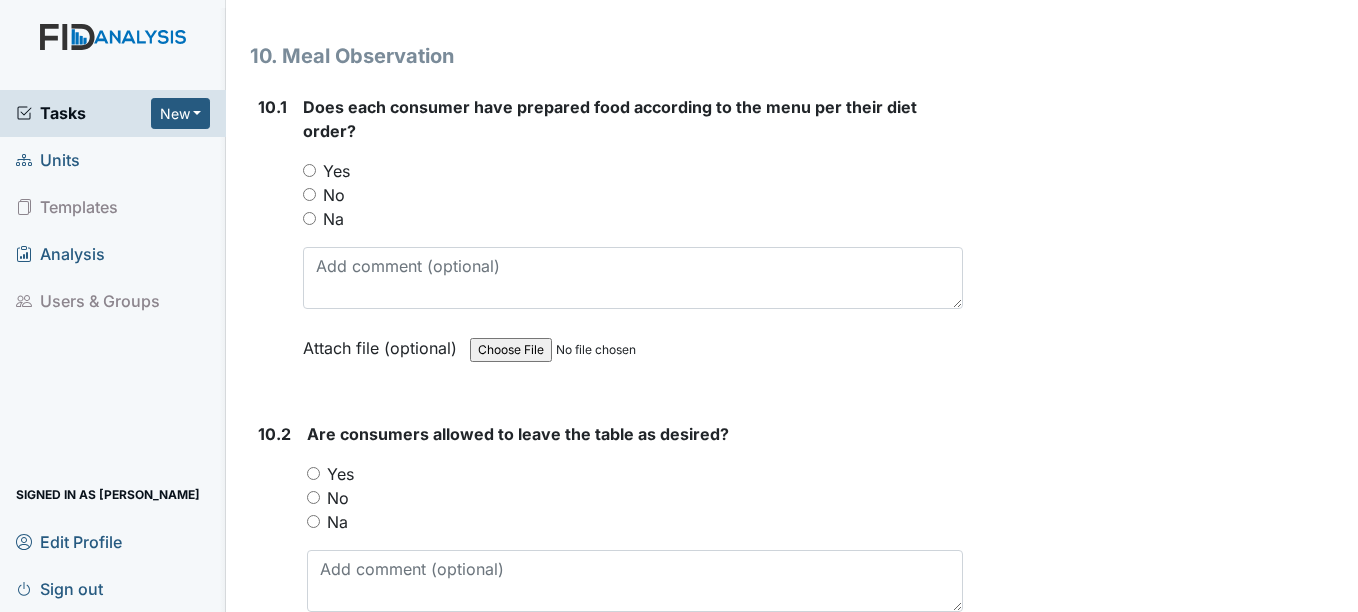 click on "Yes" at bounding box center [309, 170] 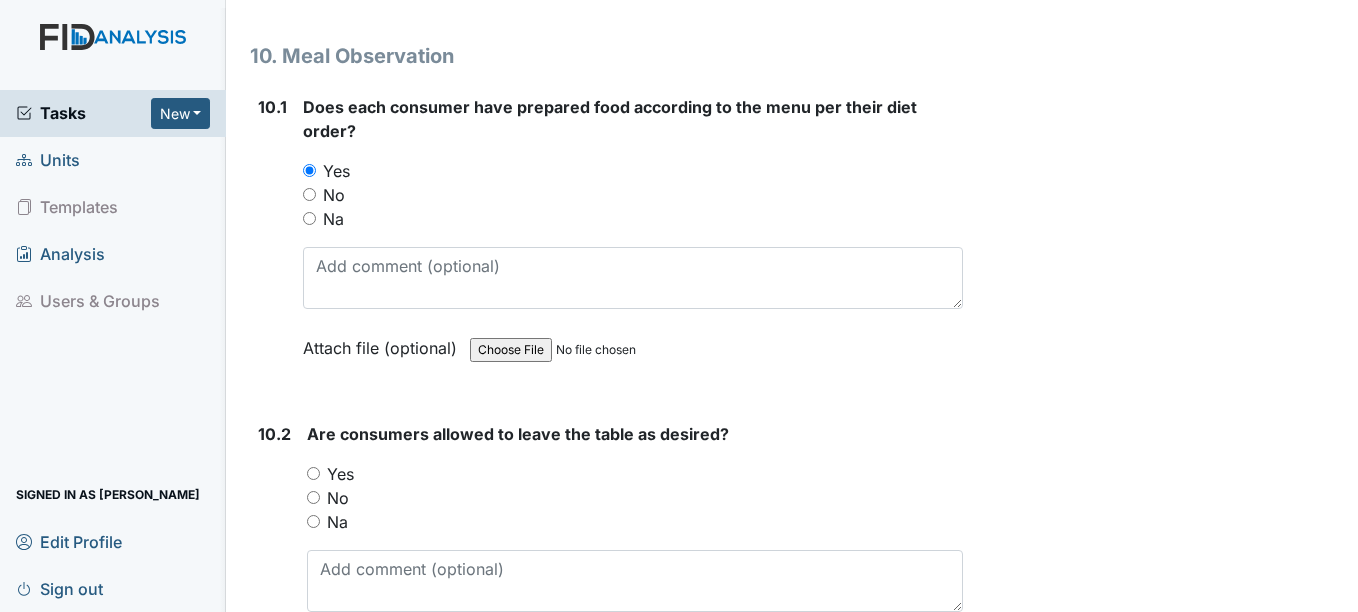 click on "Yes" at bounding box center [313, 473] 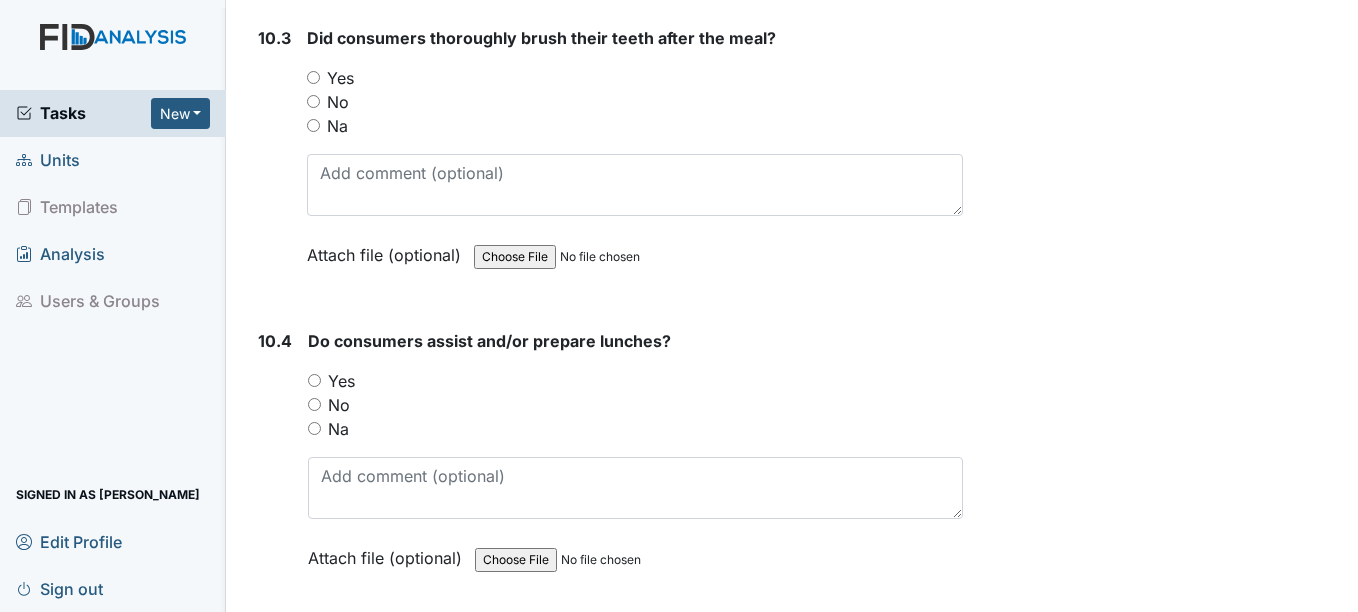 scroll, scrollTop: 18308, scrollLeft: 0, axis: vertical 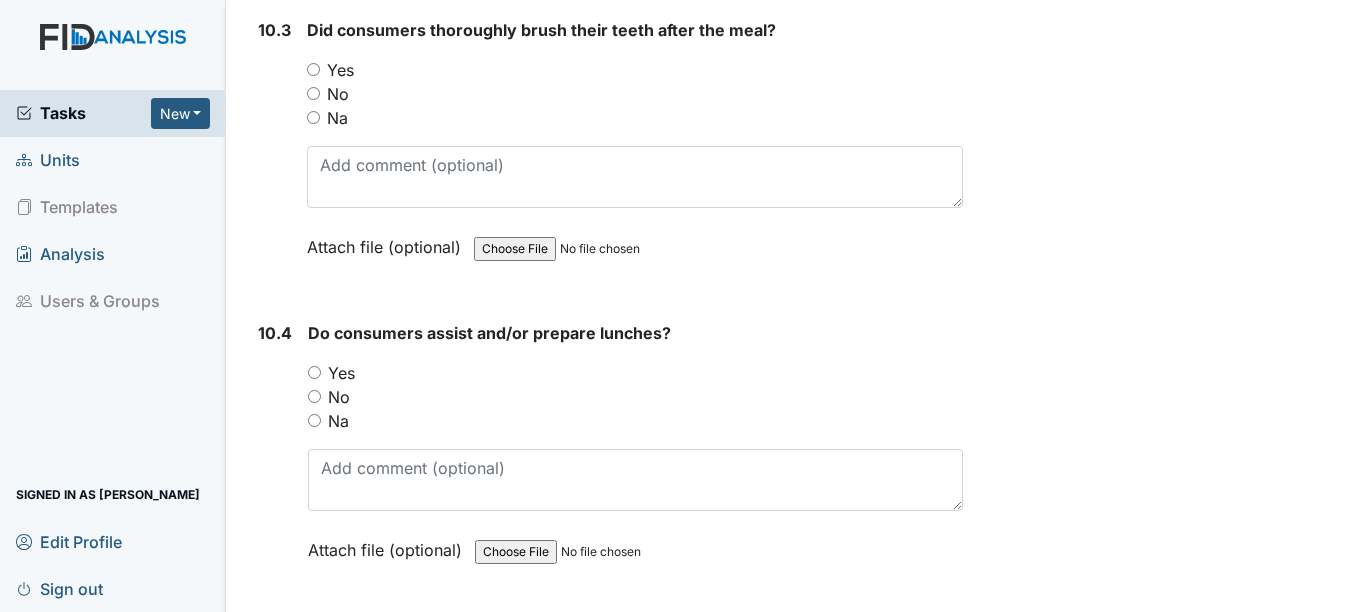 click on "Yes" at bounding box center [313, 69] 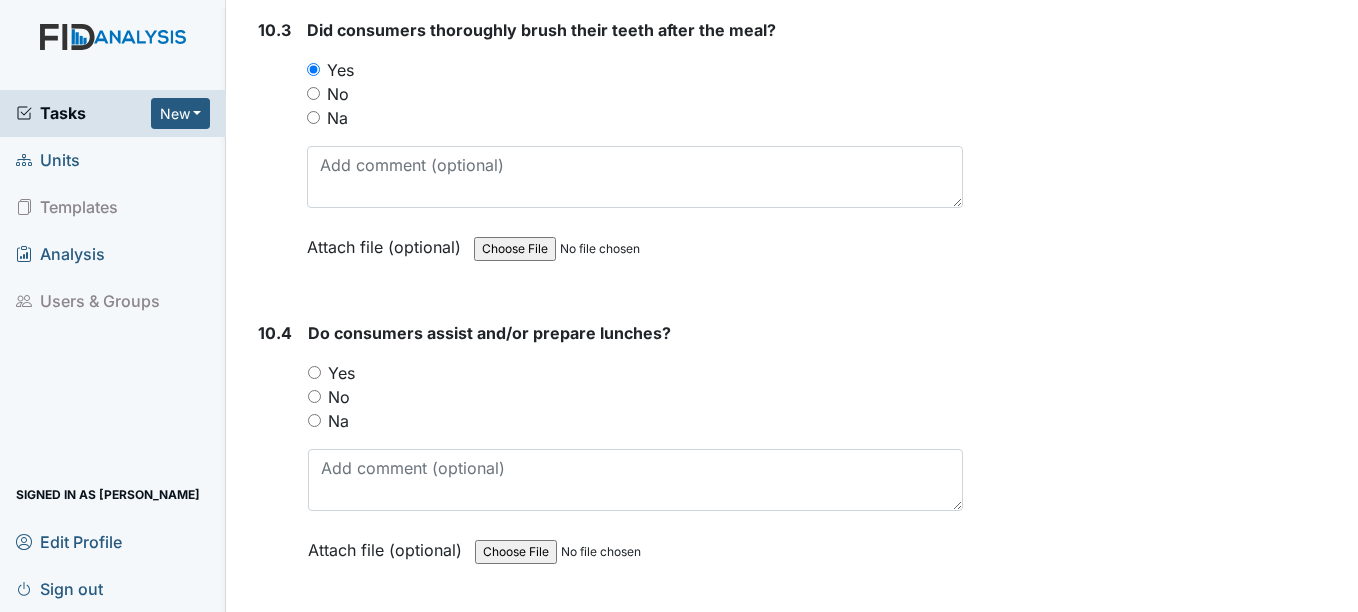 click on "Yes" at bounding box center [314, 372] 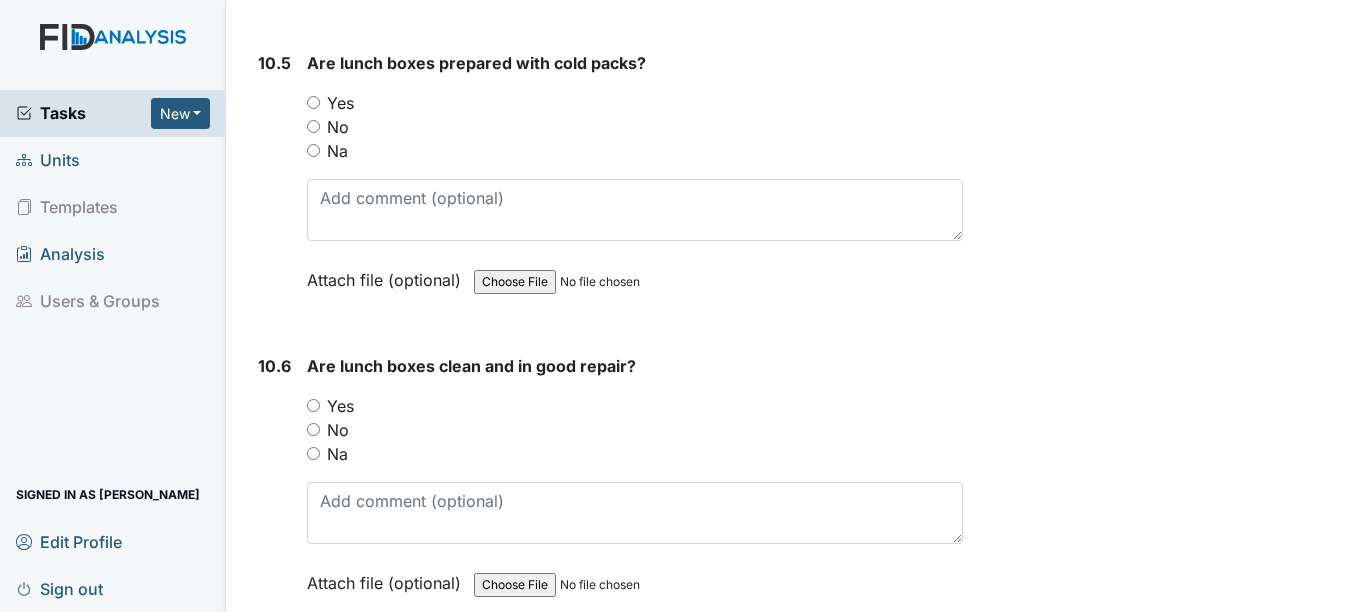 scroll, scrollTop: 18921, scrollLeft: 0, axis: vertical 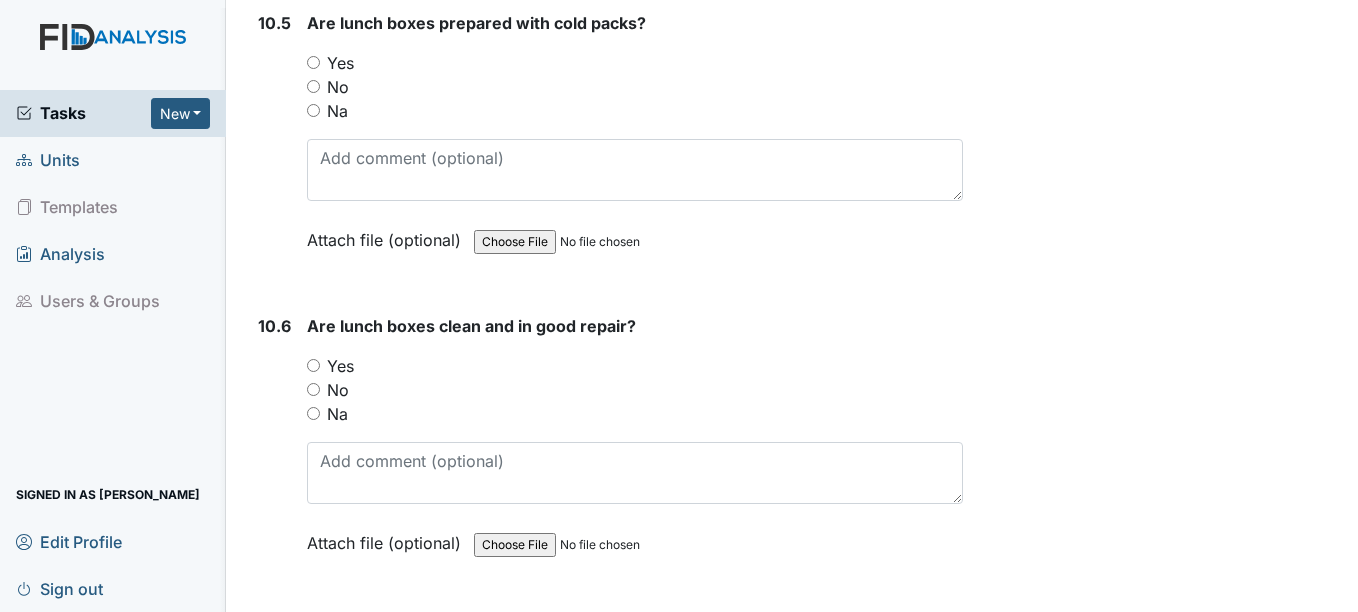 click on "Yes" at bounding box center [313, 62] 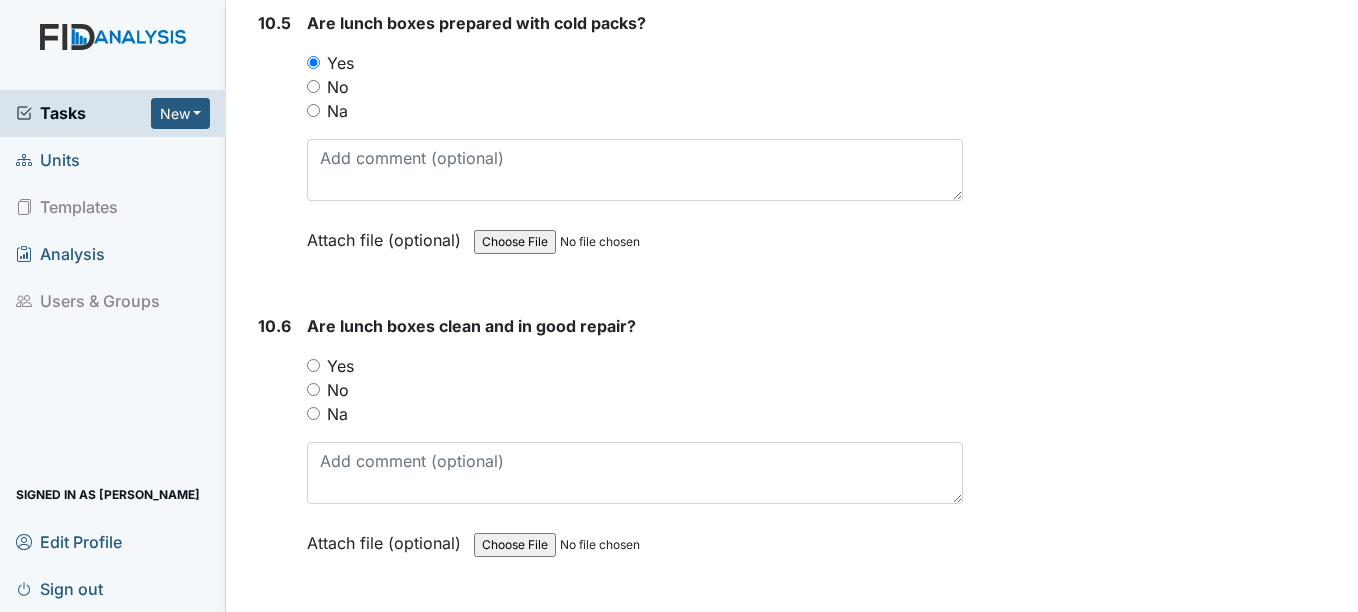 click on "Yes" at bounding box center (313, 365) 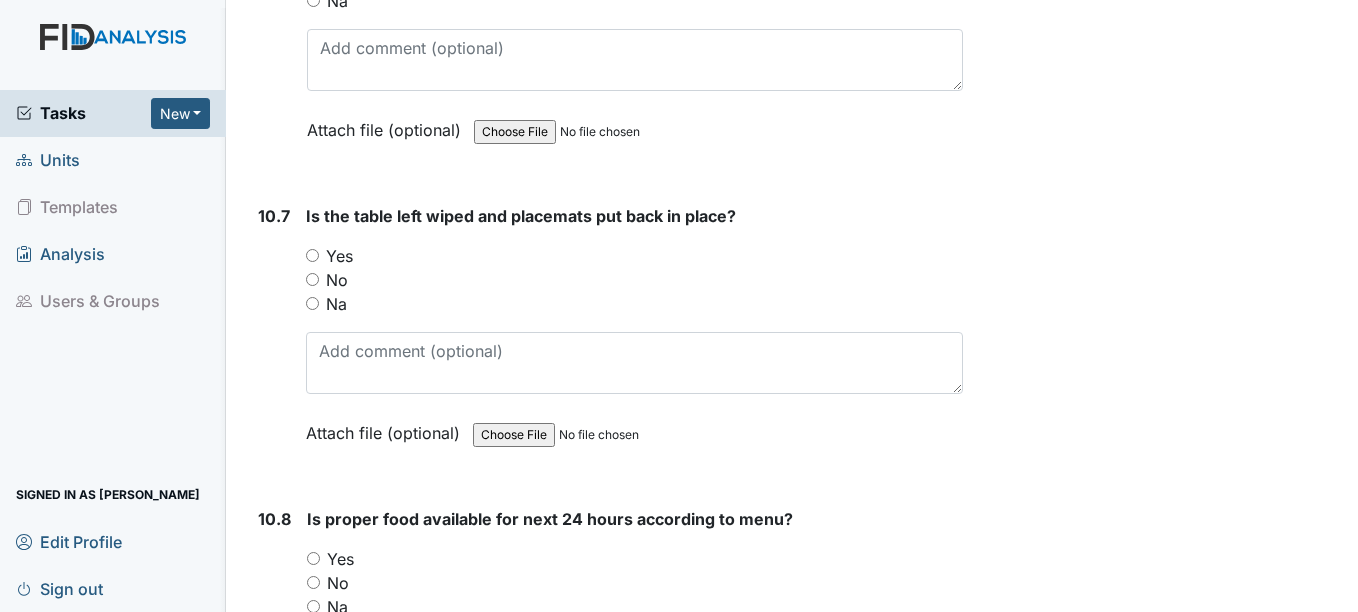scroll, scrollTop: 19481, scrollLeft: 0, axis: vertical 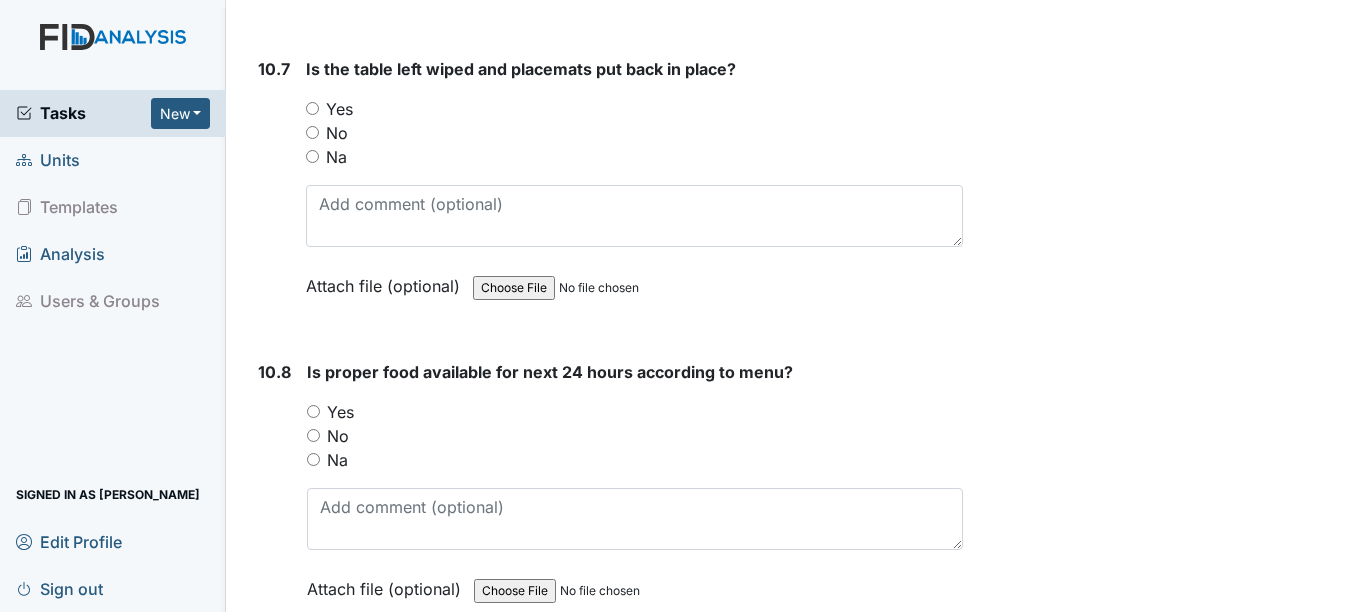 click on "Yes" at bounding box center [312, 108] 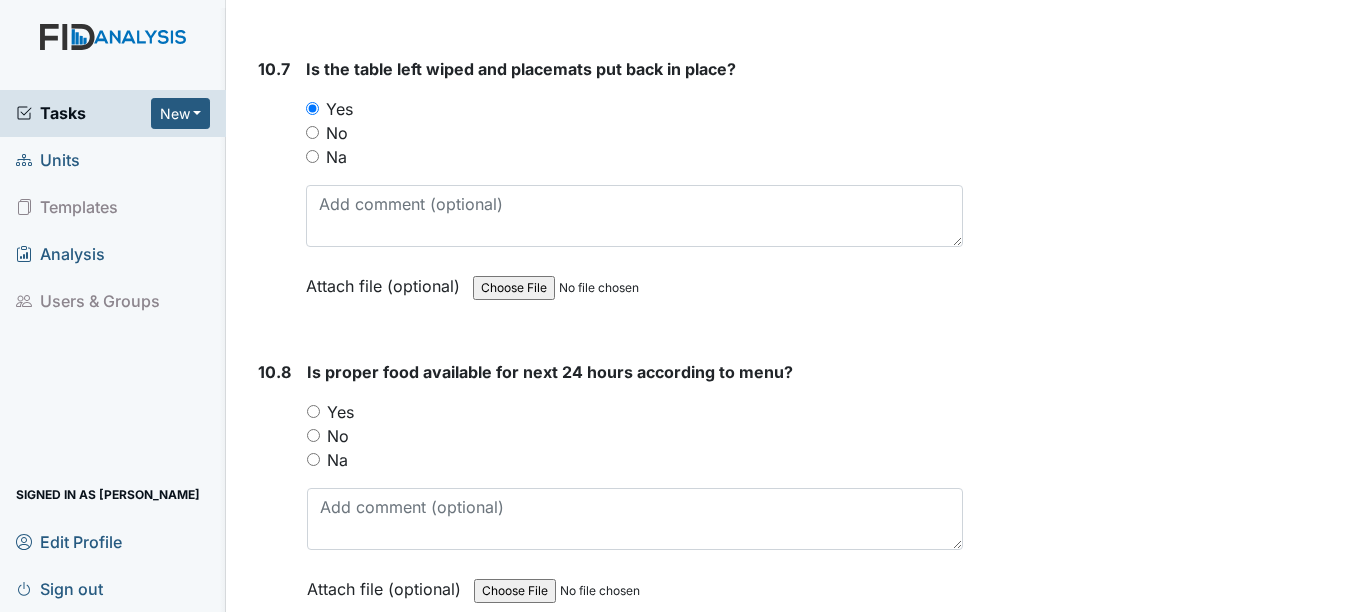 click on "Yes" at bounding box center [313, 411] 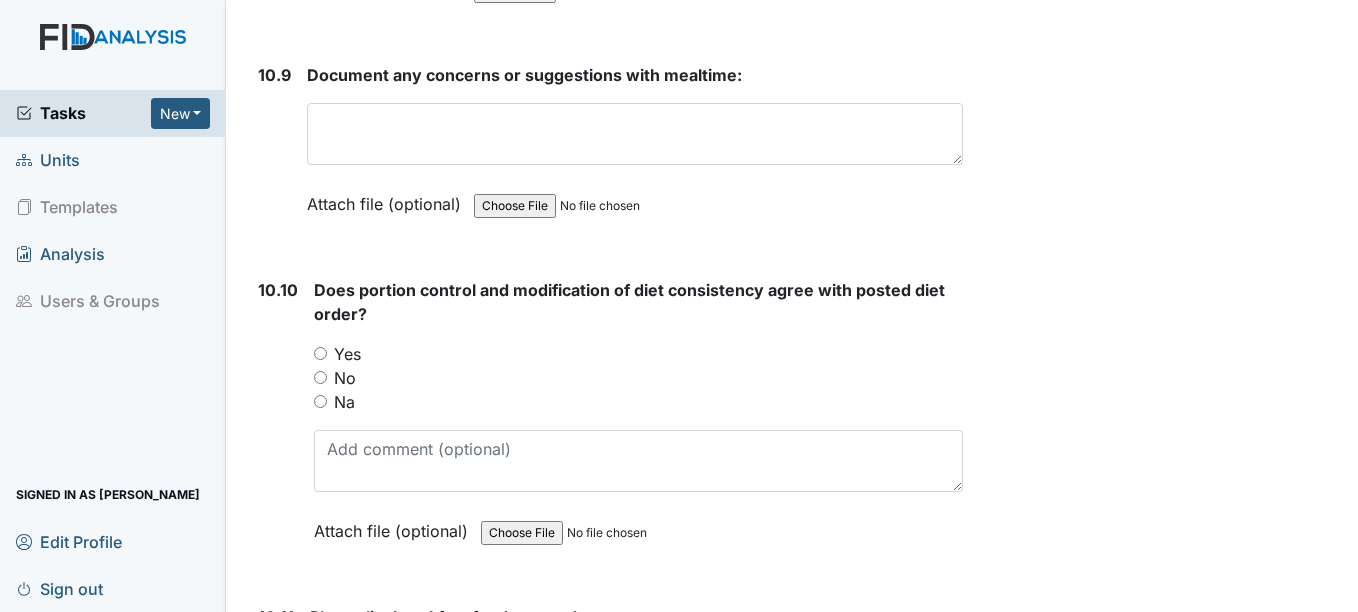 scroll, scrollTop: 20108, scrollLeft: 0, axis: vertical 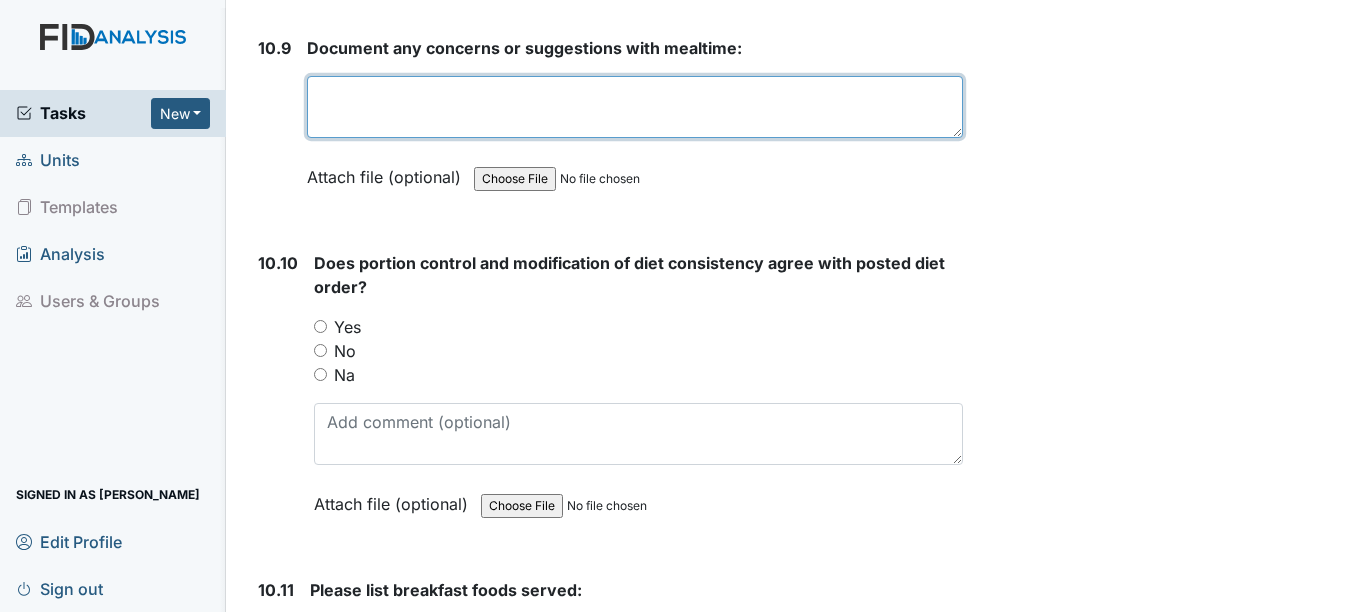 click at bounding box center (634, 107) 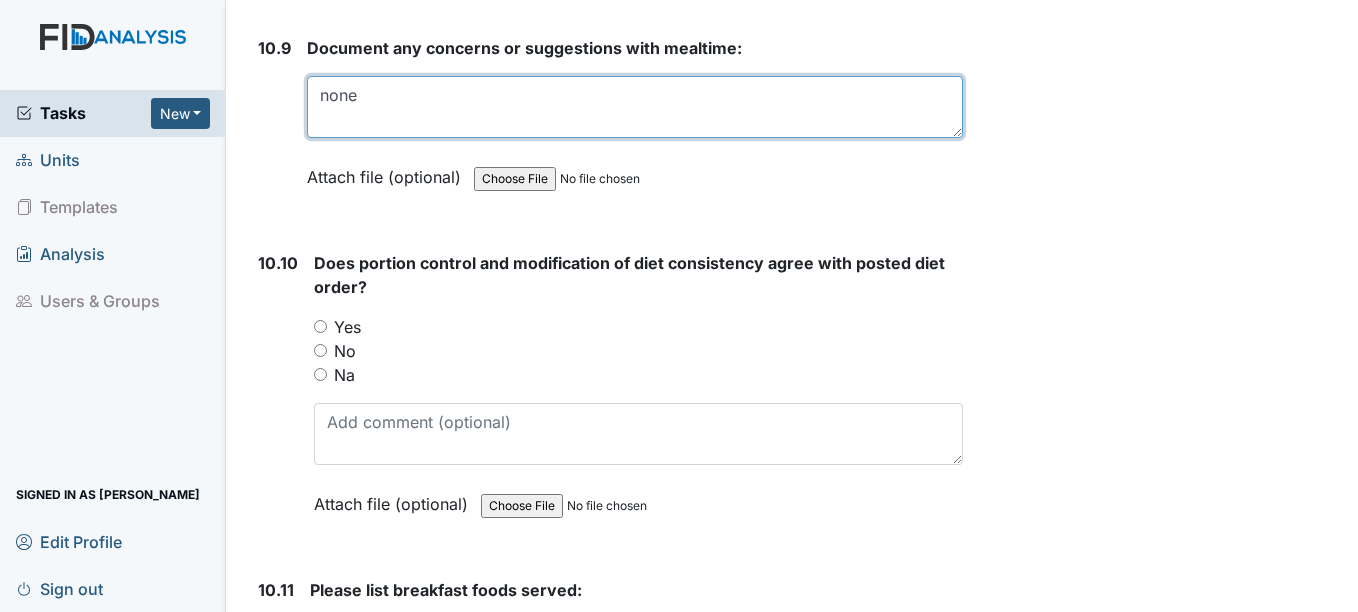 type on "none" 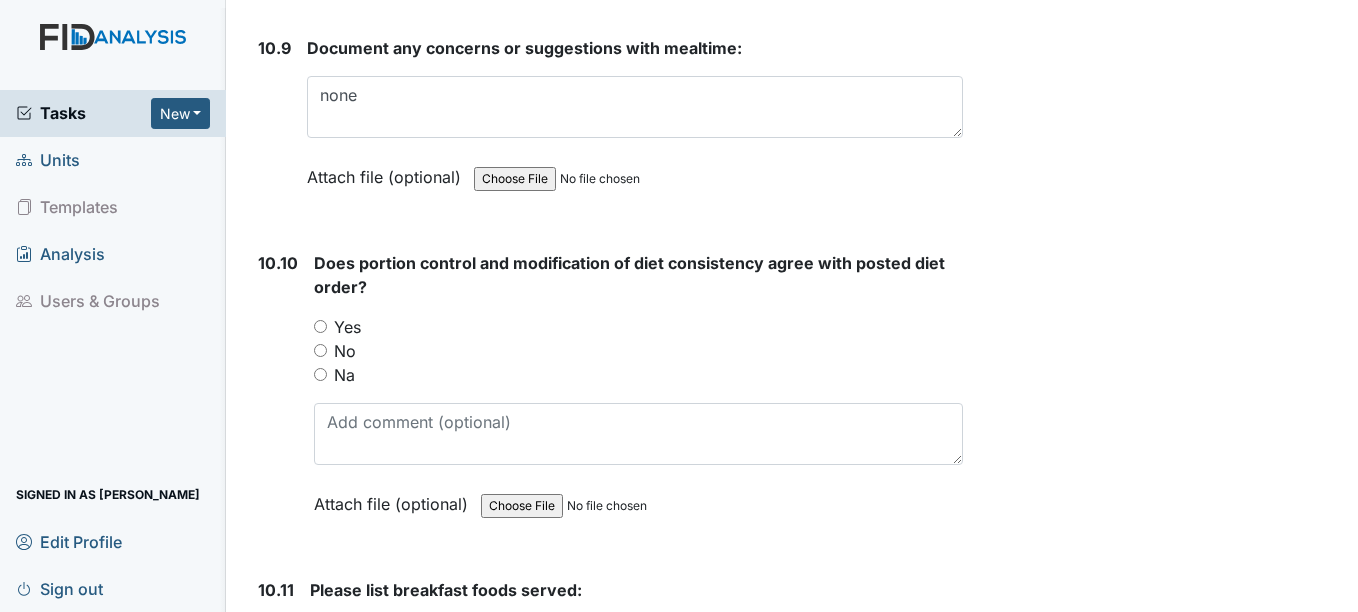 click on "Yes" at bounding box center (320, 326) 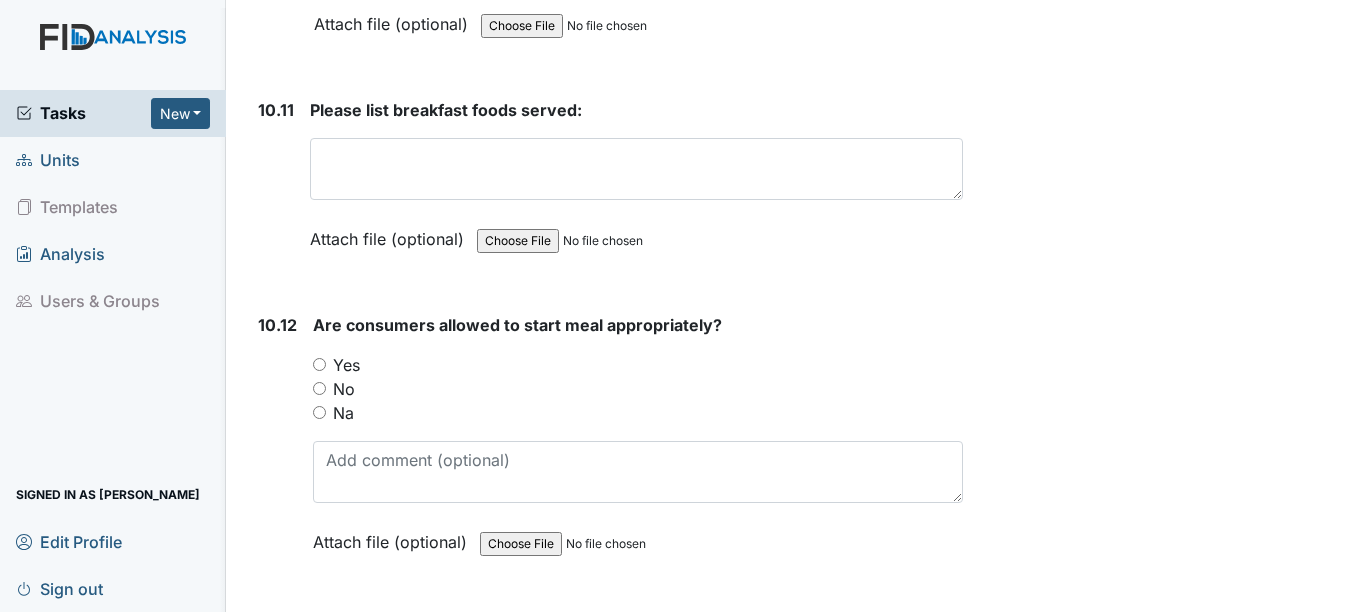scroll, scrollTop: 20655, scrollLeft: 0, axis: vertical 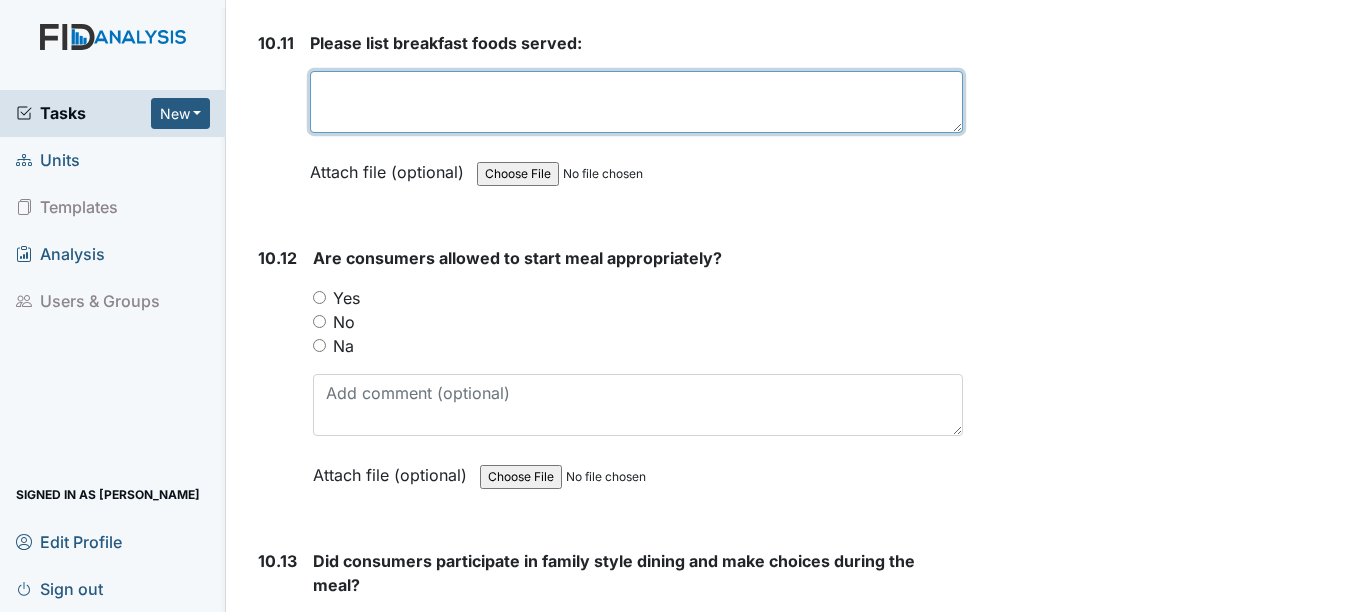 click at bounding box center [636, 102] 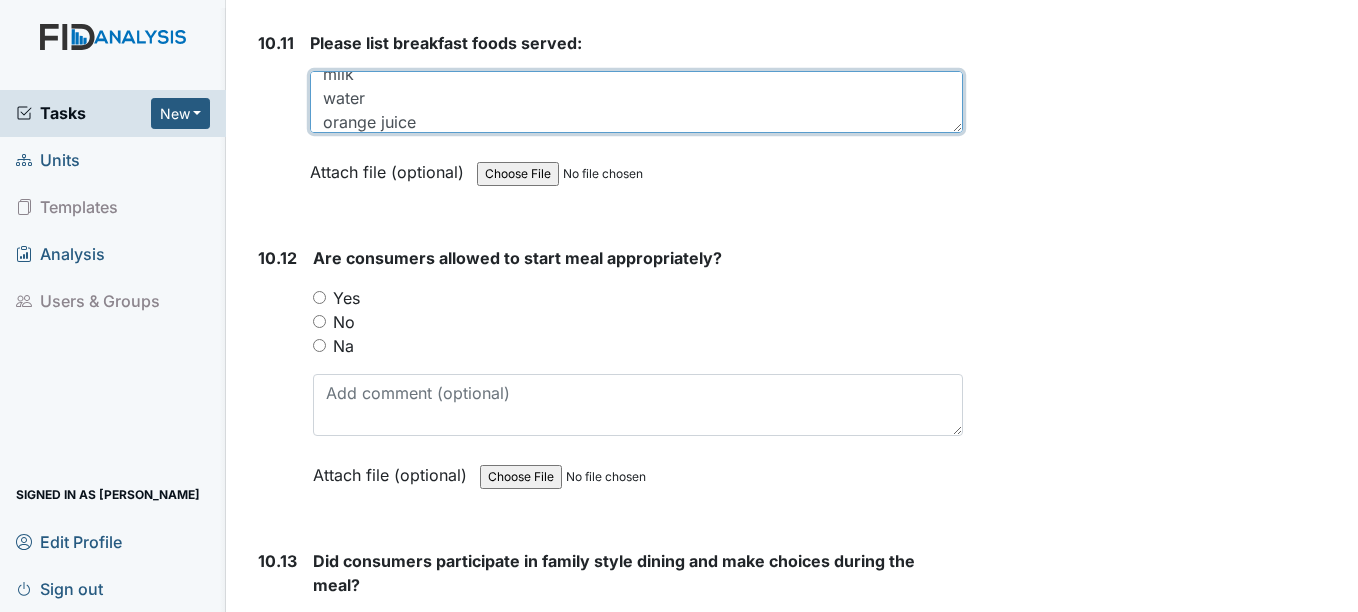scroll, scrollTop: 88, scrollLeft: 0, axis: vertical 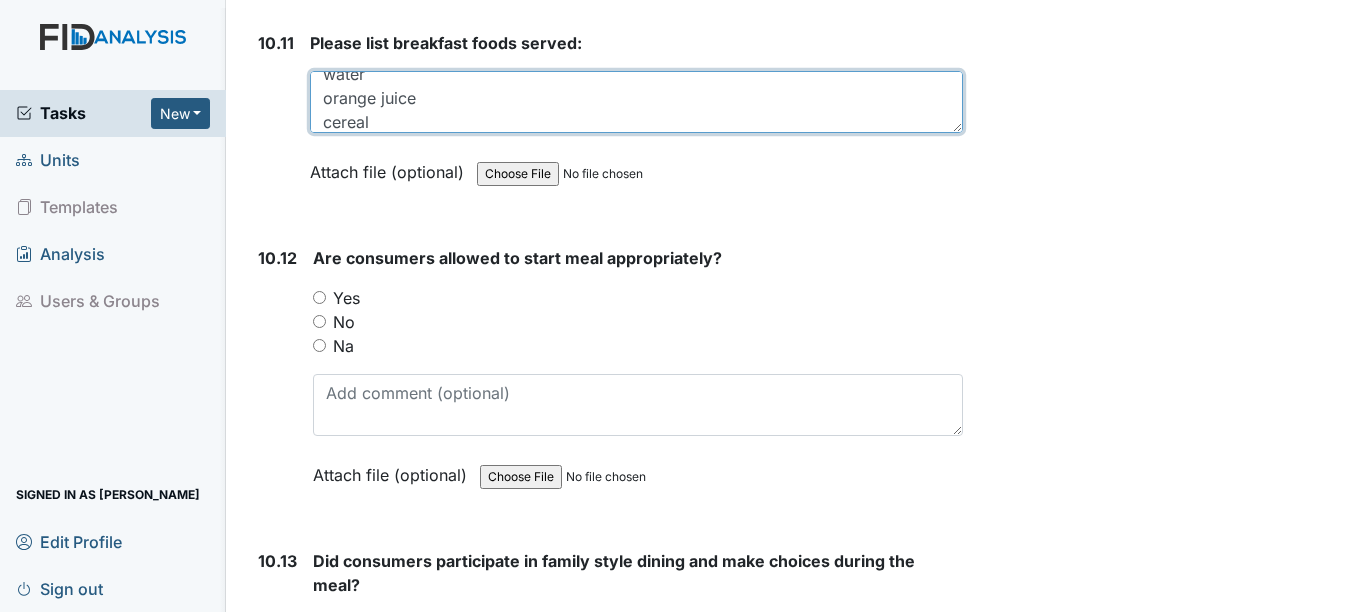 type on "biscuits
sausage
milk
water
orange juice
cereal" 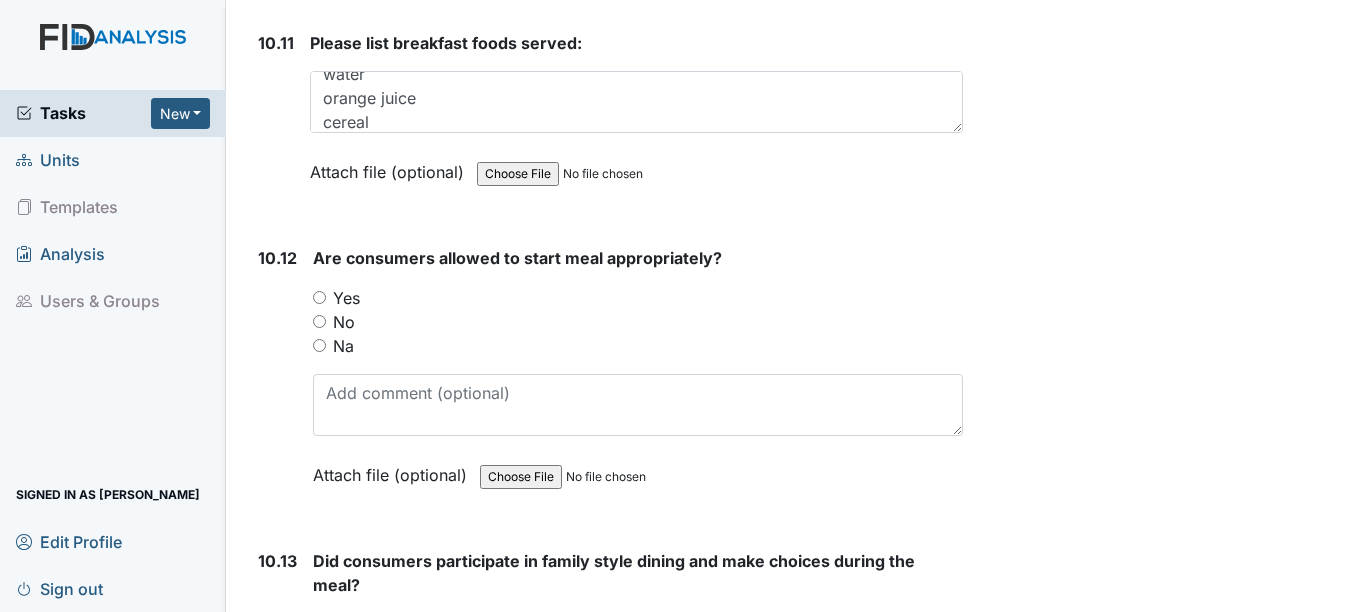click on "Yes" at bounding box center (319, 297) 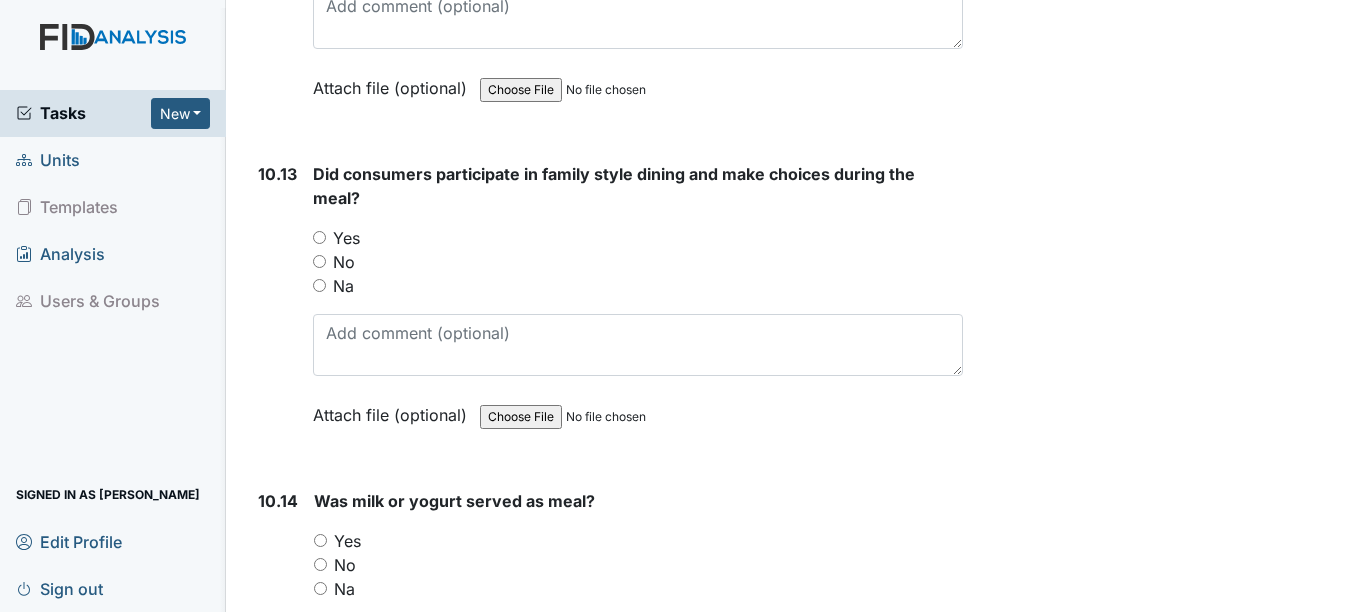 scroll, scrollTop: 21188, scrollLeft: 0, axis: vertical 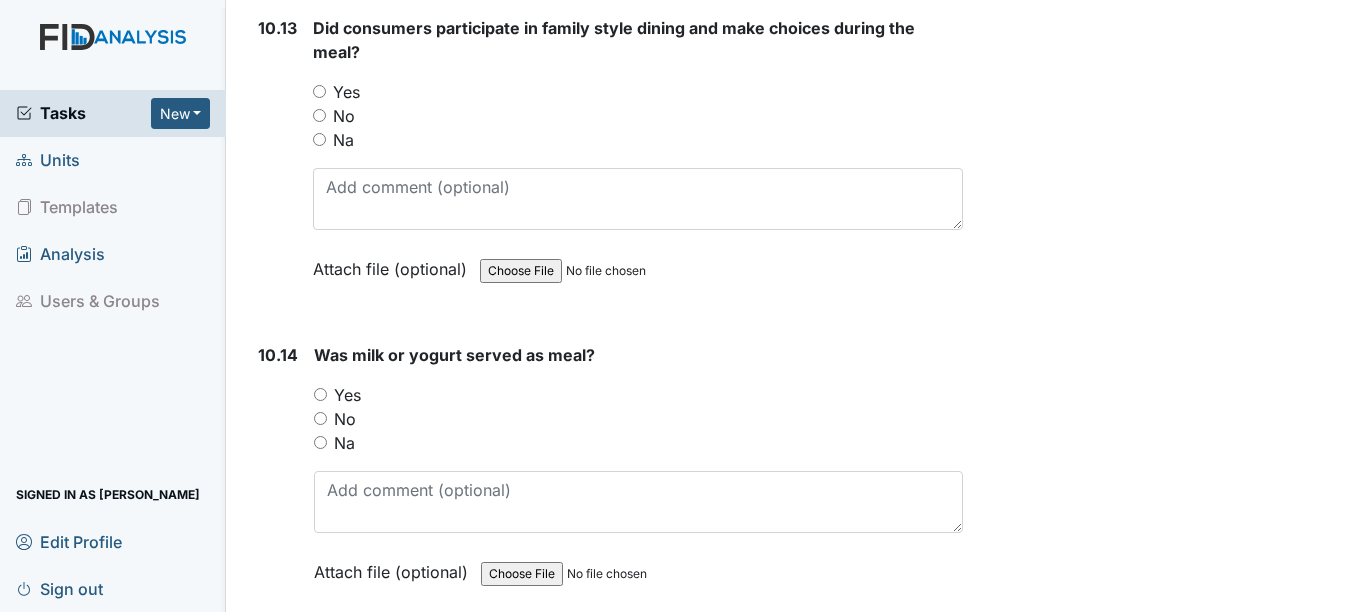 click on "Yes" at bounding box center (319, 91) 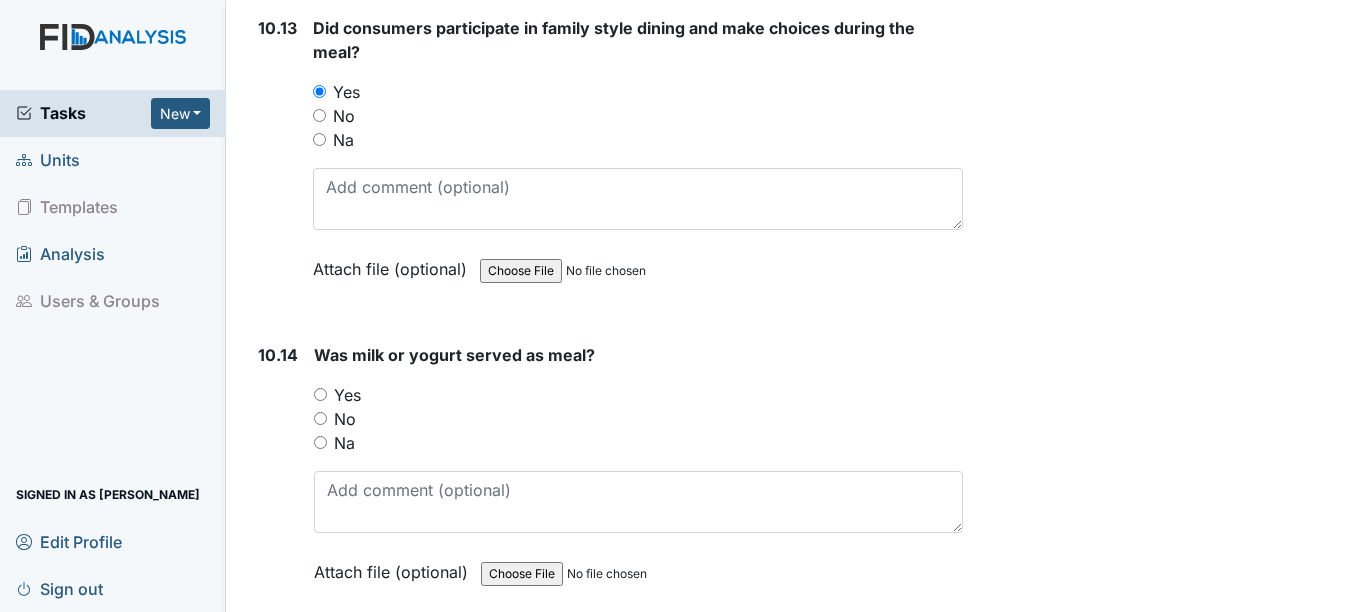 click on "Yes" at bounding box center (320, 394) 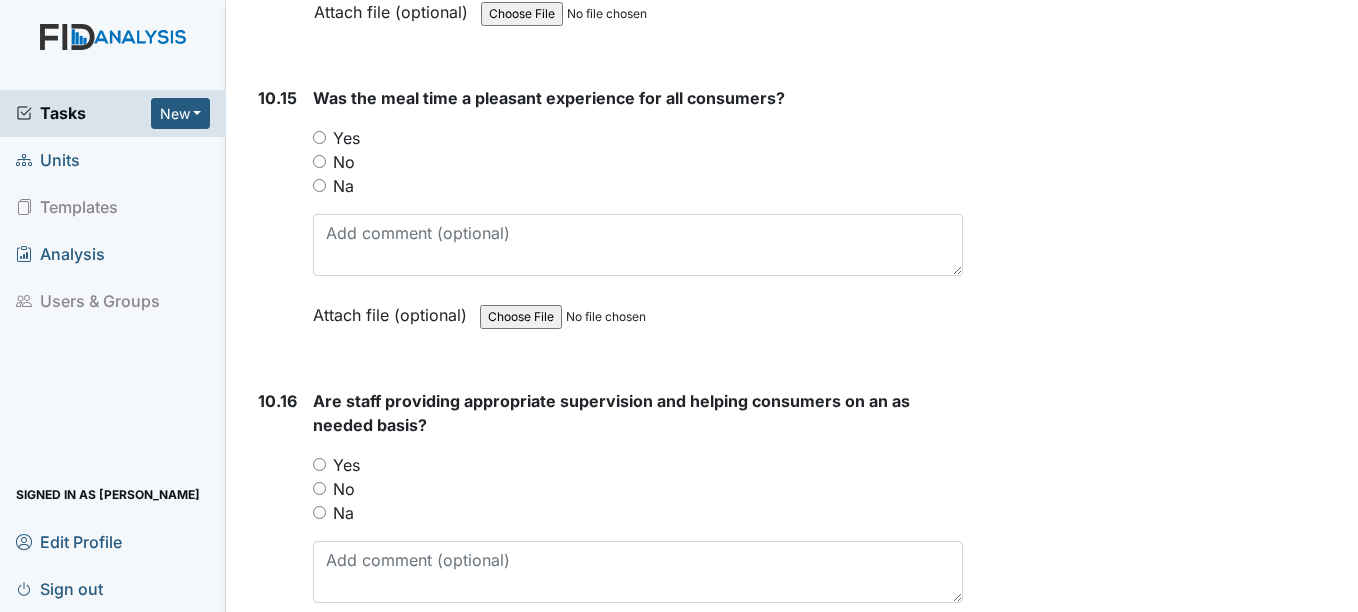 scroll, scrollTop: 21801, scrollLeft: 0, axis: vertical 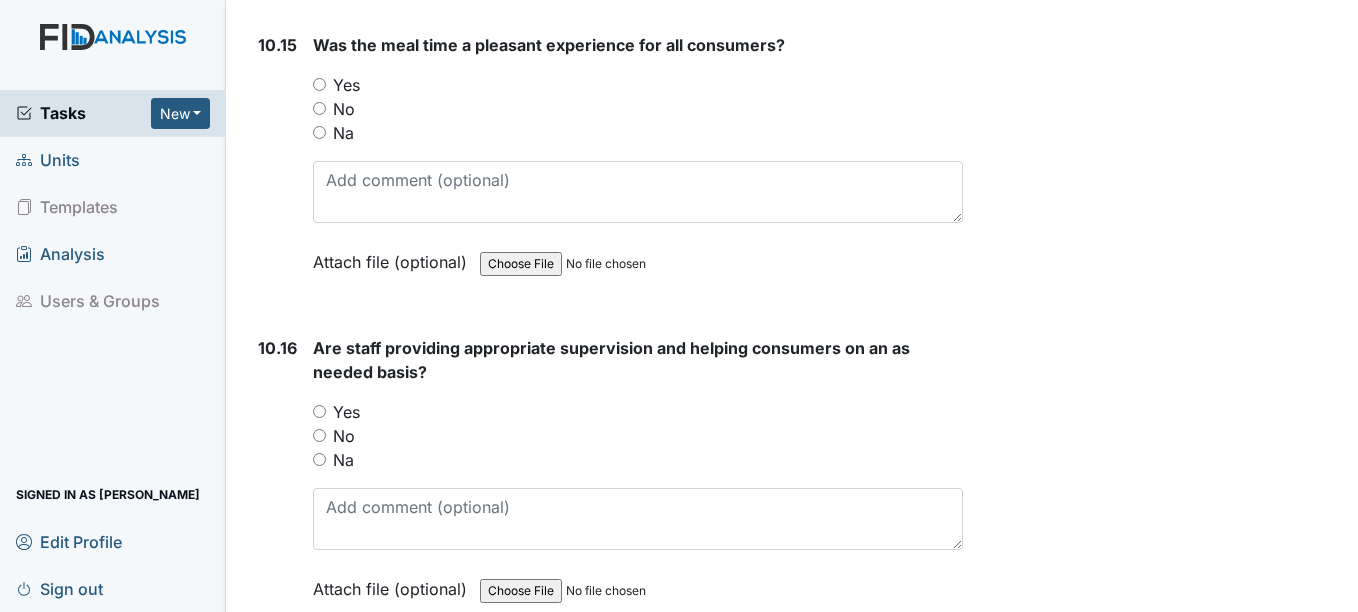 click on "Yes" at bounding box center (319, 84) 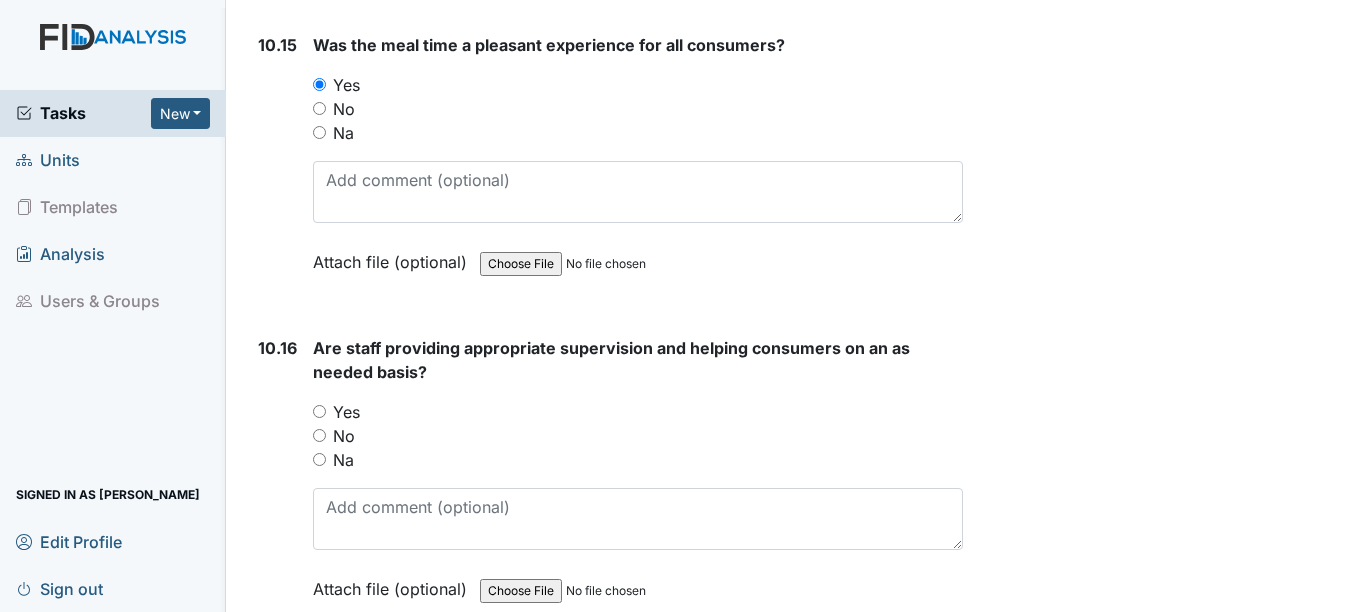 click on "Yes" at bounding box center (319, 411) 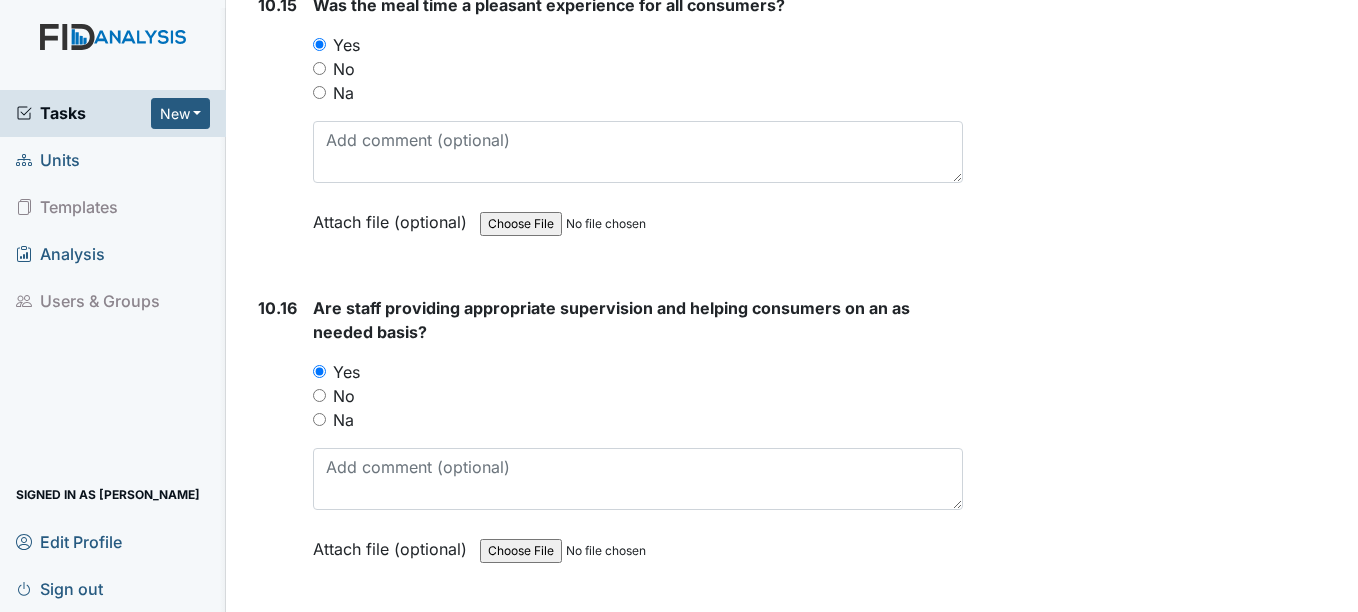 scroll, scrollTop: 21881, scrollLeft: 0, axis: vertical 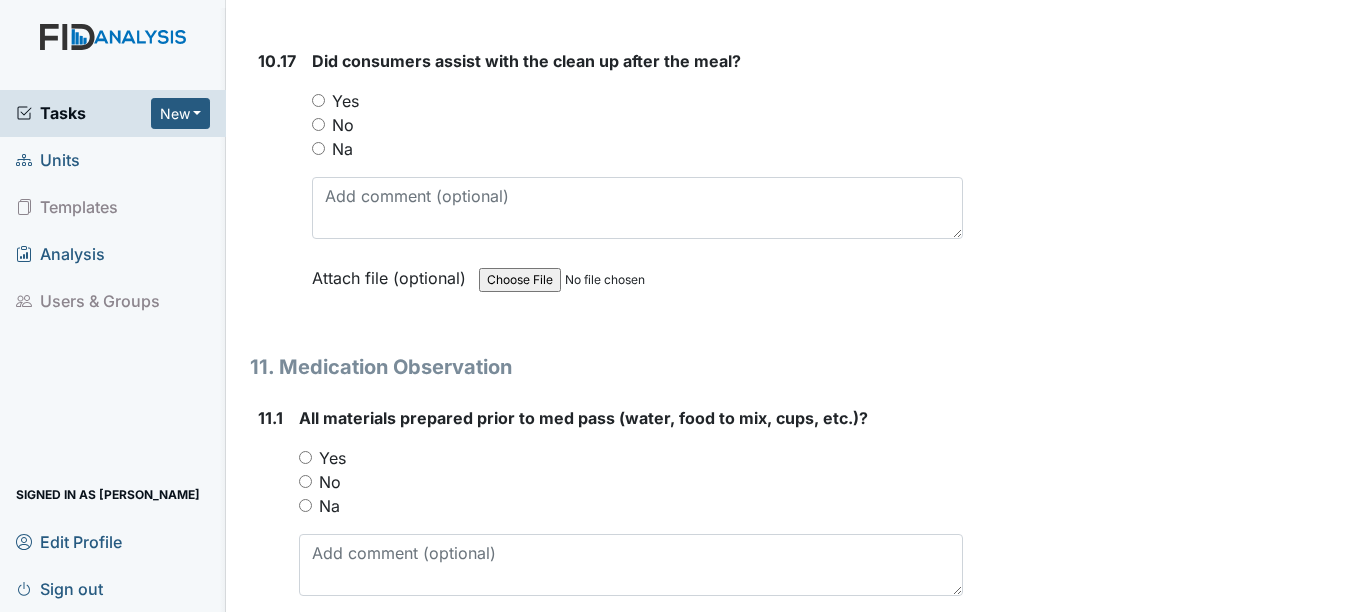 click on "Yes" at bounding box center [318, 100] 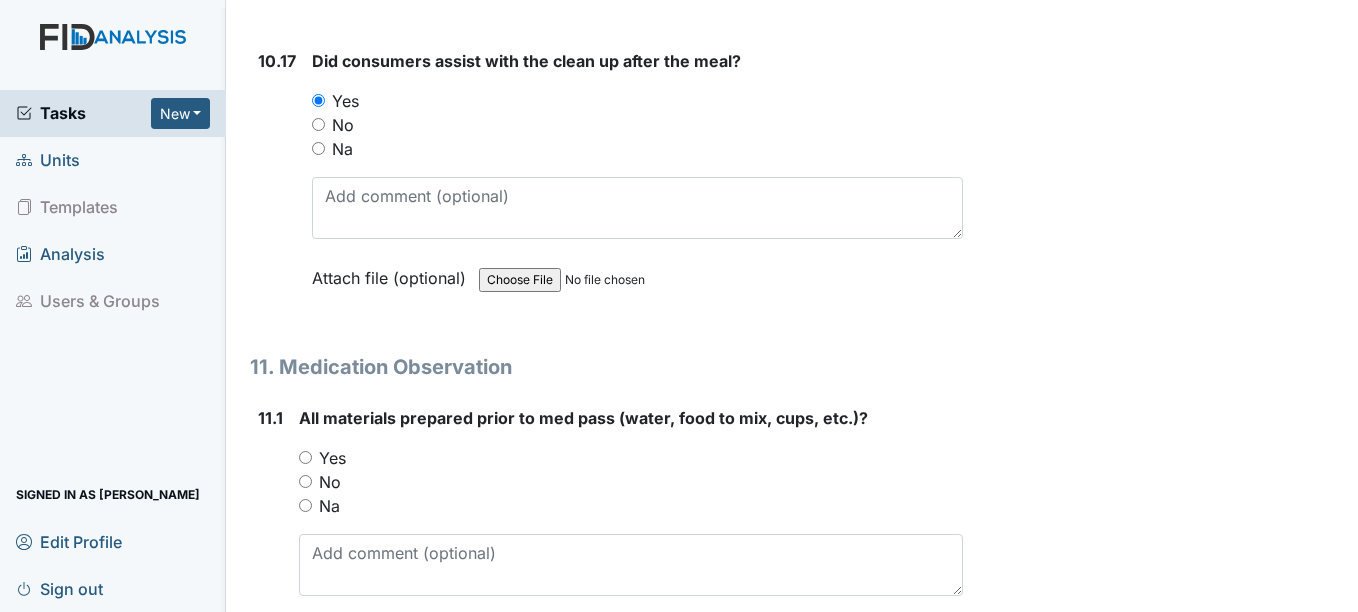 click on "Yes" at bounding box center [305, 457] 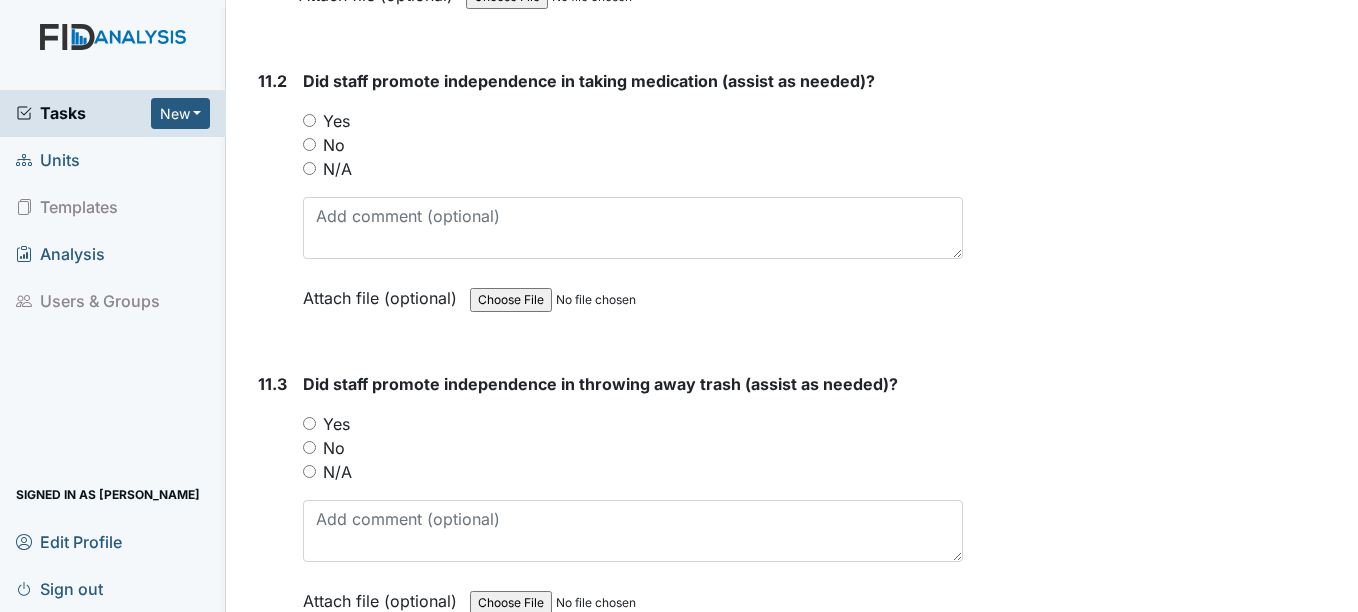 scroll, scrollTop: 23082, scrollLeft: 0, axis: vertical 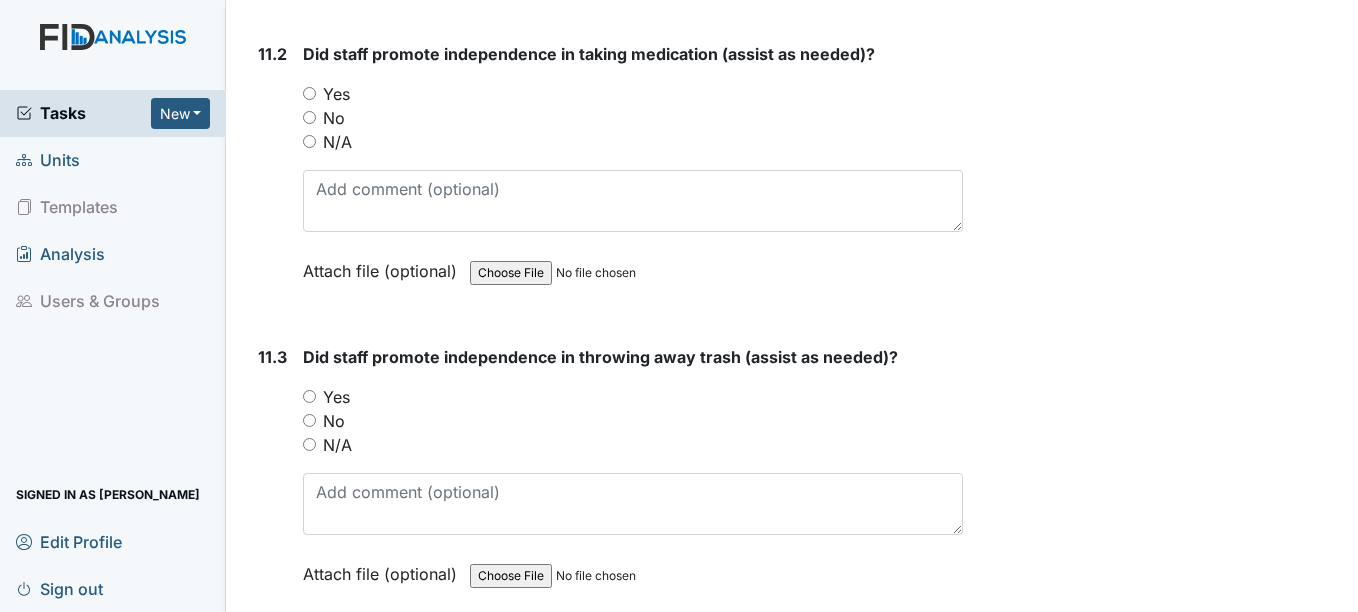 click on "Yes" at bounding box center [309, 93] 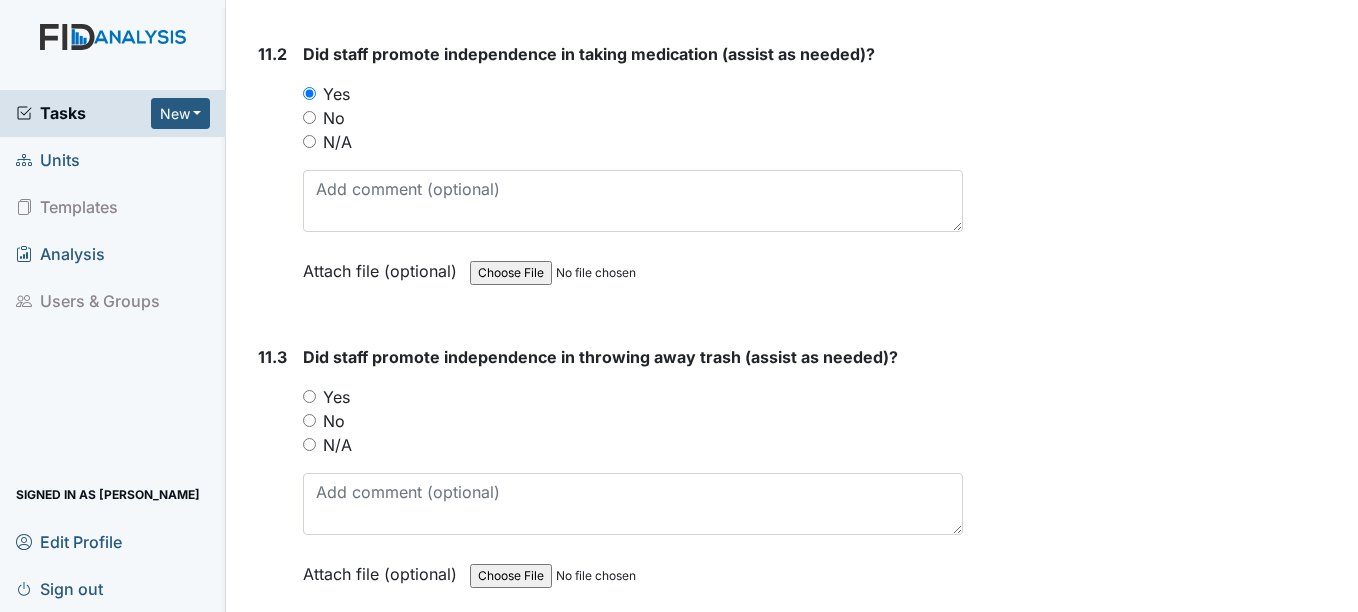 click on "Yes" at bounding box center (309, 396) 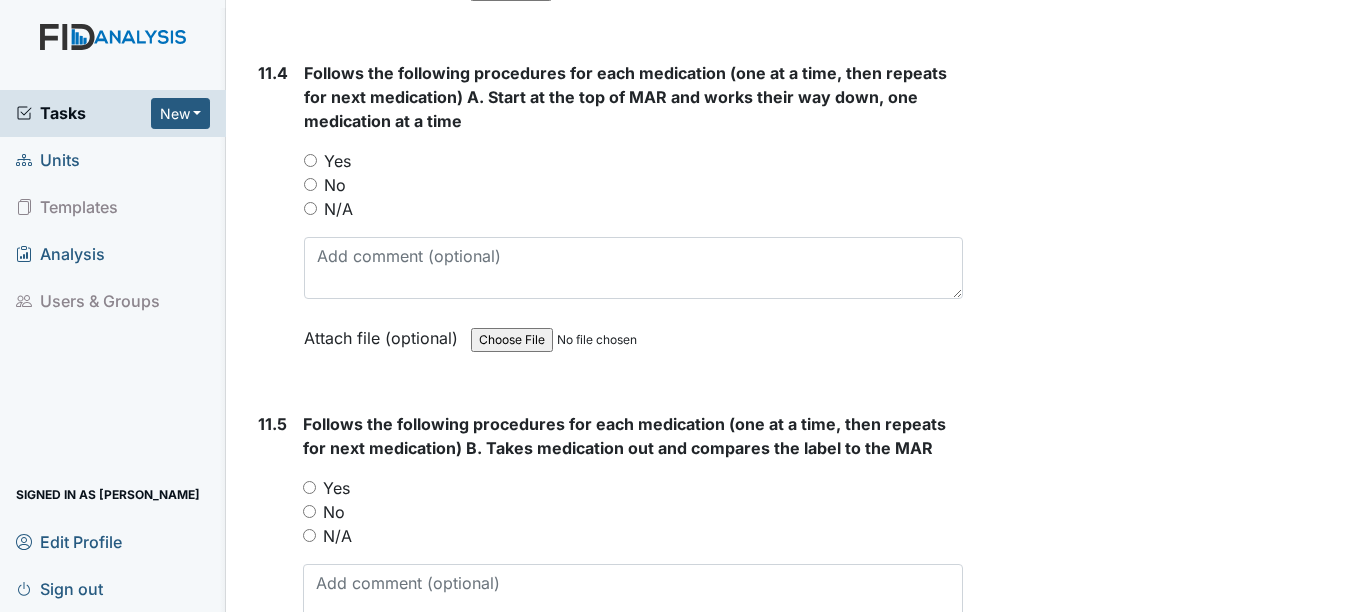 scroll, scrollTop: 23709, scrollLeft: 0, axis: vertical 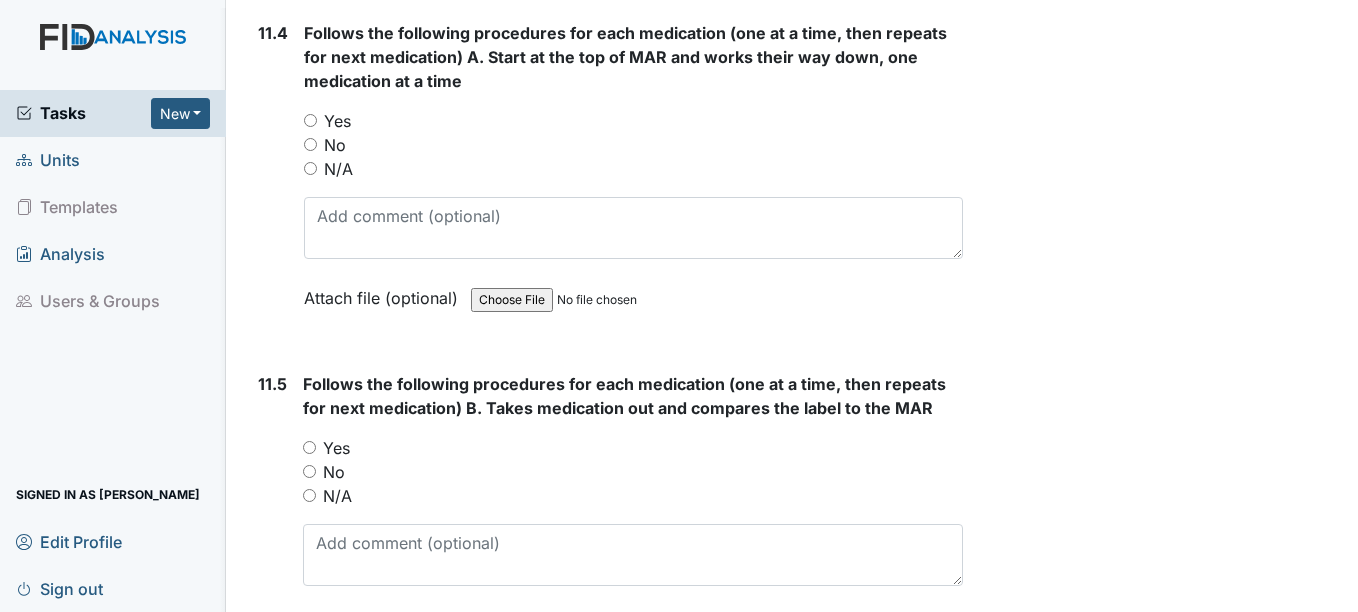 click on "Yes" at bounding box center [310, 120] 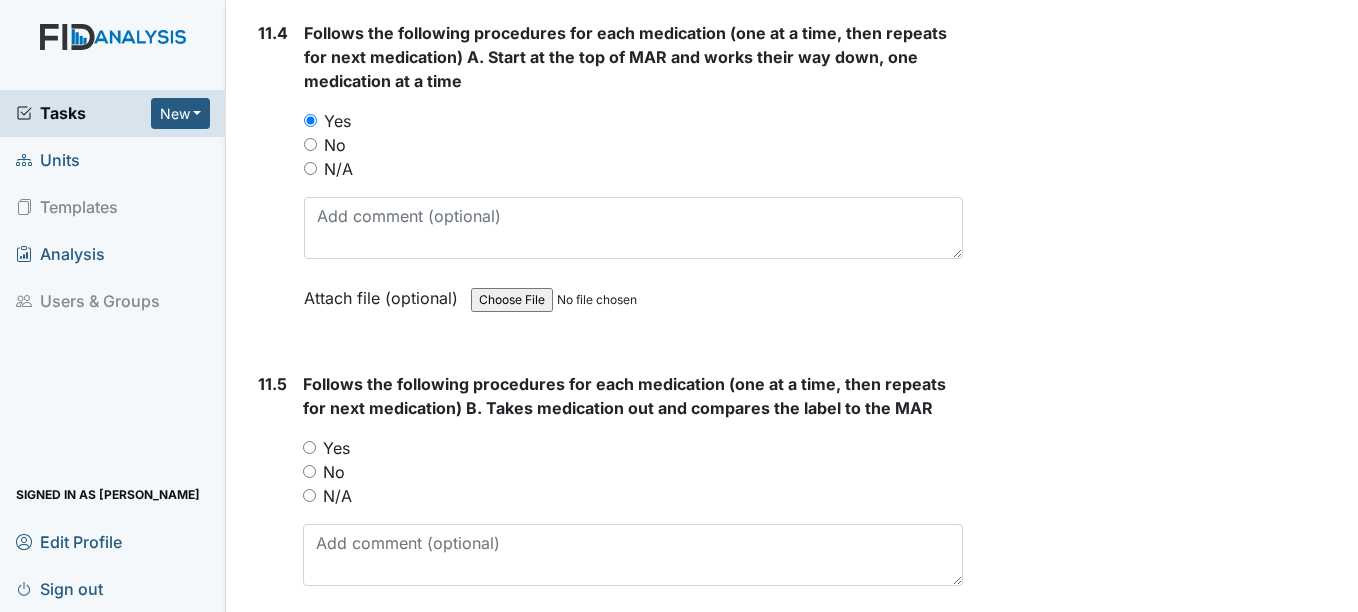 click on "Yes" at bounding box center [632, 448] 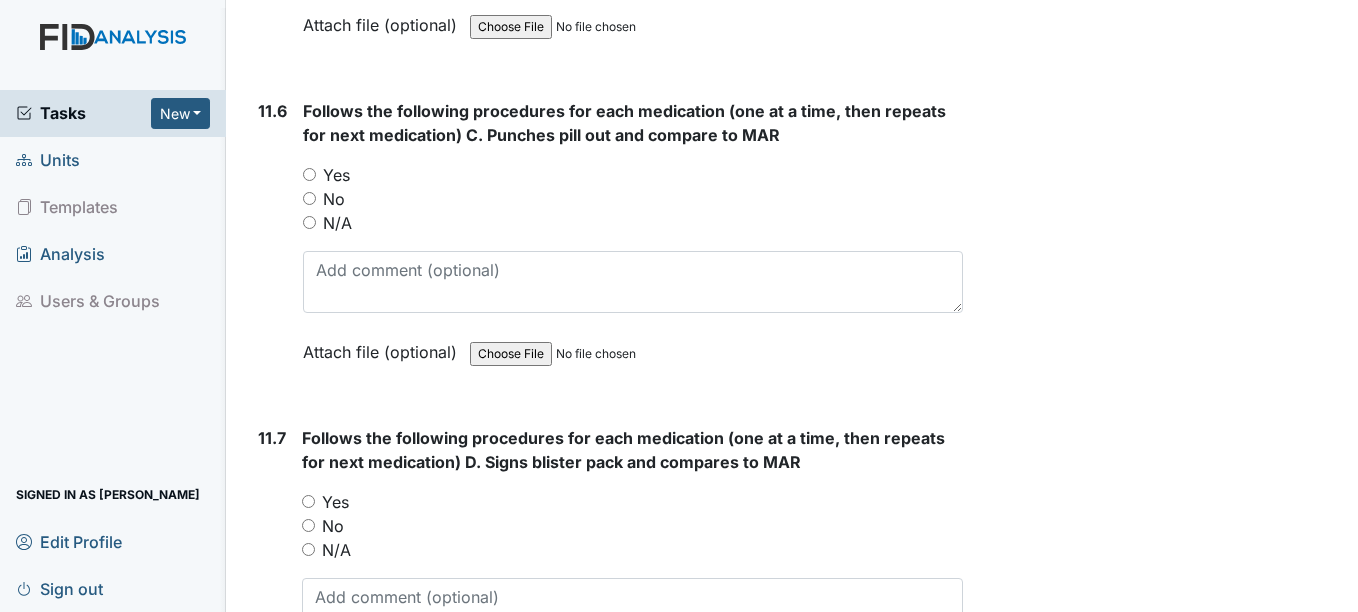 scroll, scrollTop: 24389, scrollLeft: 0, axis: vertical 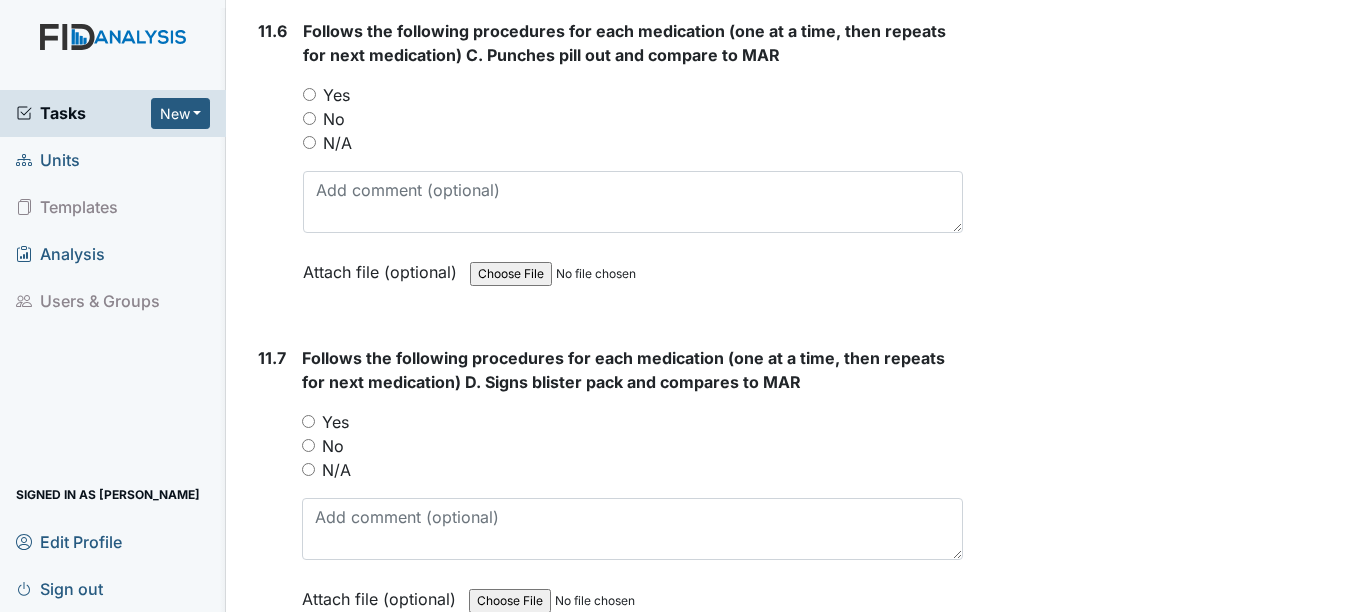 click on "Yes" at bounding box center [309, 94] 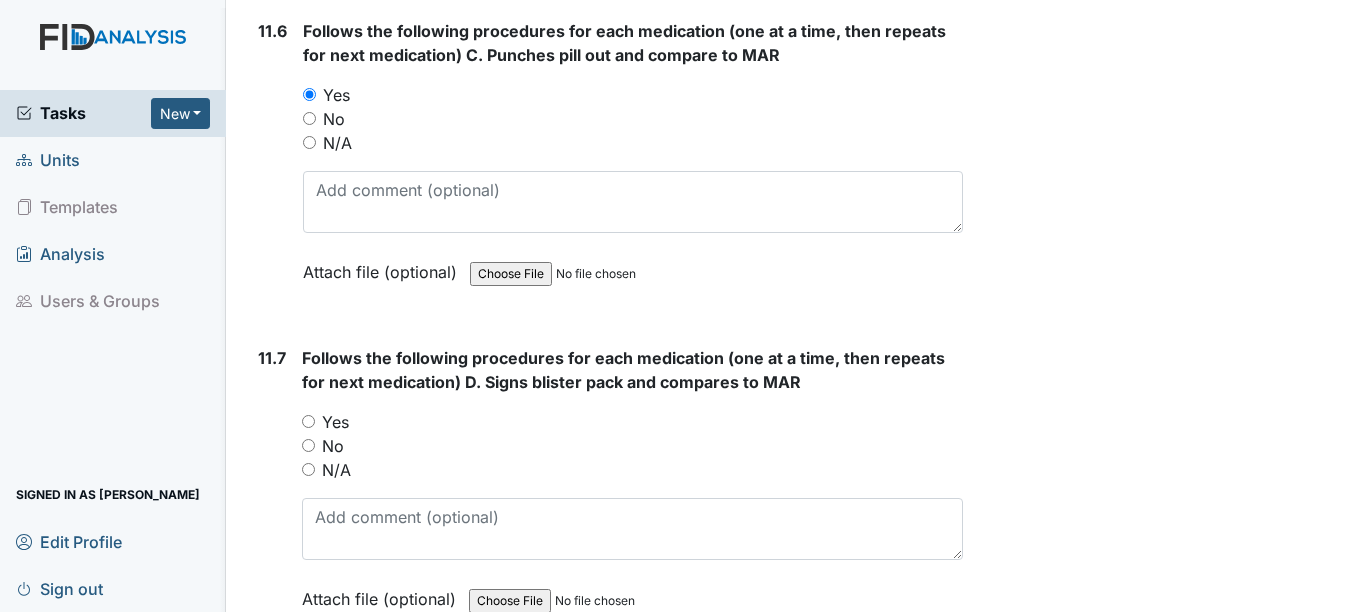 click on "Yes" at bounding box center (308, 421) 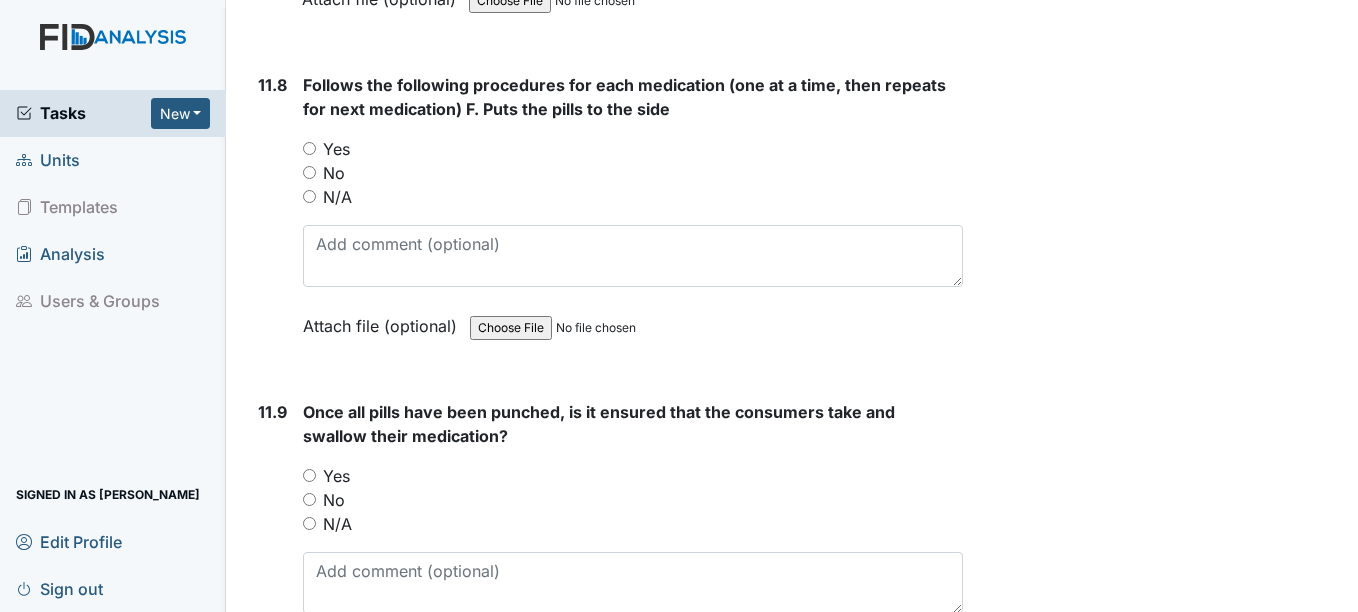 scroll, scrollTop: 25069, scrollLeft: 0, axis: vertical 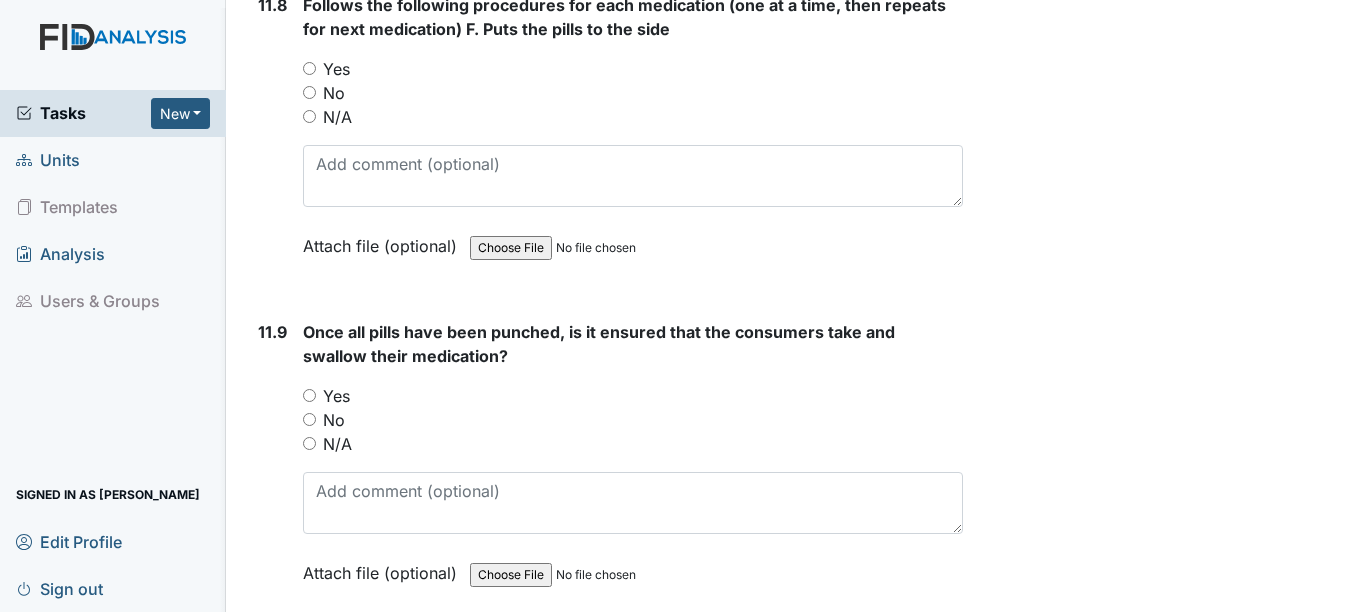 click on "Yes" at bounding box center (309, 68) 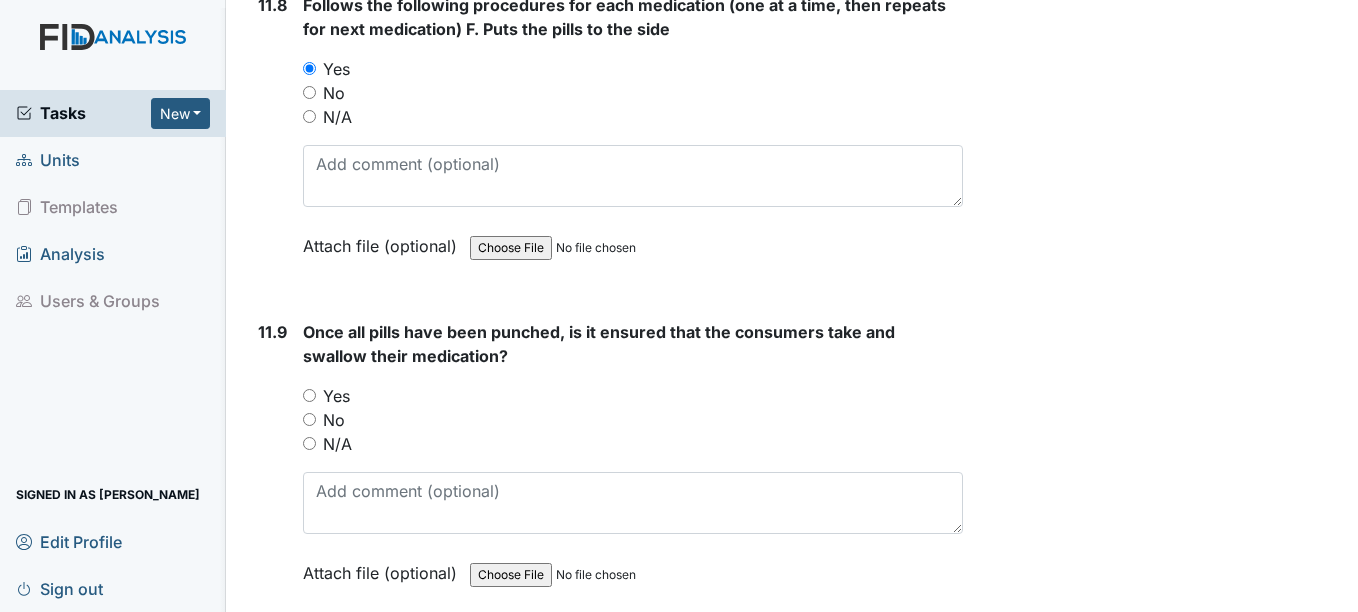 click on "Yes" at bounding box center [309, 395] 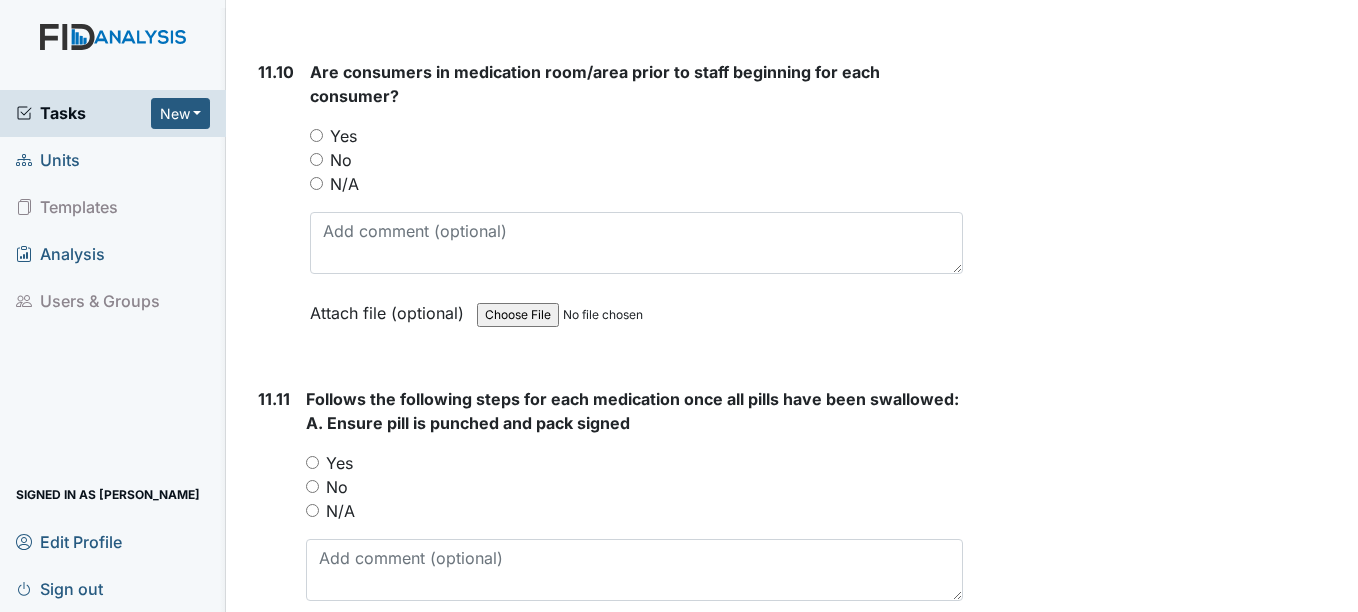 scroll, scrollTop: 25749, scrollLeft: 0, axis: vertical 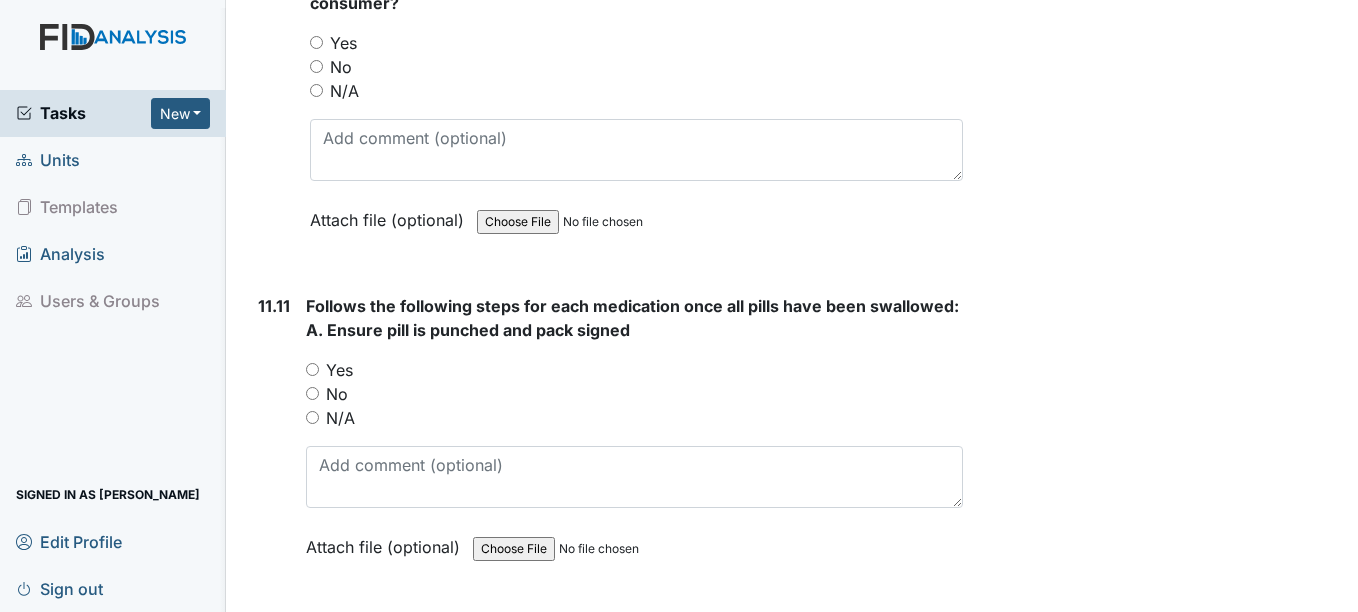 click on "Yes" at bounding box center [316, 42] 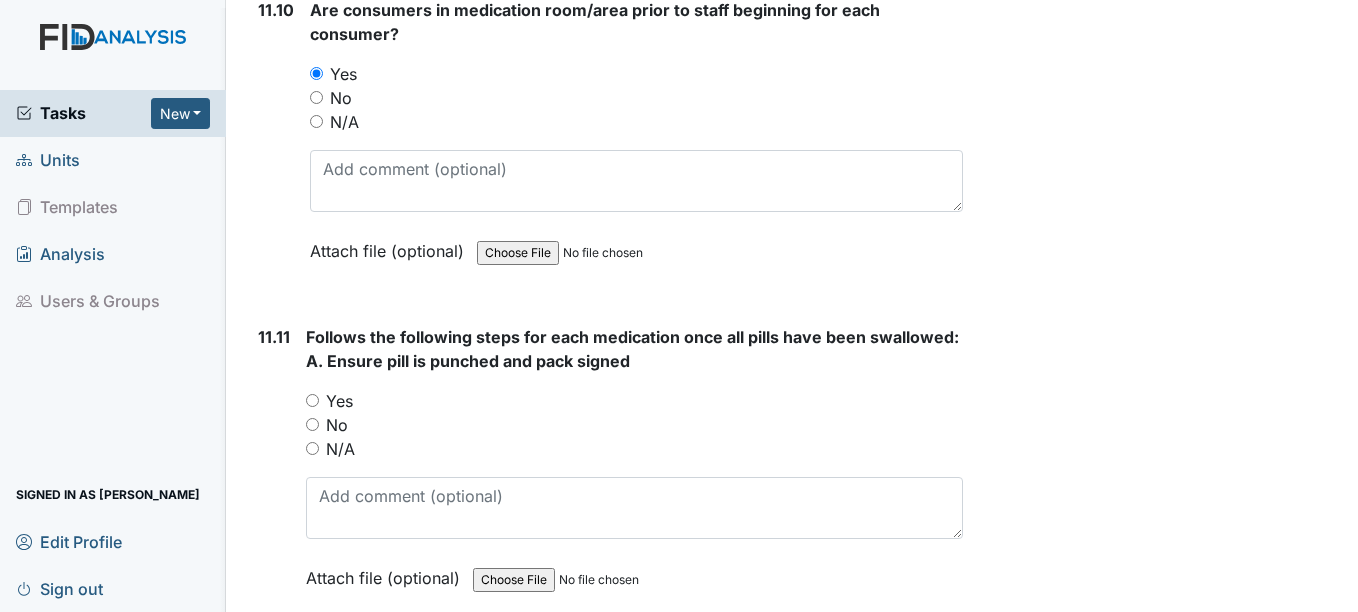 scroll, scrollTop: 25709, scrollLeft: 0, axis: vertical 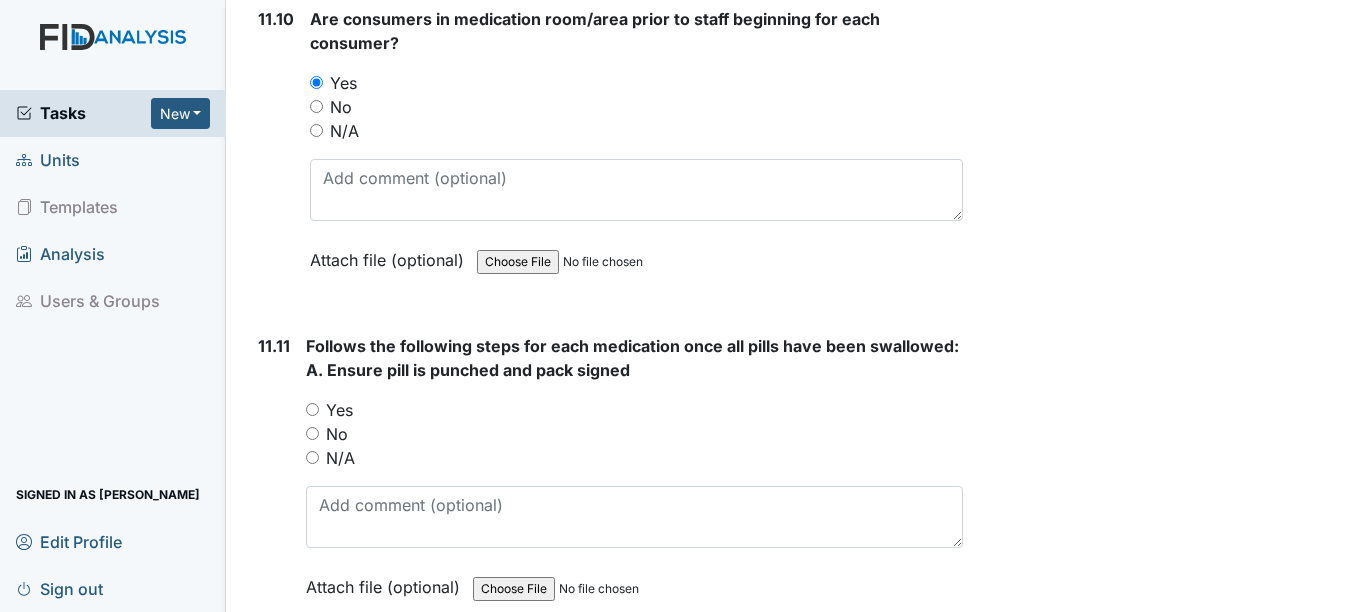 click on "Yes" at bounding box center [312, 409] 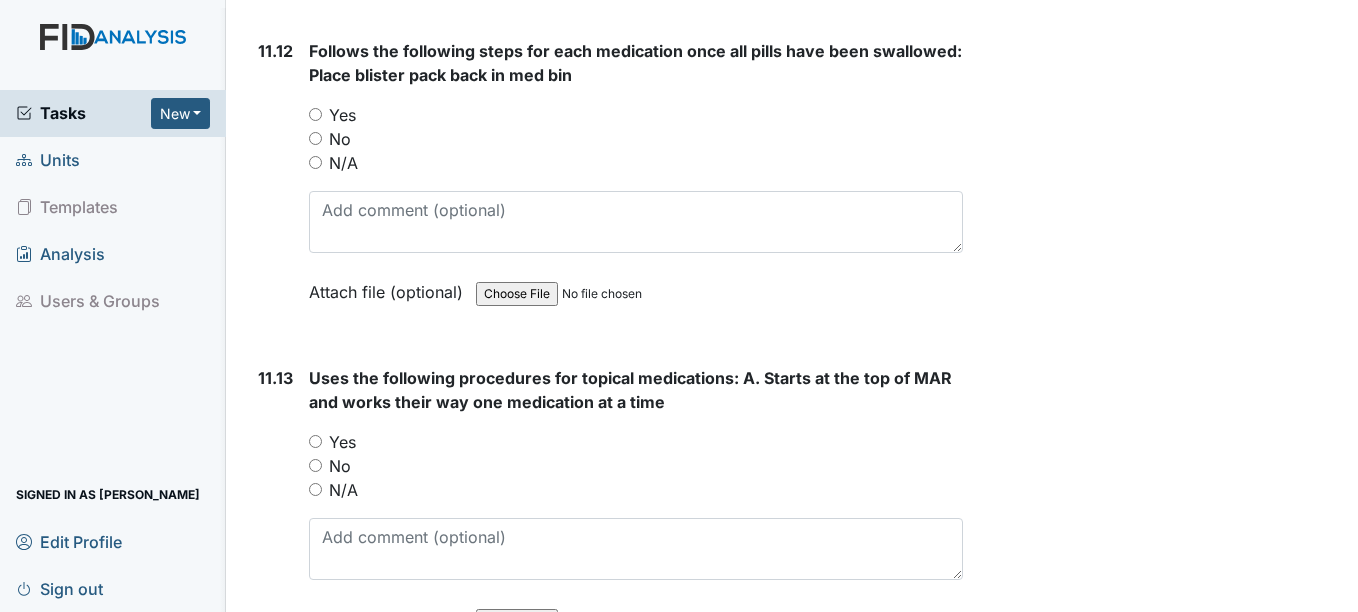 scroll, scrollTop: 26349, scrollLeft: 0, axis: vertical 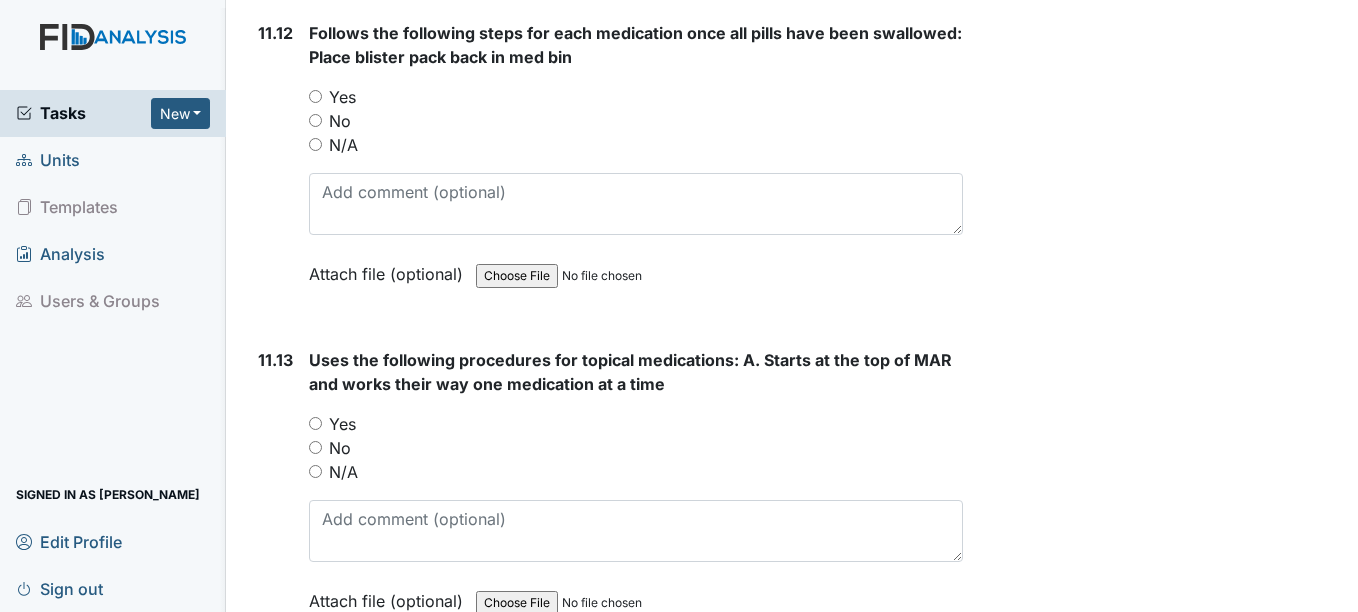 click on "Yes" at bounding box center [315, 96] 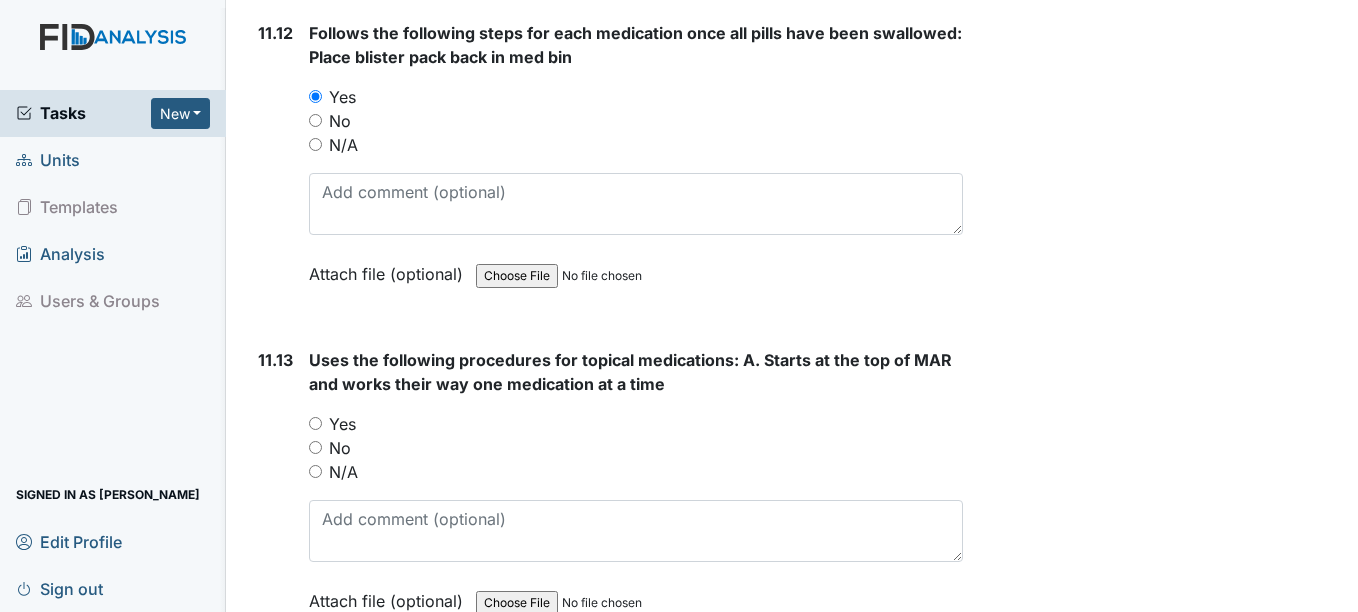 click on "Yes" at bounding box center (315, 423) 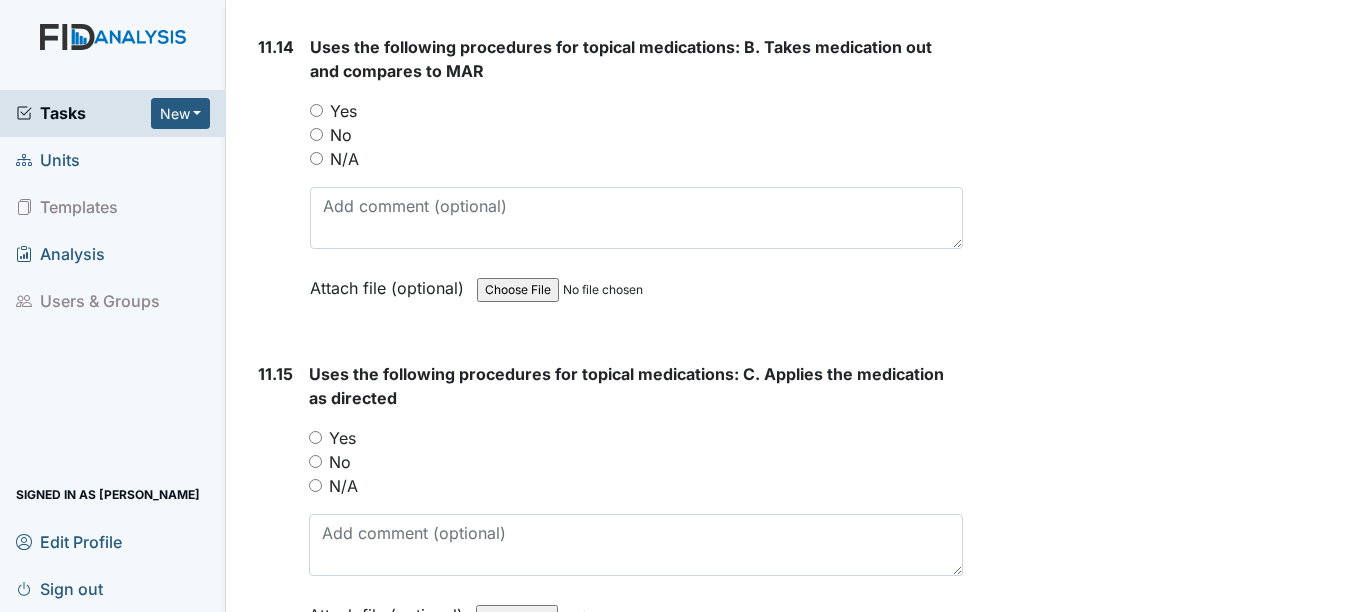 scroll, scrollTop: 27003, scrollLeft: 0, axis: vertical 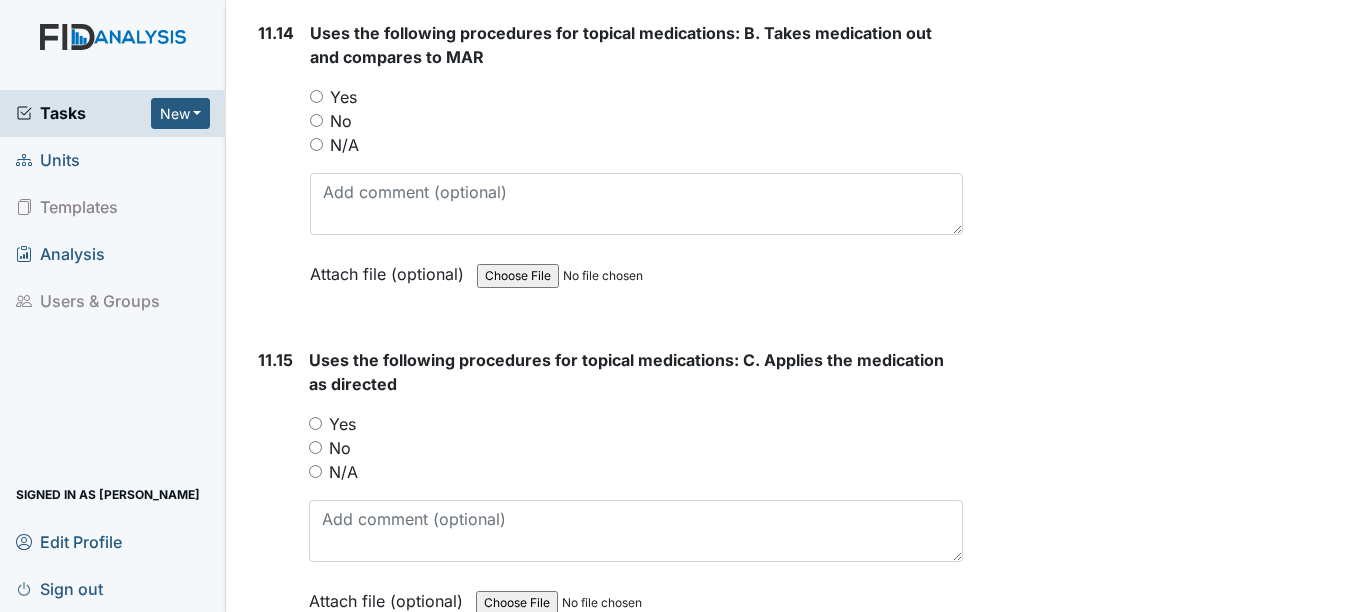 click on "Yes" at bounding box center [316, 96] 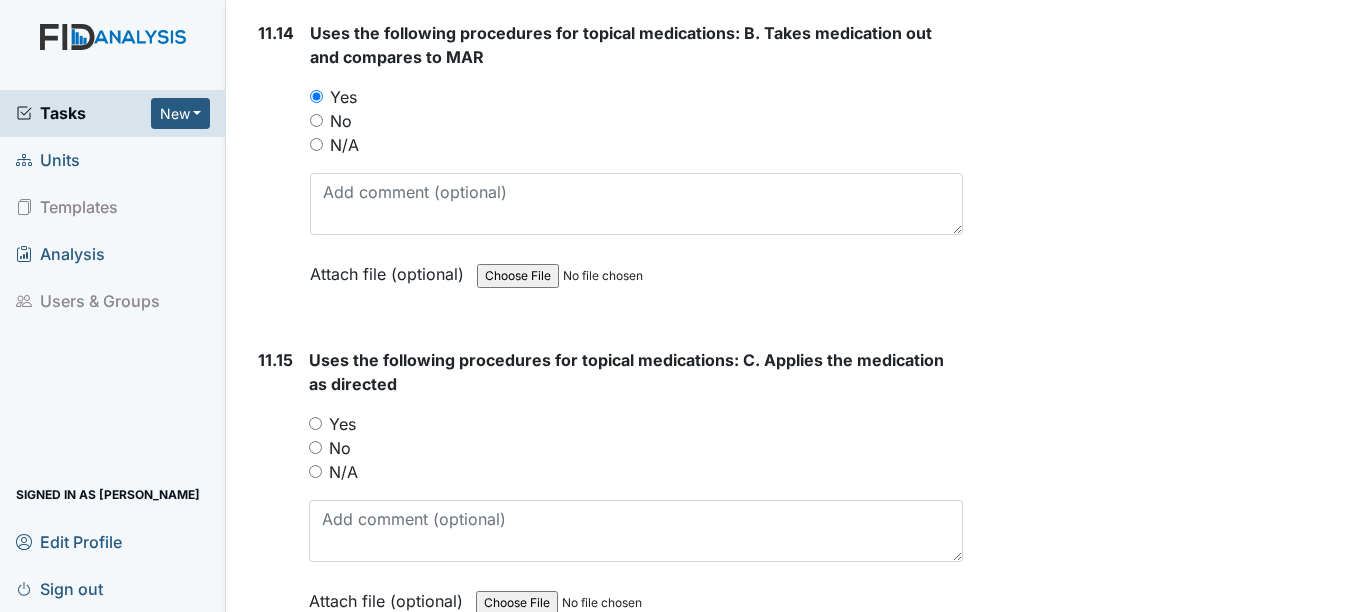 click on "Yes" at bounding box center [315, 423] 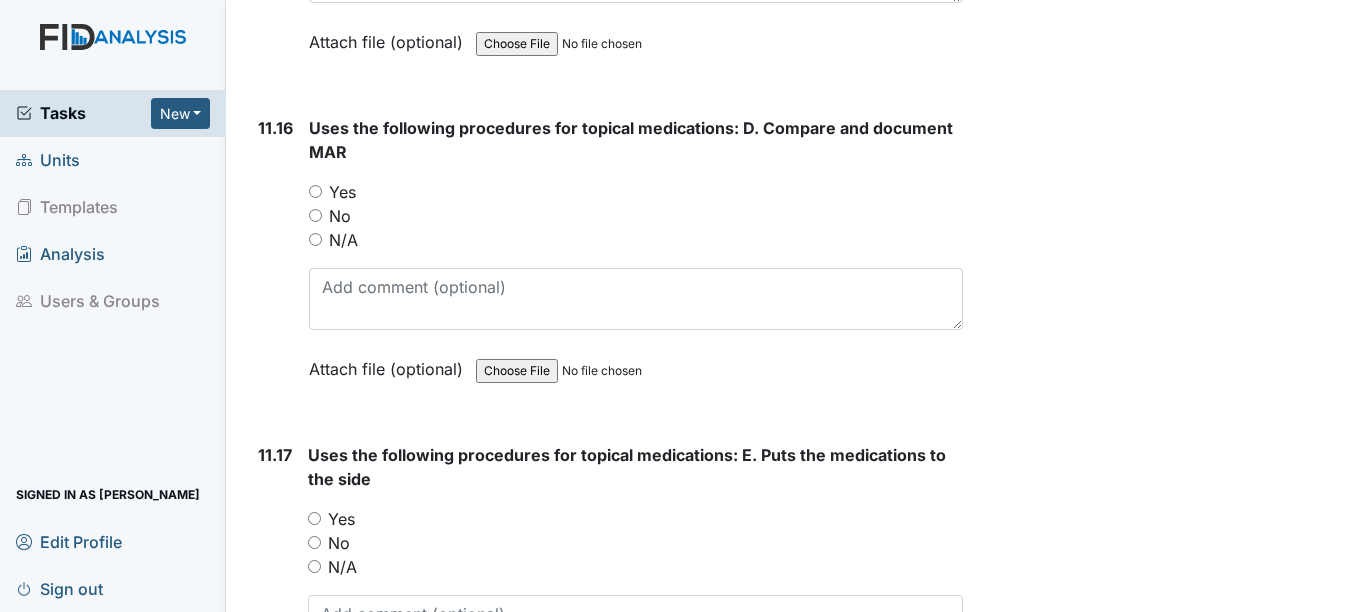 scroll, scrollTop: 27629, scrollLeft: 0, axis: vertical 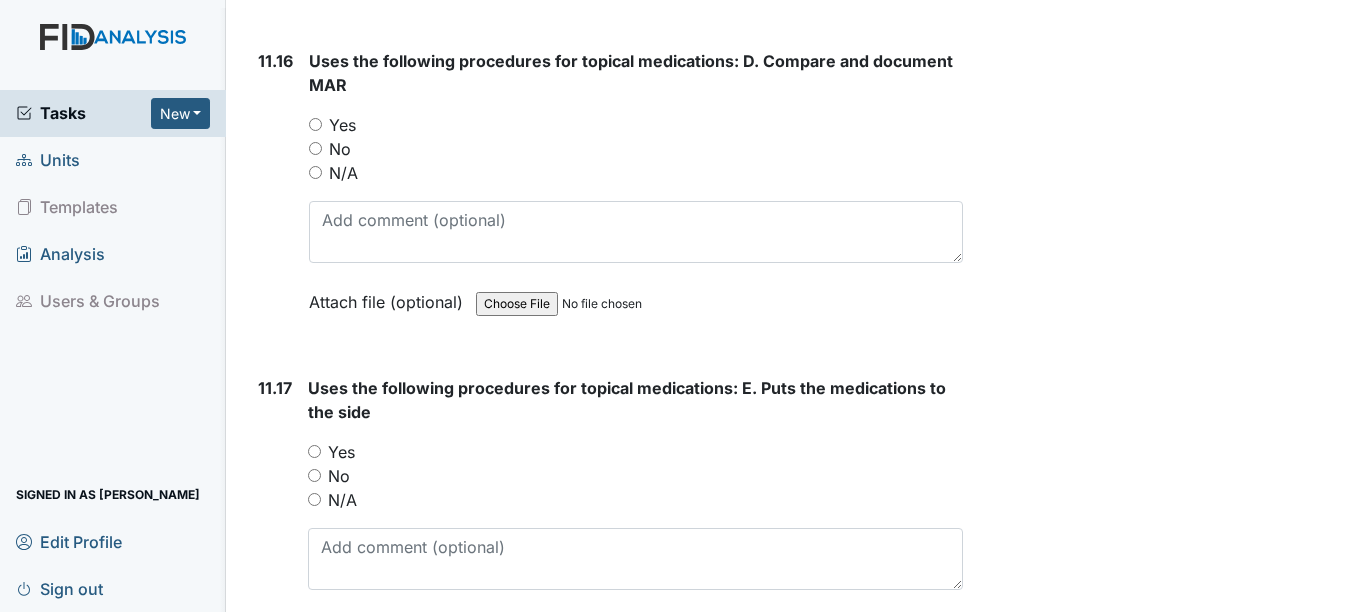 click on "Yes" at bounding box center (635, 125) 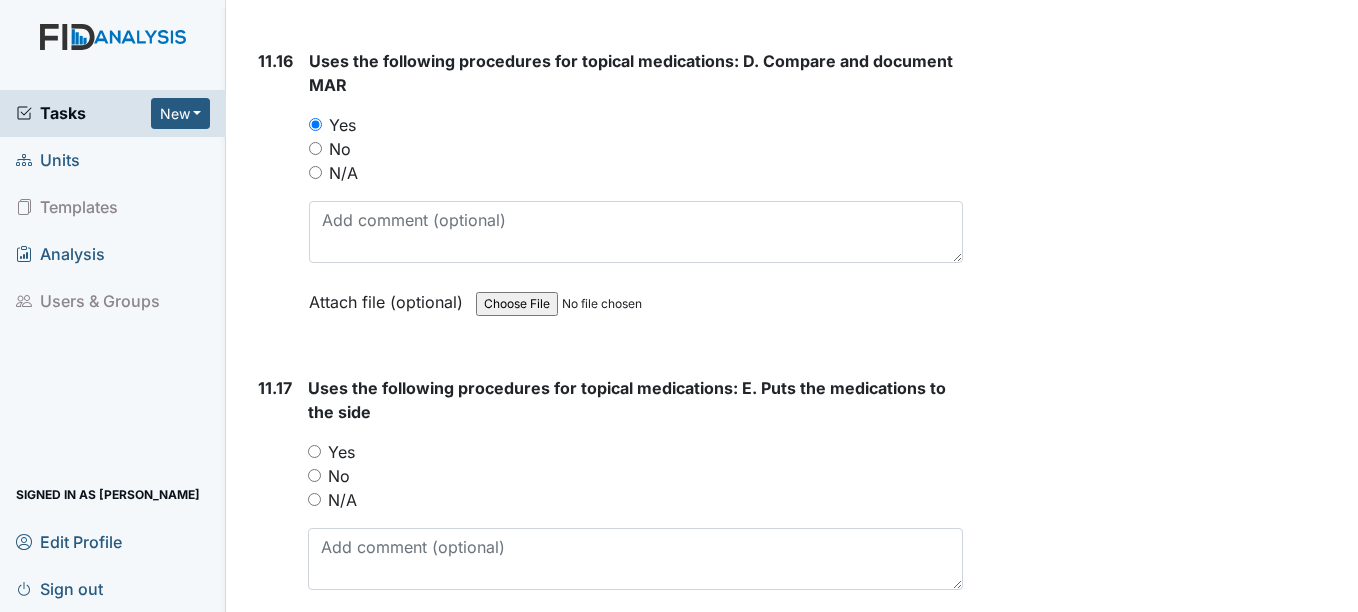 click on "Yes" at bounding box center (314, 451) 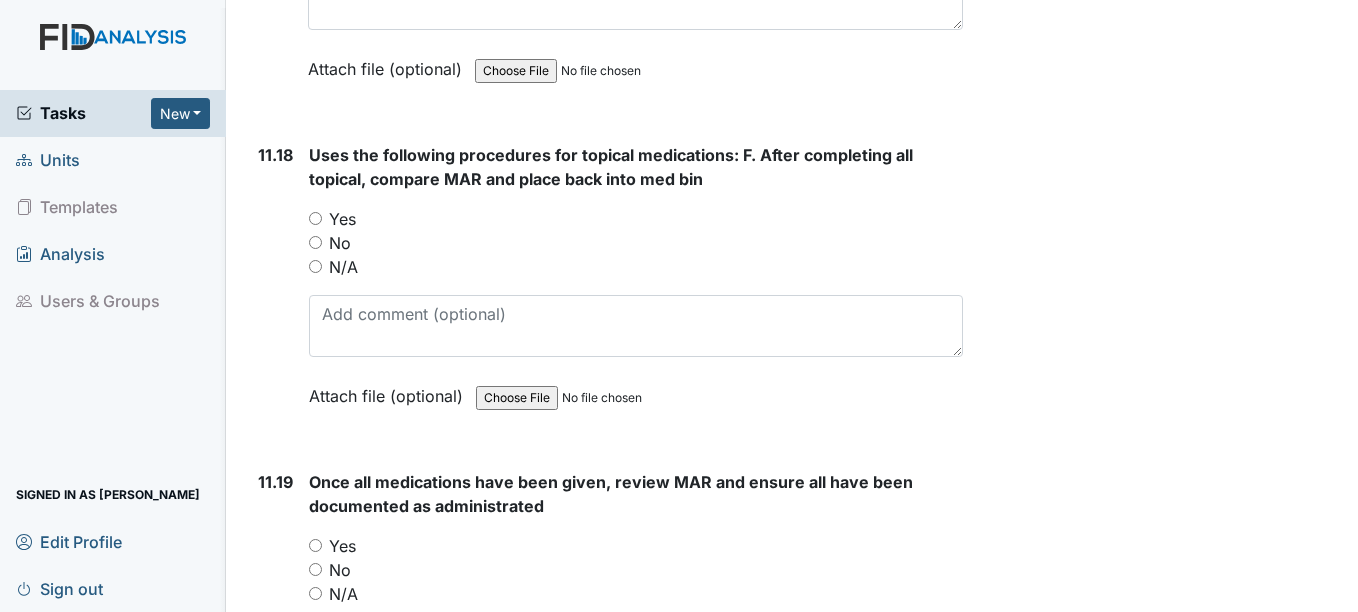 scroll, scrollTop: 28336, scrollLeft: 0, axis: vertical 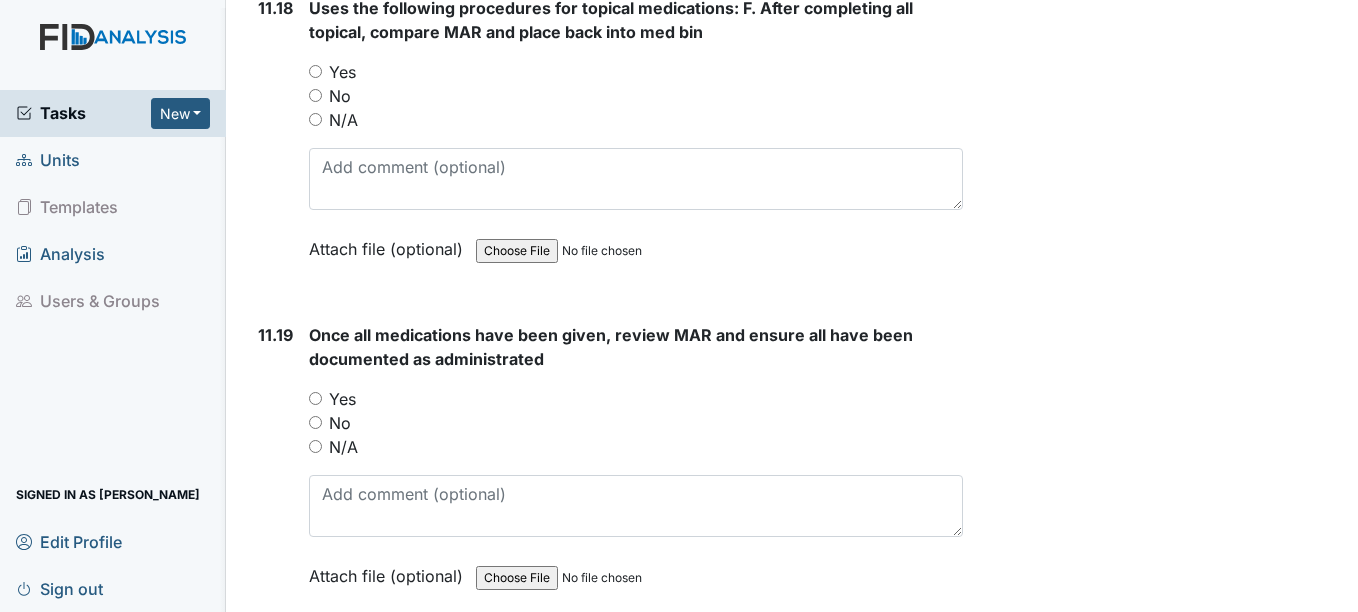 click on "Yes" at bounding box center [315, 71] 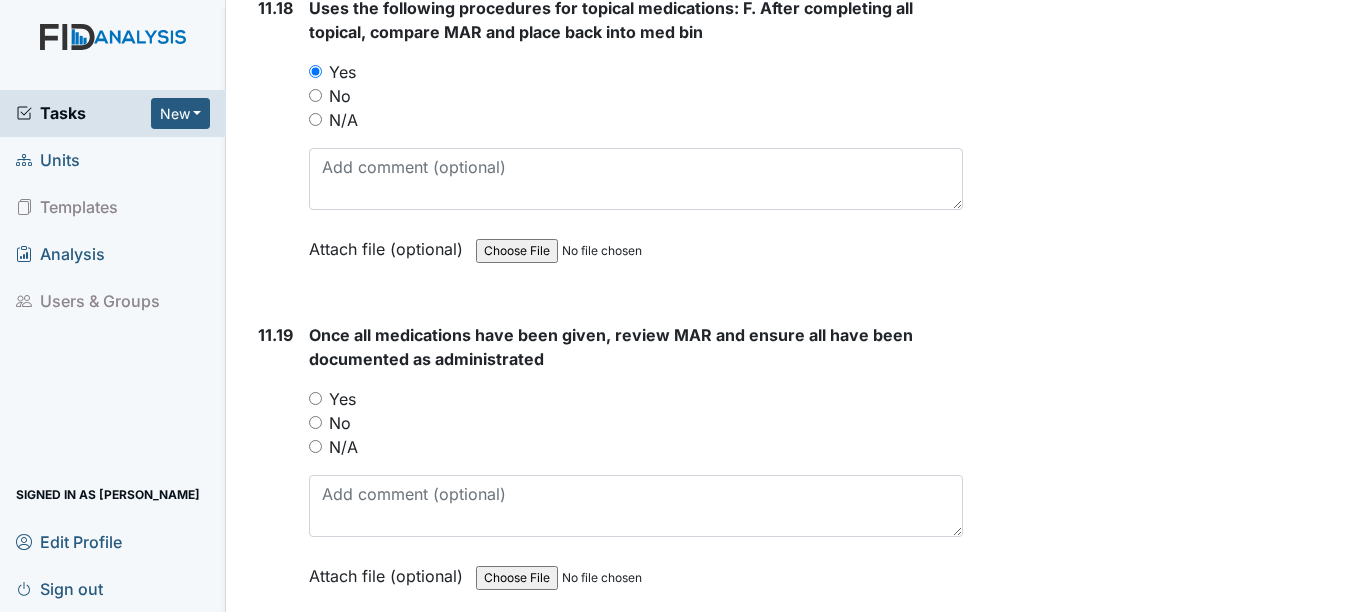 click on "11.19
Once all medications have been given, review MAR and ensure all have been documented as administrated
You must select one of the below options.
Yes
No
N/A
Attach file (optional)
You can upload .pdf, .txt, .jpg, .jpeg, .png, .csv, .xls, or .doc files under 100MB." at bounding box center [606, 470] 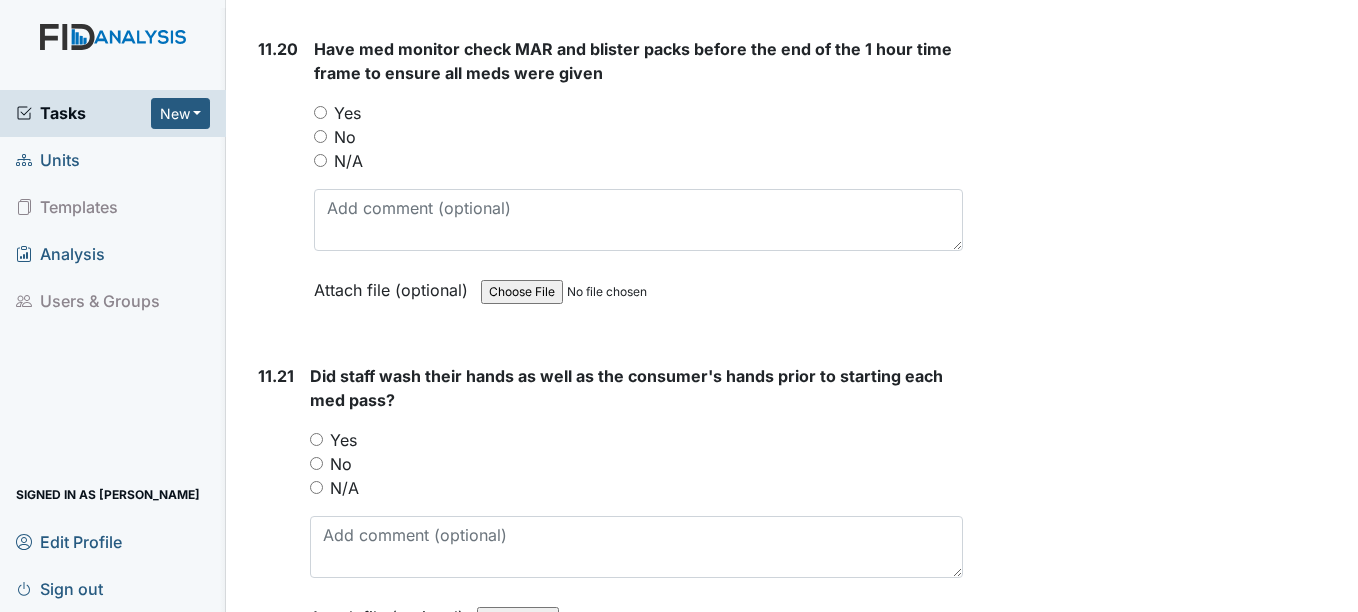 scroll, scrollTop: 28989, scrollLeft: 0, axis: vertical 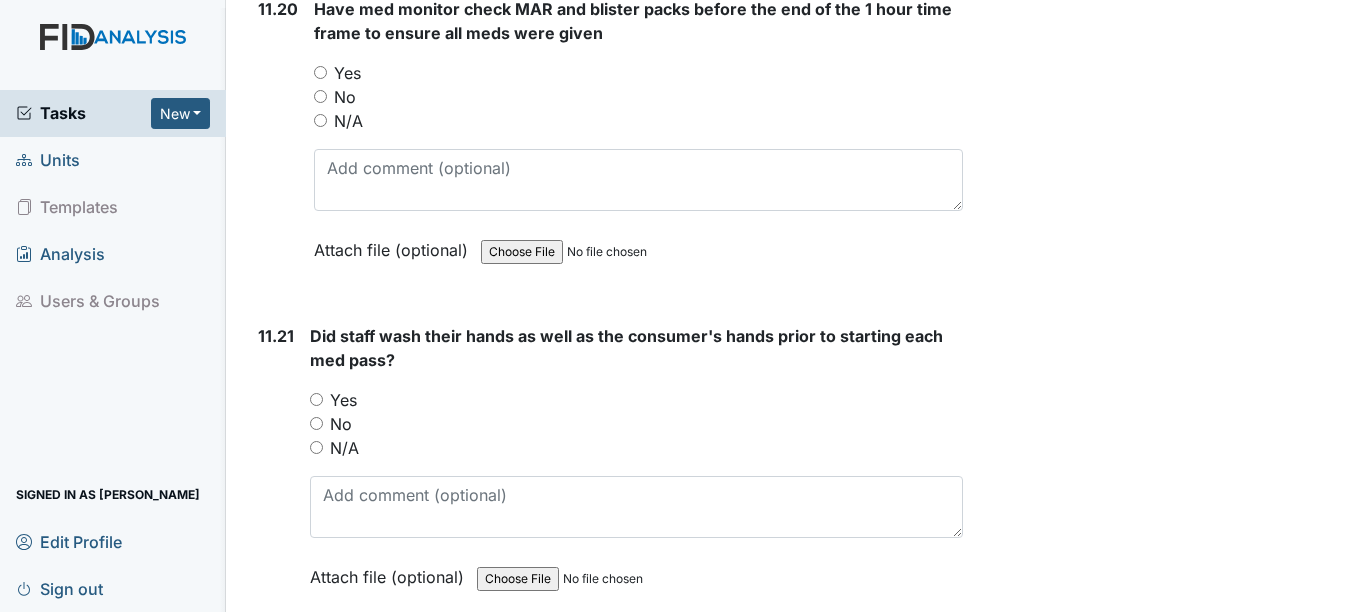 click on "Yes" at bounding box center (320, 72) 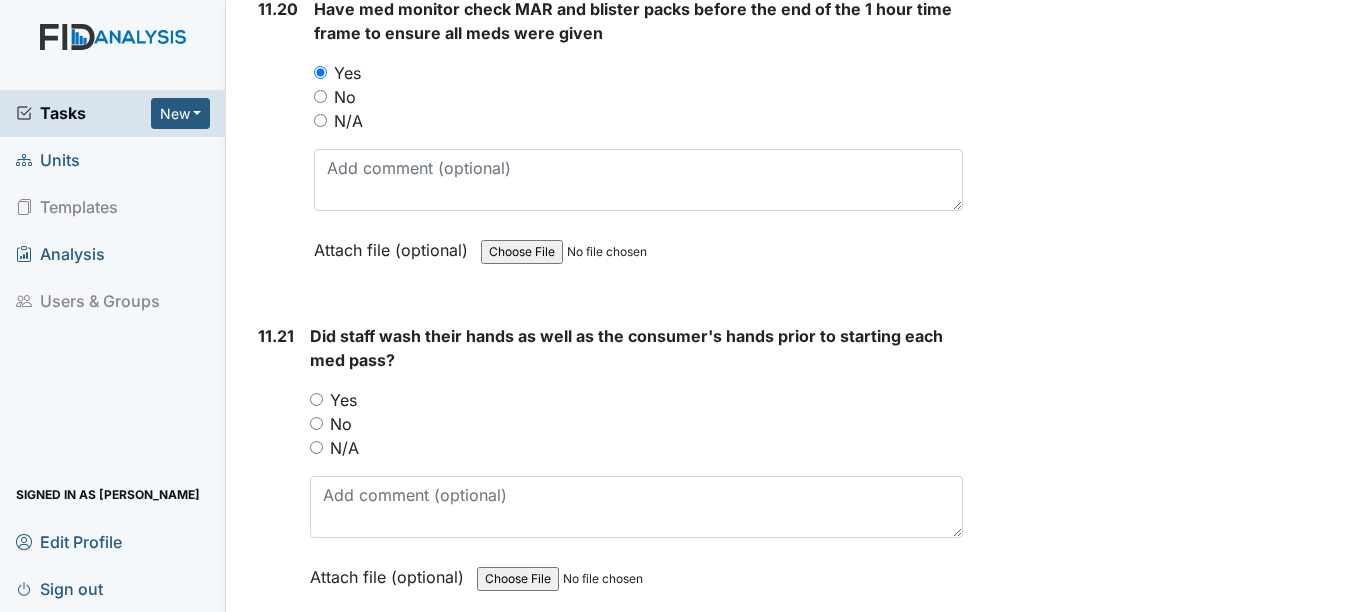 click on "Yes" at bounding box center [316, 399] 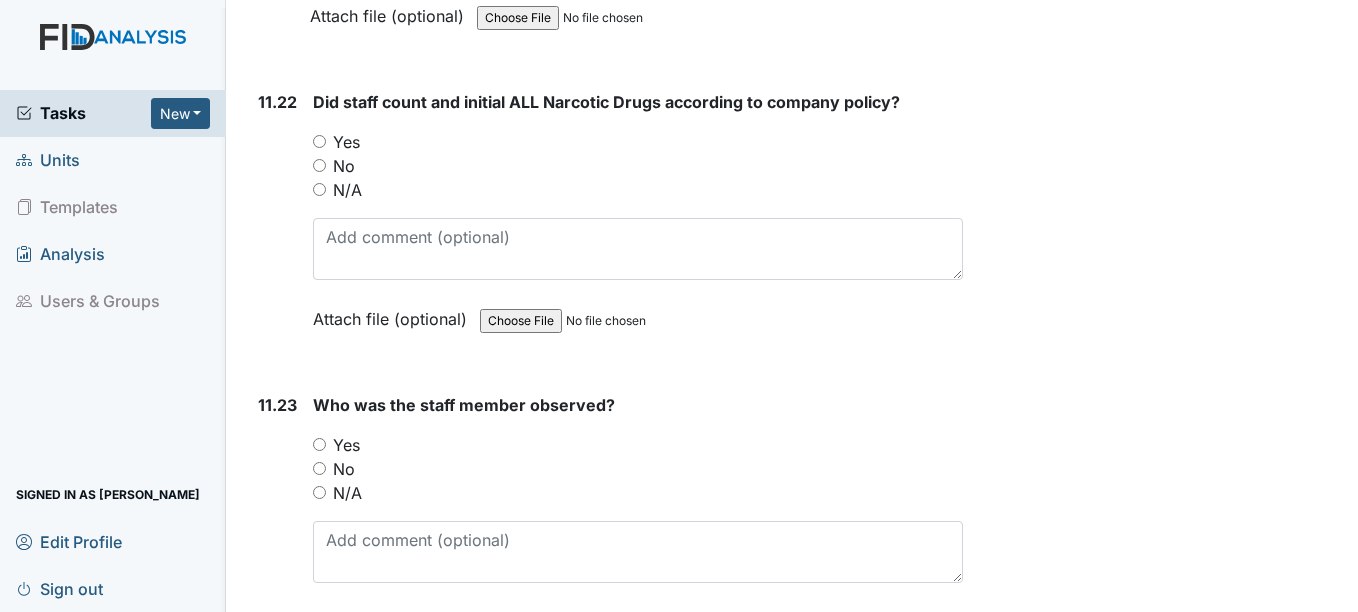 scroll, scrollTop: 29603, scrollLeft: 0, axis: vertical 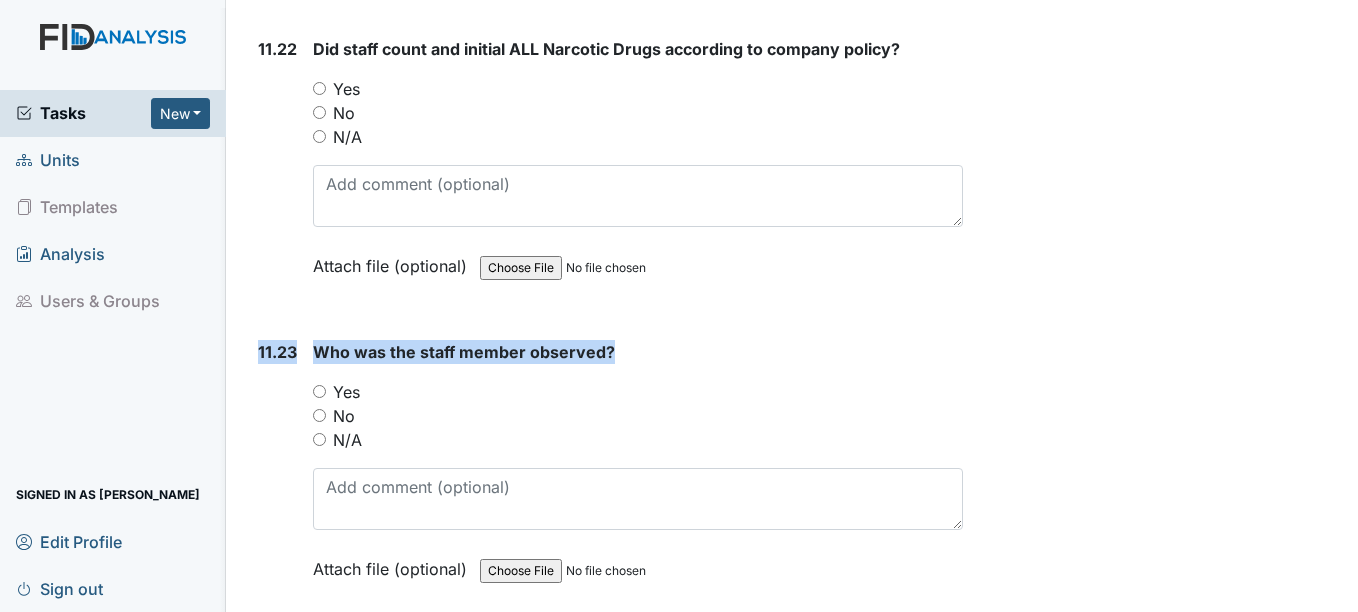 click on "1. Staff Information
1.1
Upon arrival, what is staff doing?
giving baths
This field is required.
Attach file (optional)
You can upload .pdf, .txt, .jpg, .jpeg, .png, .csv, .xls, or .doc files under 100MB.
1.2
Did staff communicate with coworkers appropriately?
You must select one of the below options.
Yes
No
Na
Attach file (optional)
You can upload .pdf, .txt, .jpg, .jpeg, .png, .csv, .xls, or .doc files under 100MB.
1.3
Did staff communicate in a positive demeanor with consumers?
You must select one of the below options.
Yes
No
Na
Attach file (optional)
You can upload .pdf, .txt, .jpg, .jpeg, .png, .csv, .xls, or .doc files under 100MB.
1.4
Did you observe staff using sign language, communication board or pictures as needed?
Yes
No
Na" at bounding box center (606, -9897) 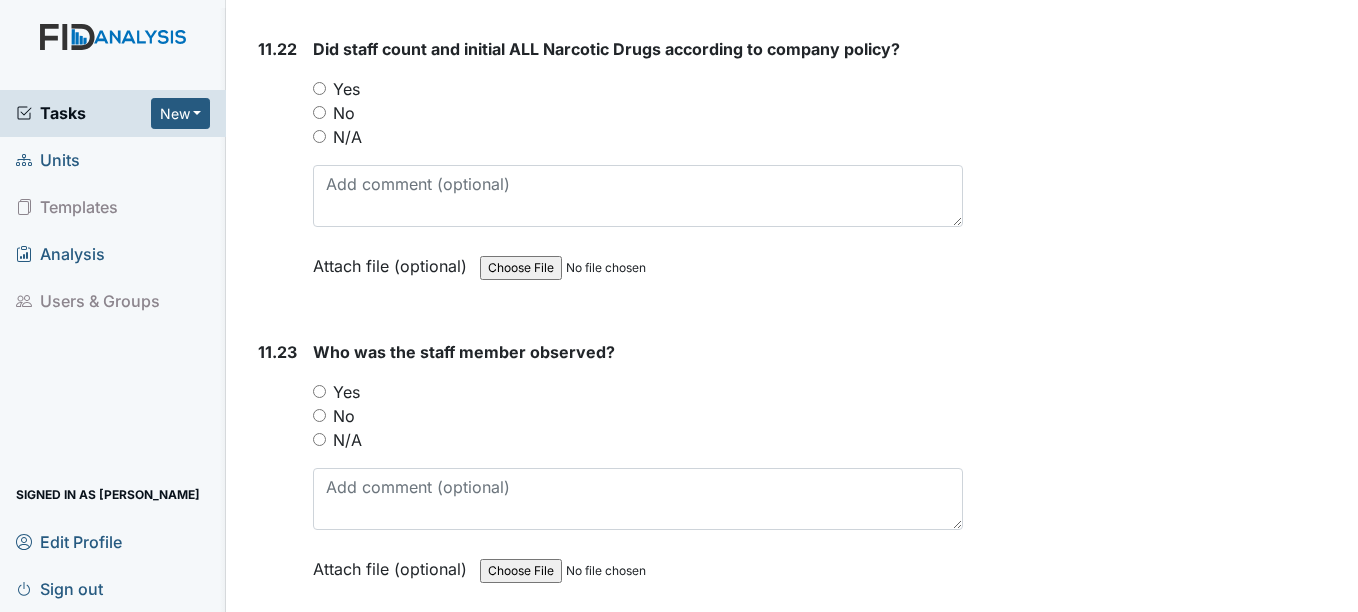 click on "No" at bounding box center (637, 113) 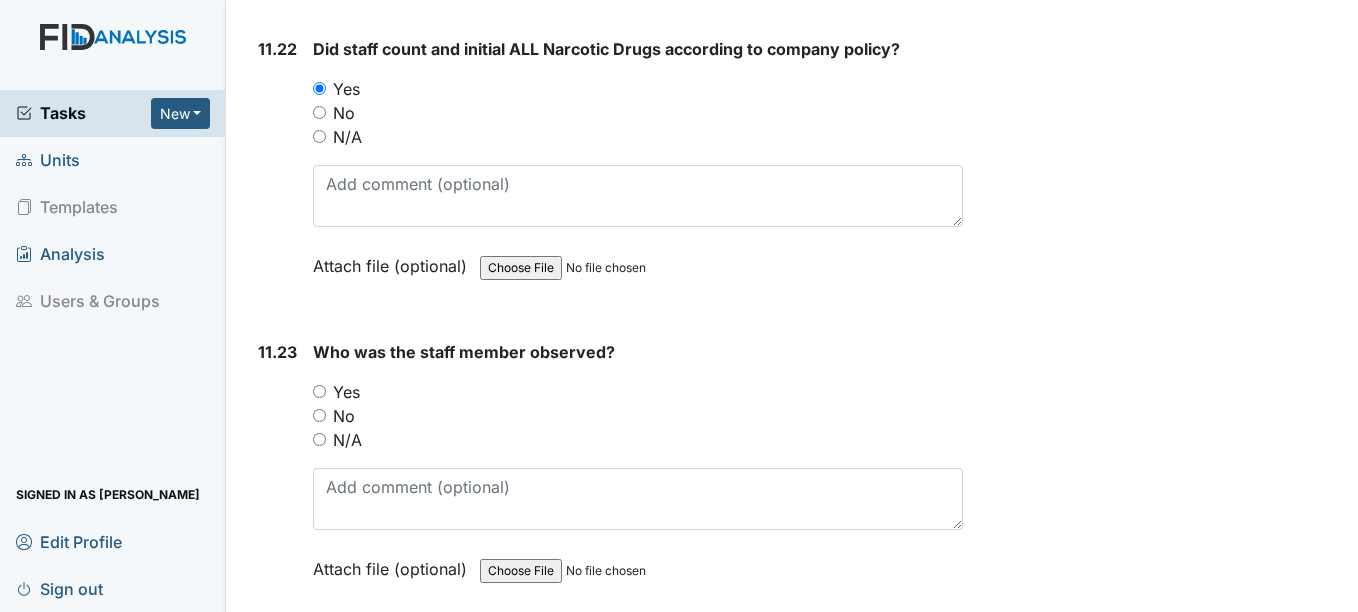 click on "Yes" at bounding box center (319, 391) 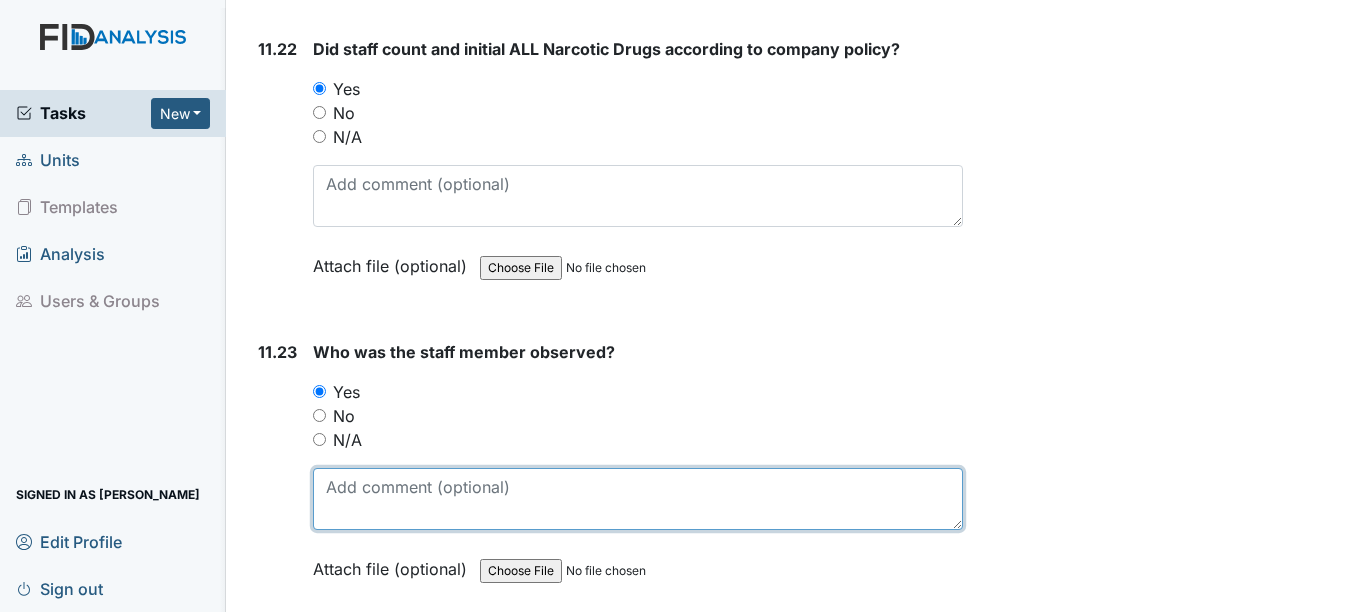 click at bounding box center (637, 499) 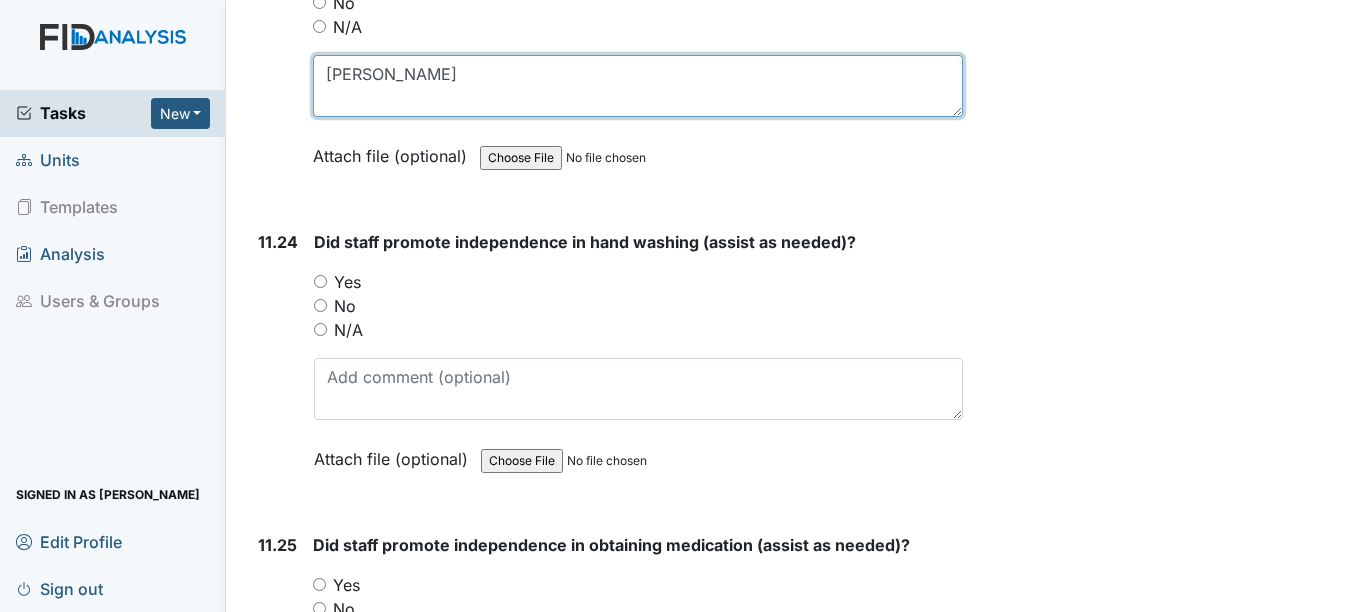 scroll, scrollTop: 30190, scrollLeft: 0, axis: vertical 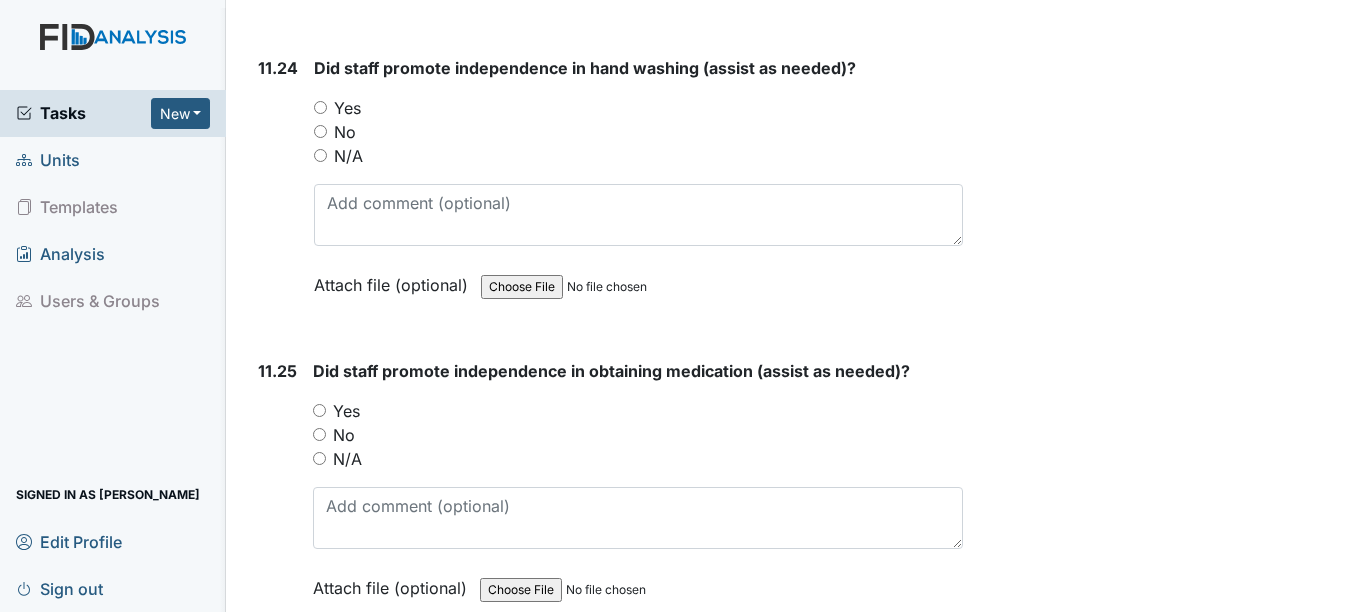 type on "Asanti Lewis" 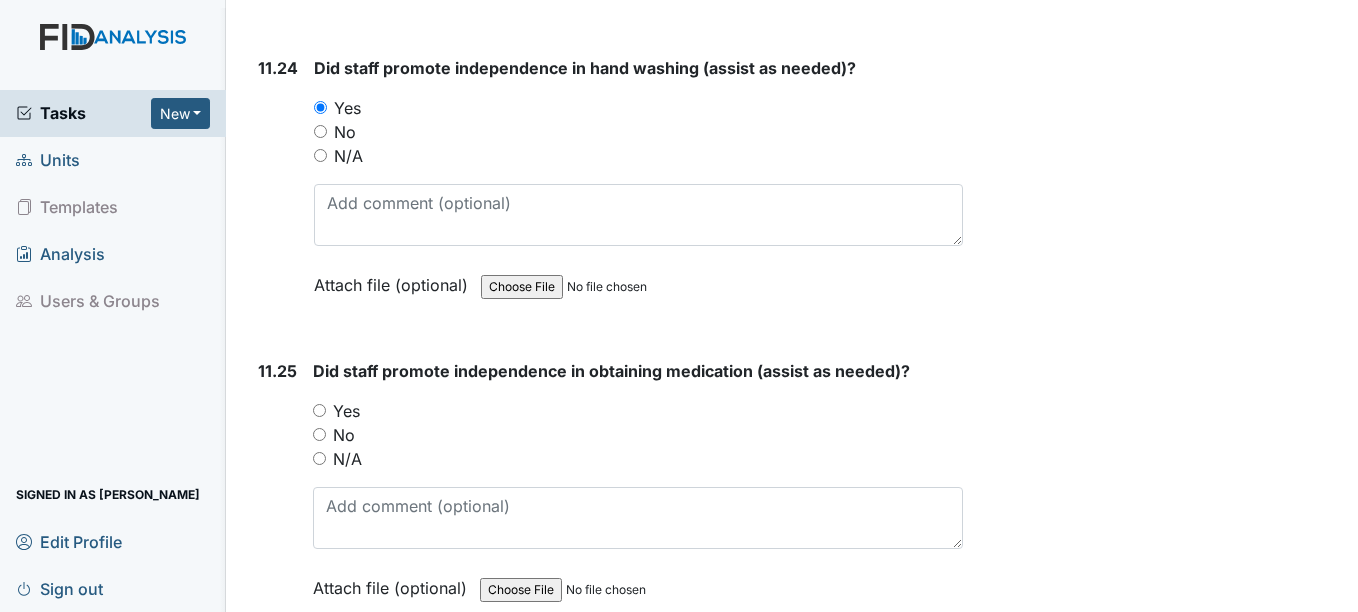 click on "Yes" at bounding box center (319, 410) 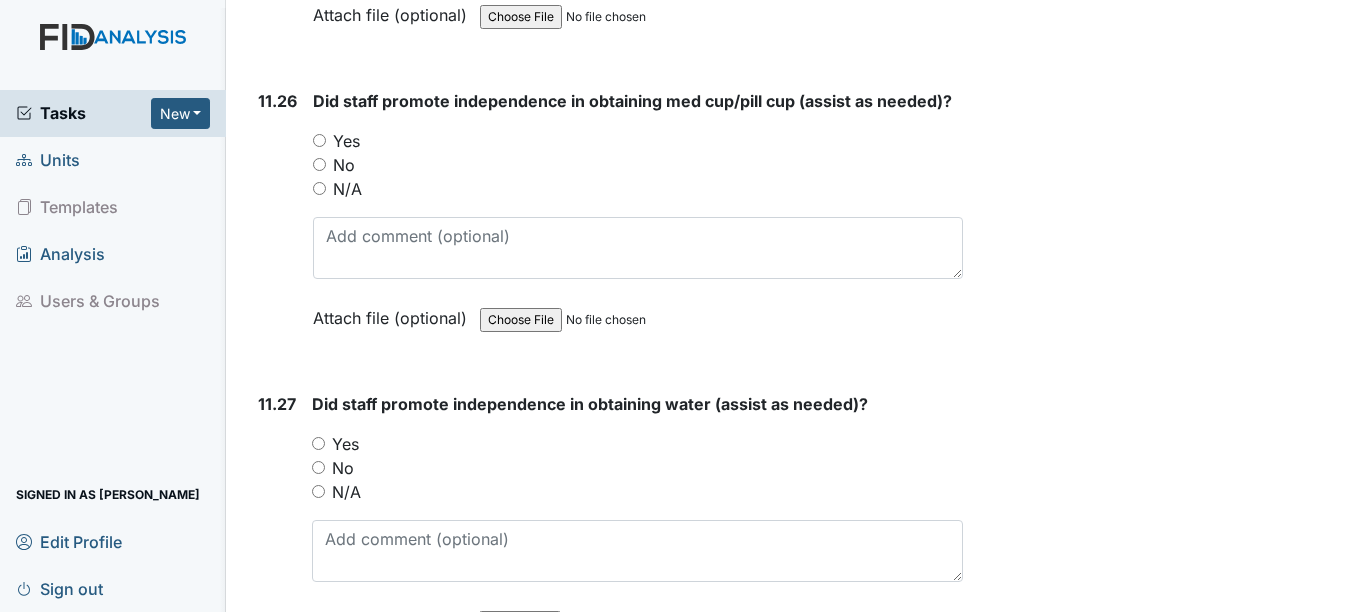 scroll, scrollTop: 30843, scrollLeft: 0, axis: vertical 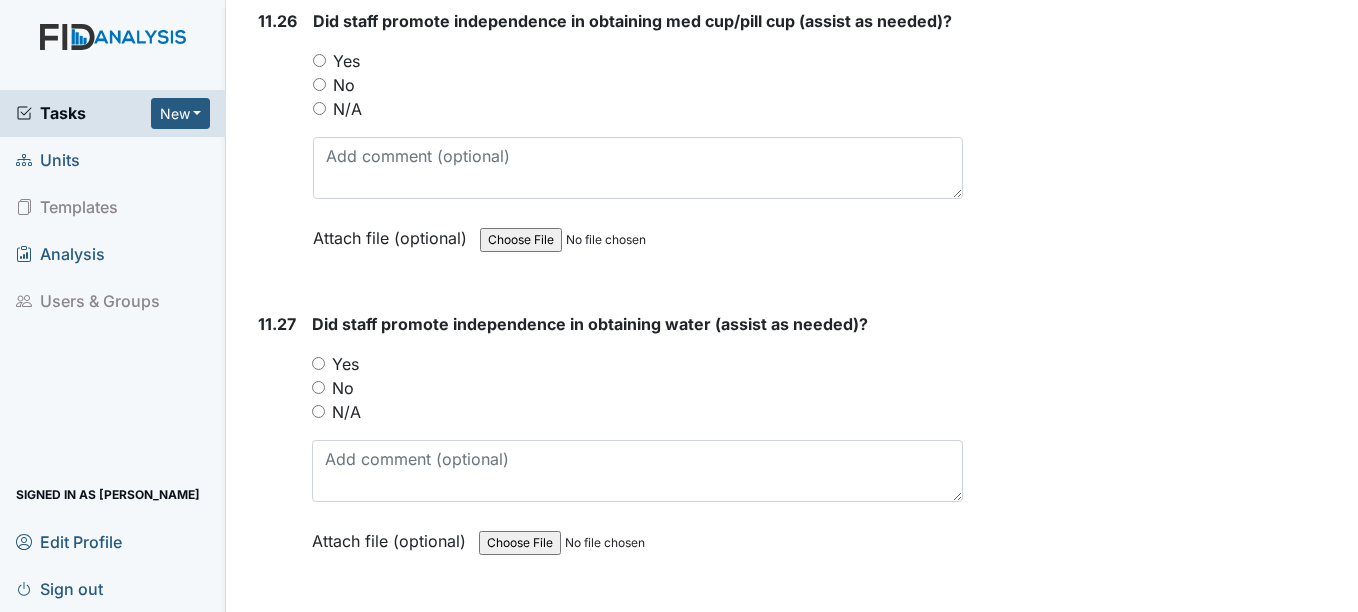 click on "Yes" at bounding box center (319, 60) 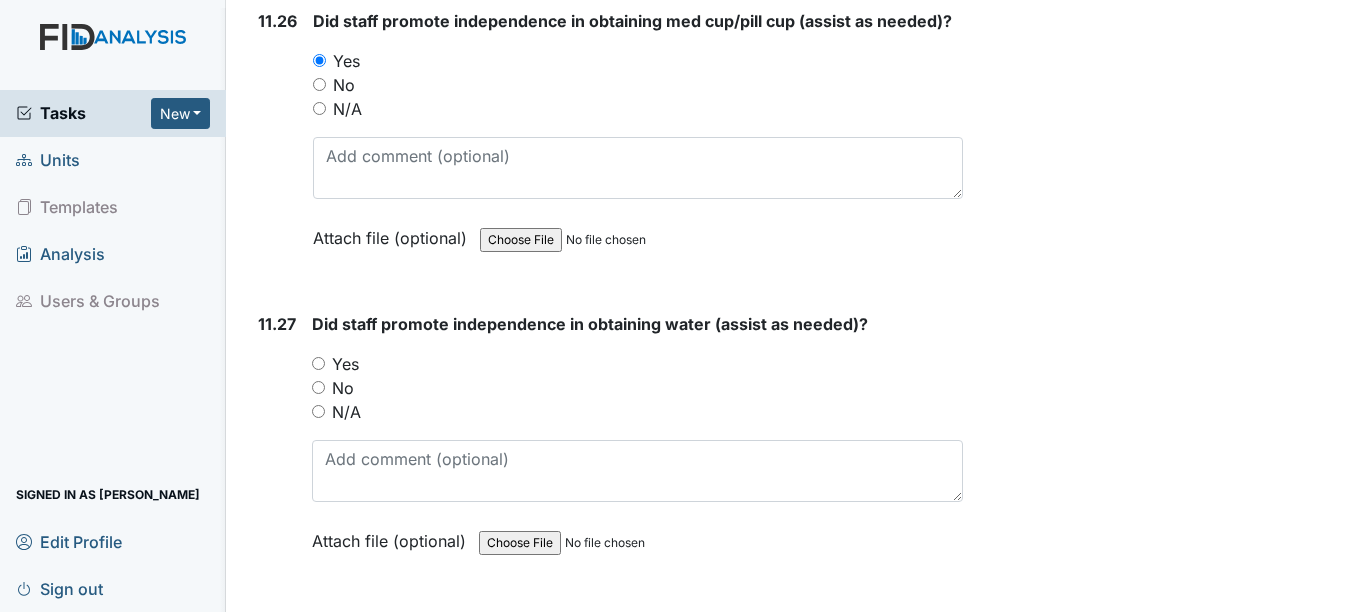 click on "Yes" at bounding box center (318, 363) 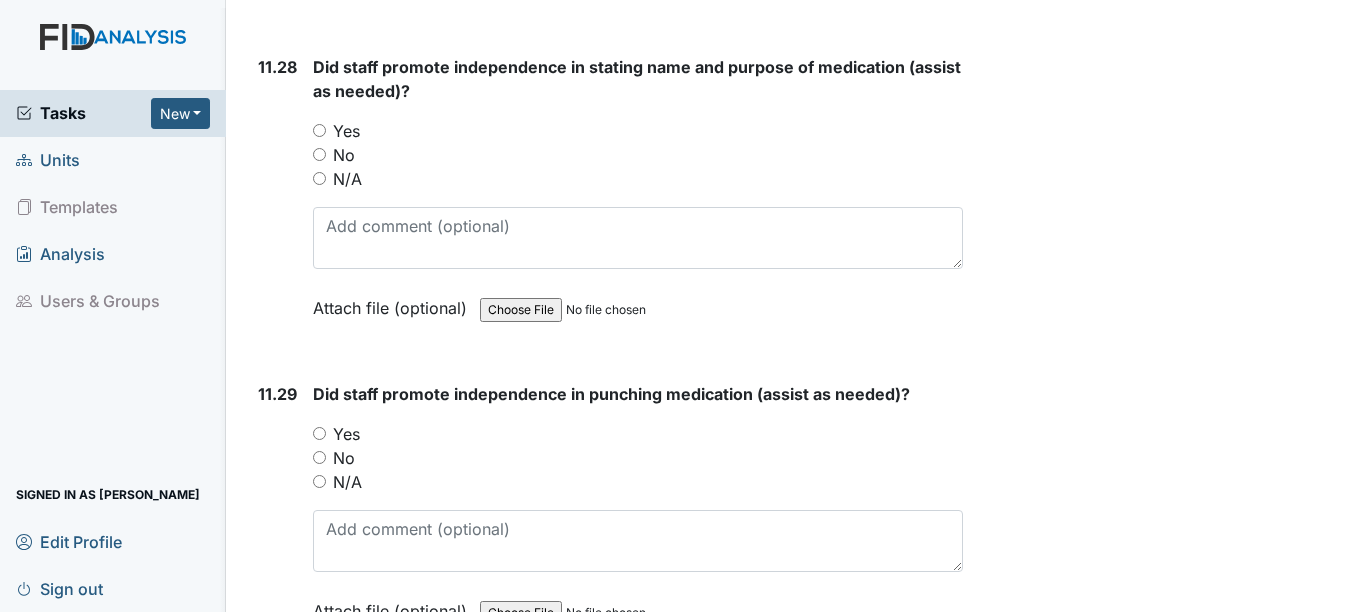 scroll, scrollTop: 31496, scrollLeft: 0, axis: vertical 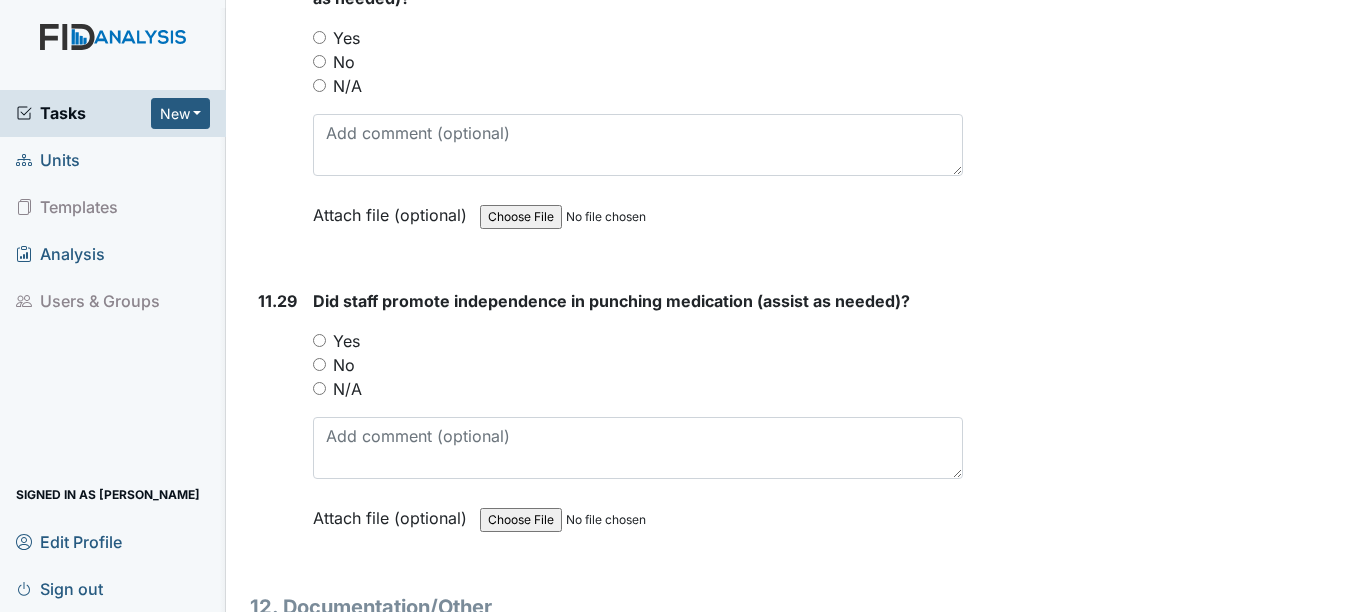 click on "Yes" at bounding box center (319, 37) 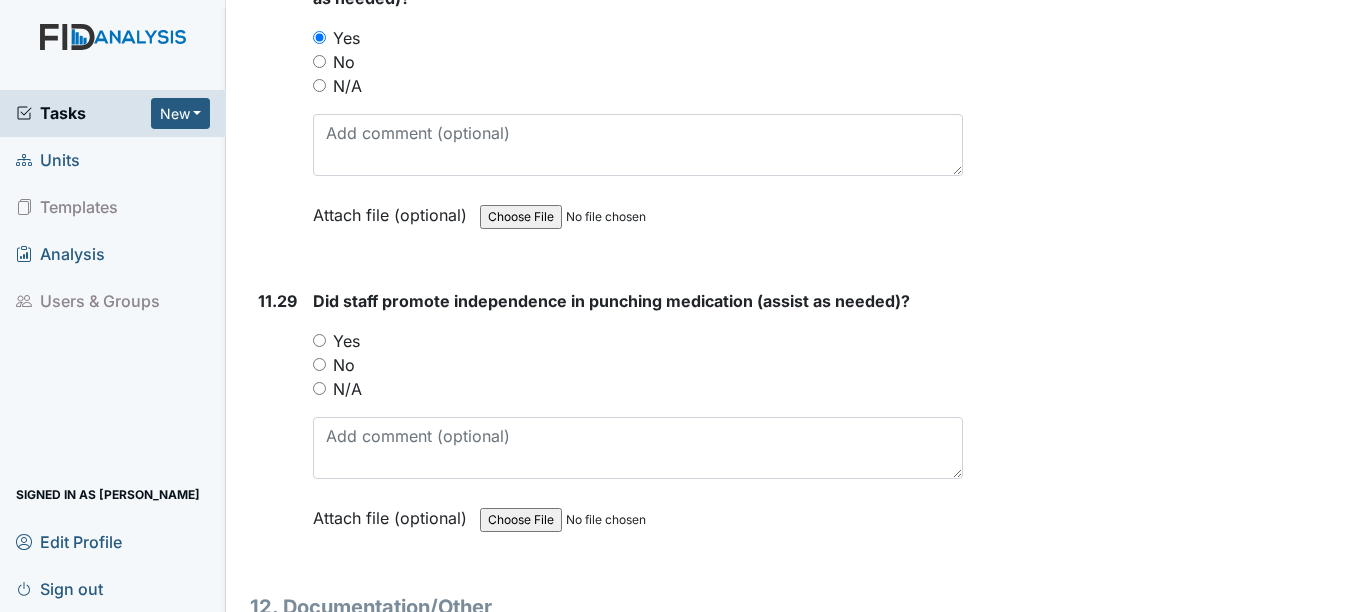 click on "Yes" at bounding box center [319, 340] 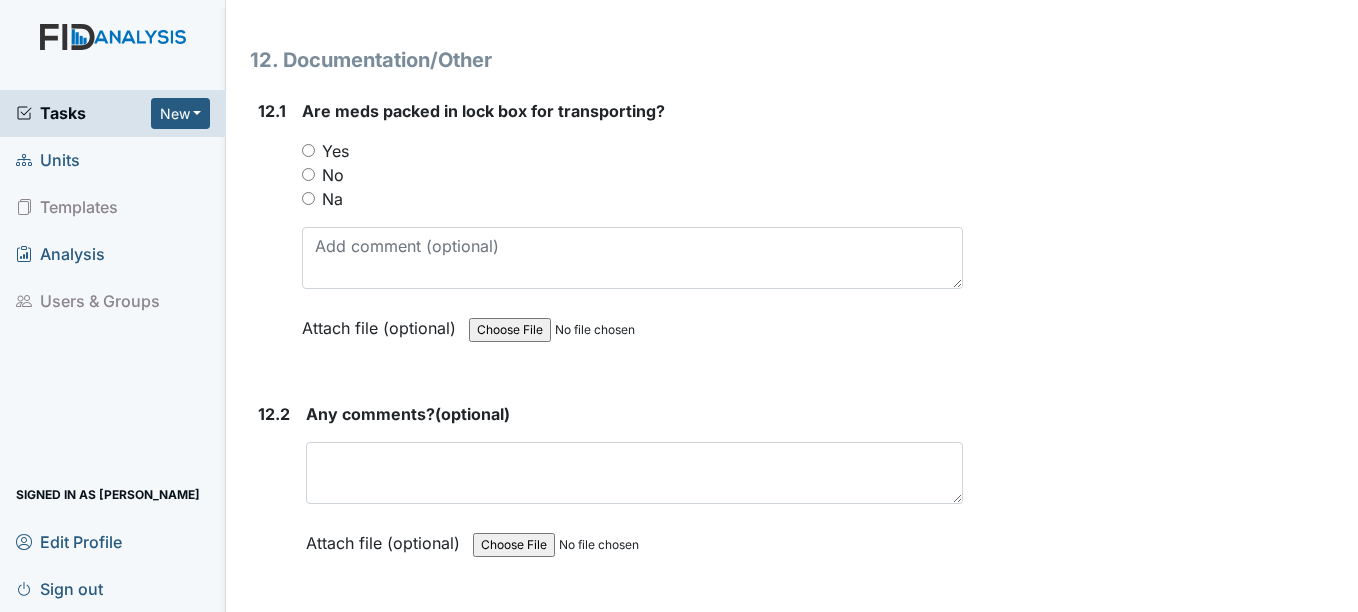 scroll, scrollTop: 32083, scrollLeft: 0, axis: vertical 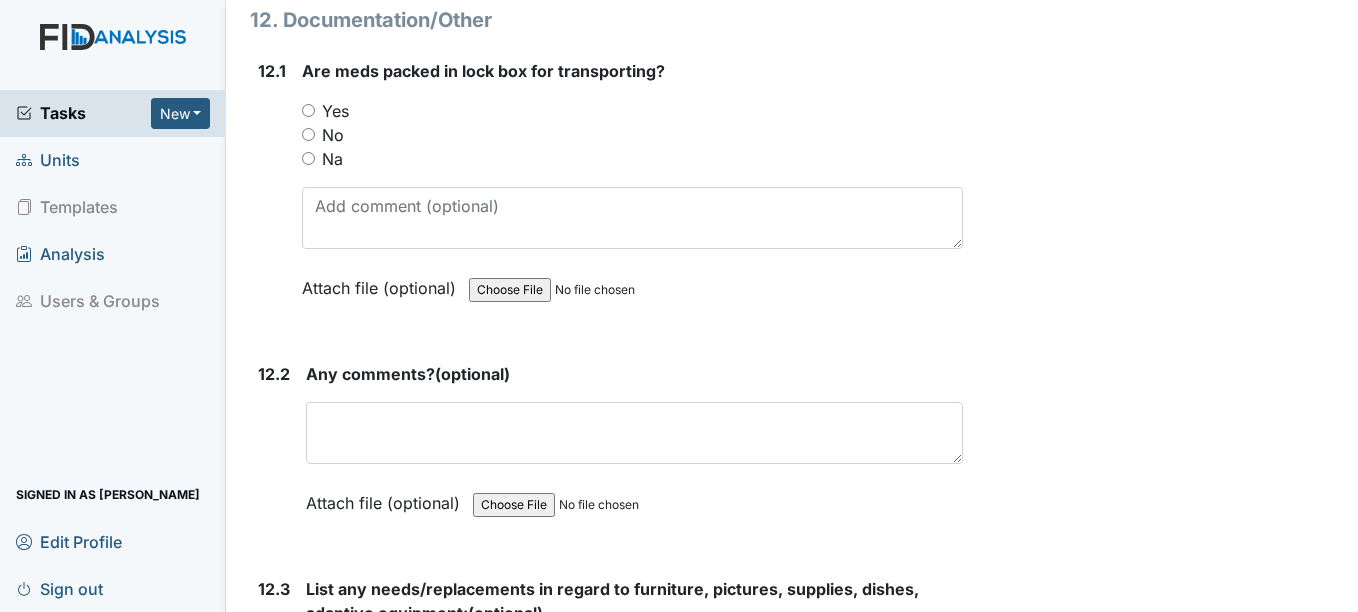 click on "Yes" at bounding box center [308, 110] 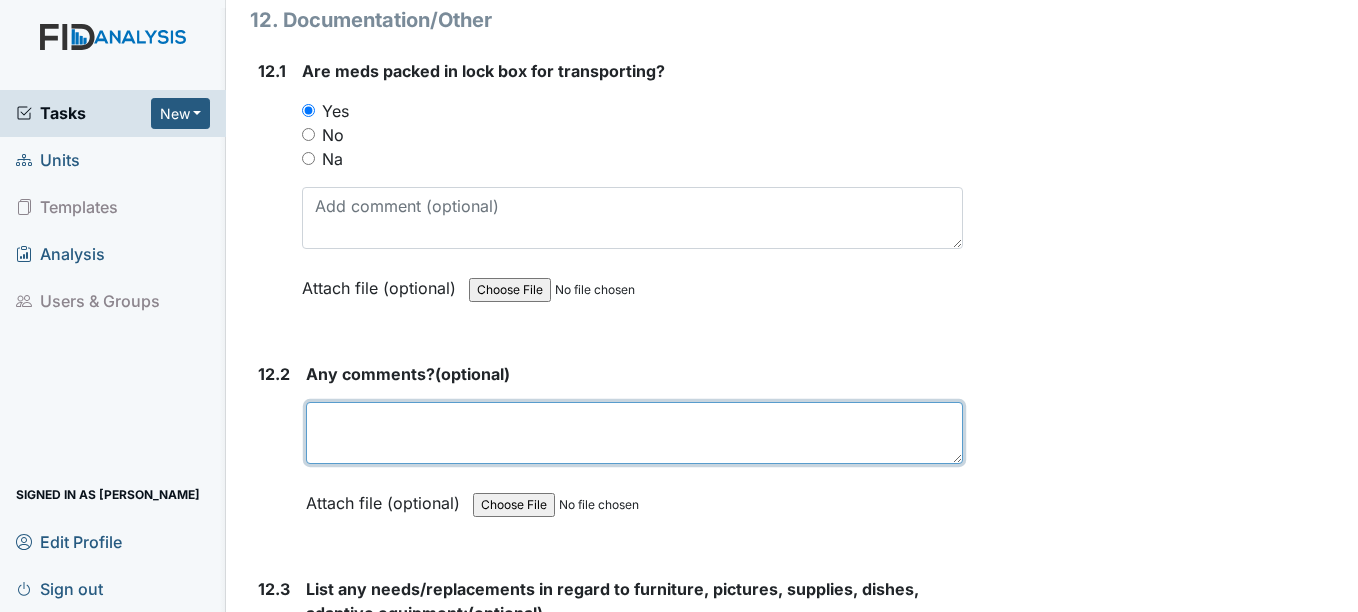 click at bounding box center (634, 433) 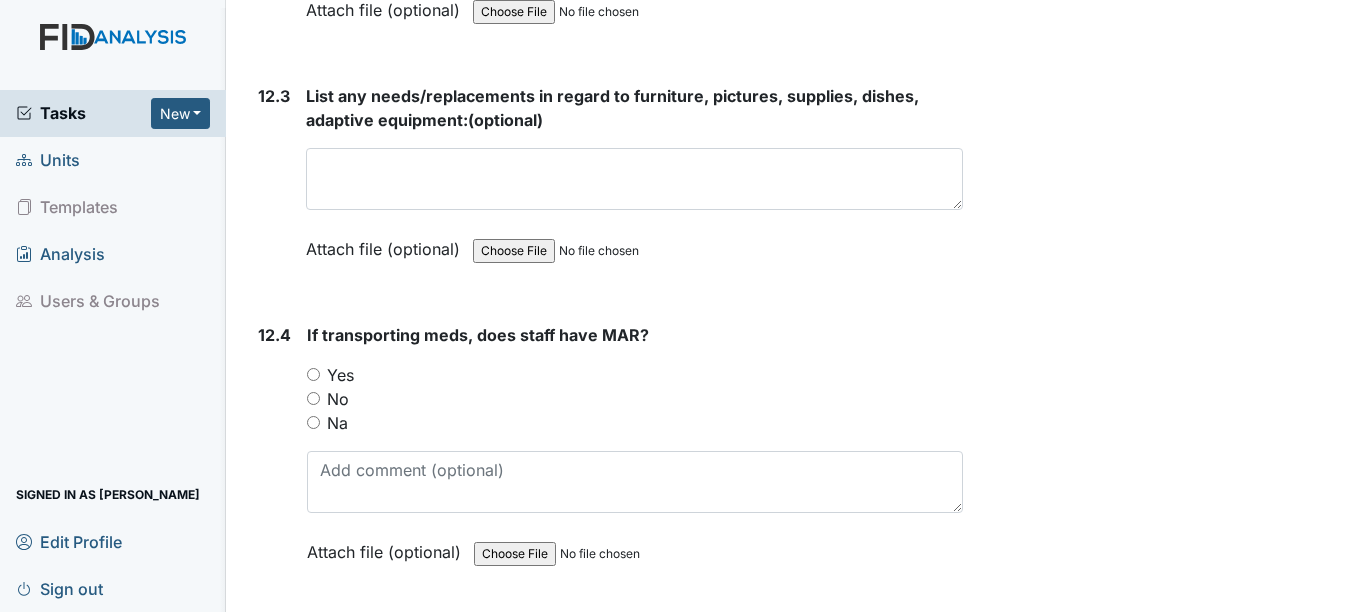 scroll, scrollTop: 32643, scrollLeft: 0, axis: vertical 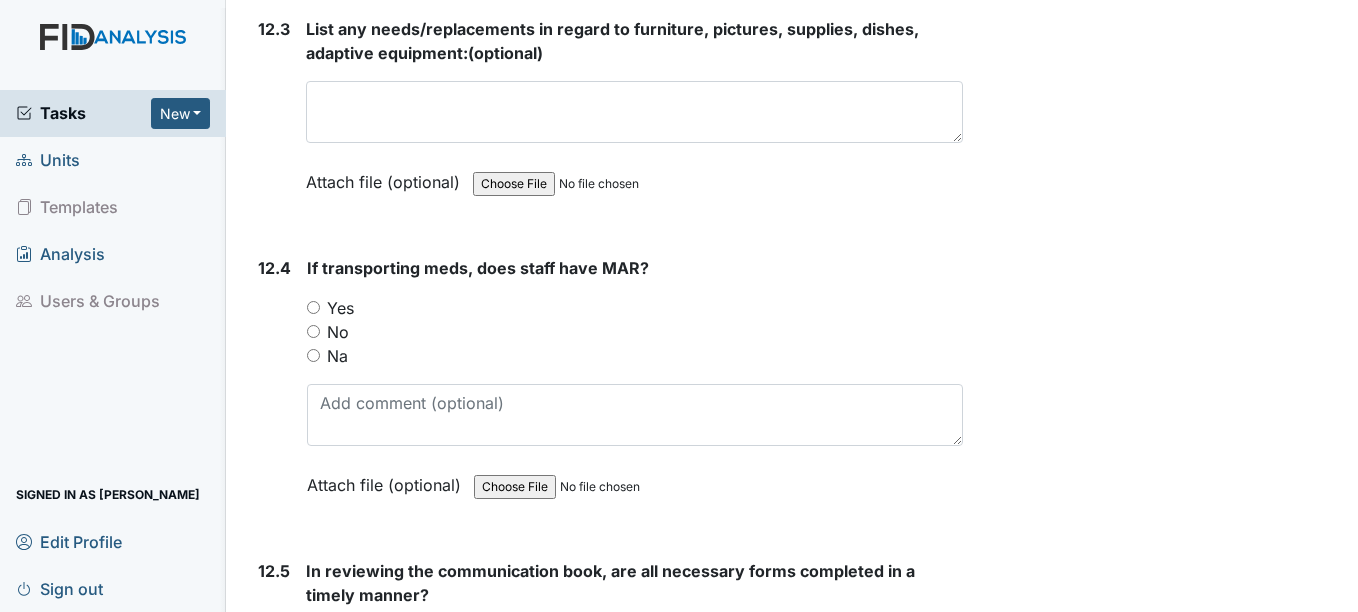 type on "none" 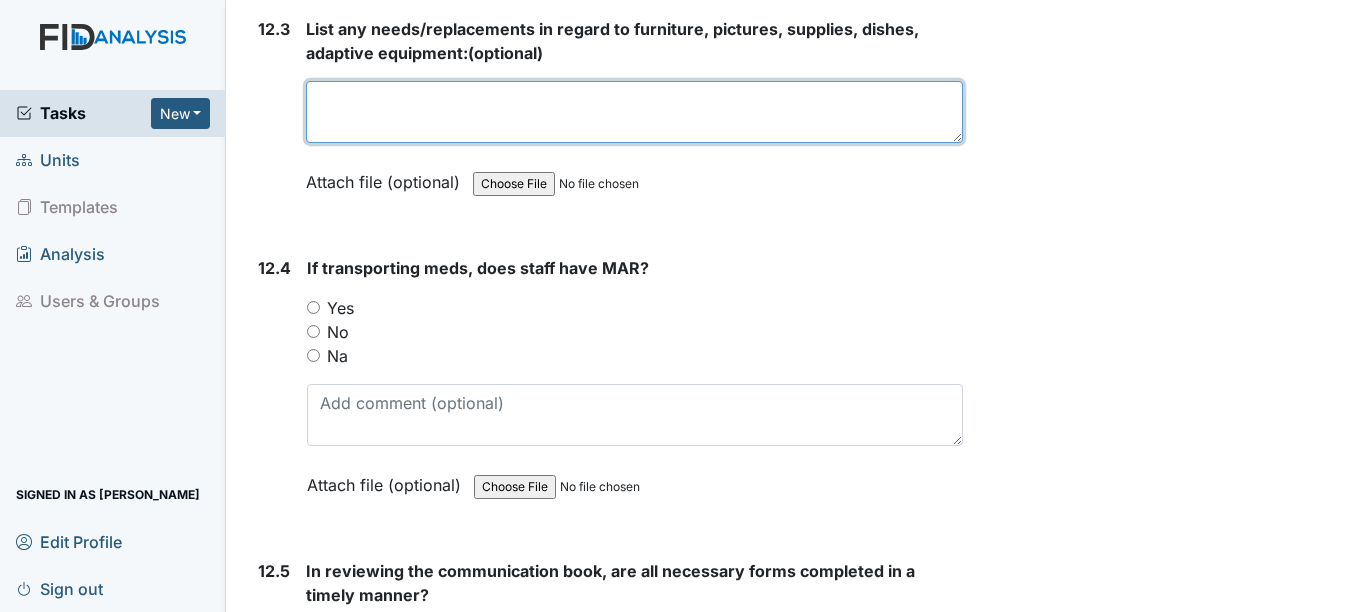 click at bounding box center [634, 112] 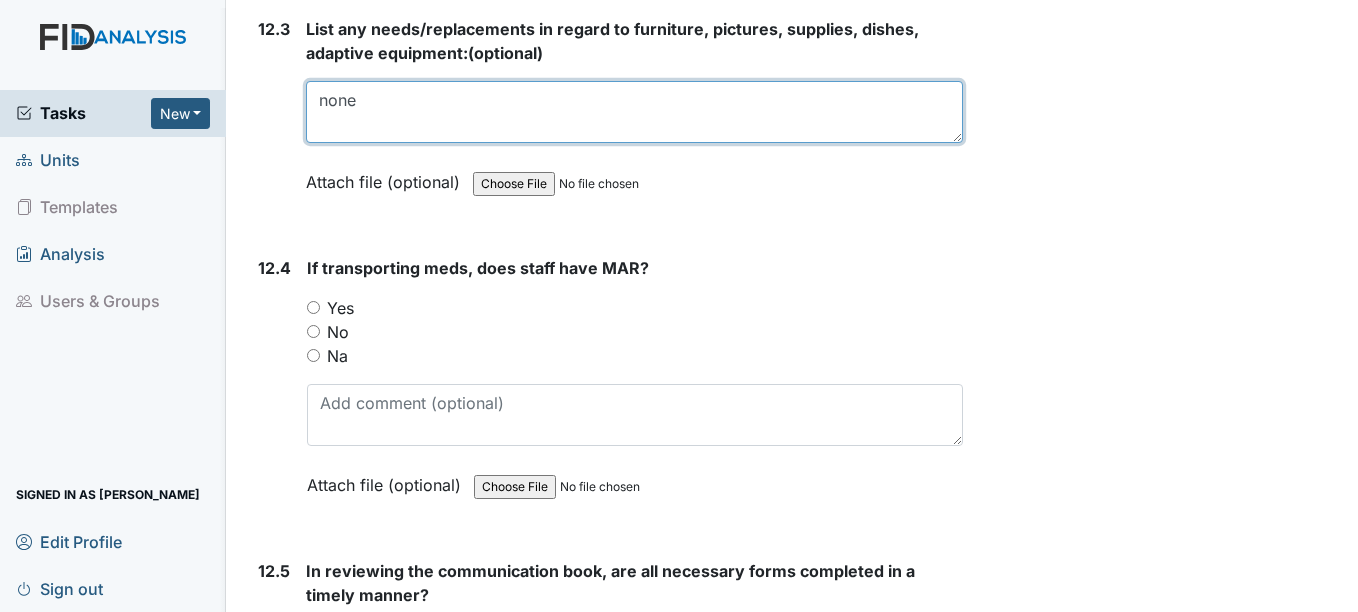 type on "none" 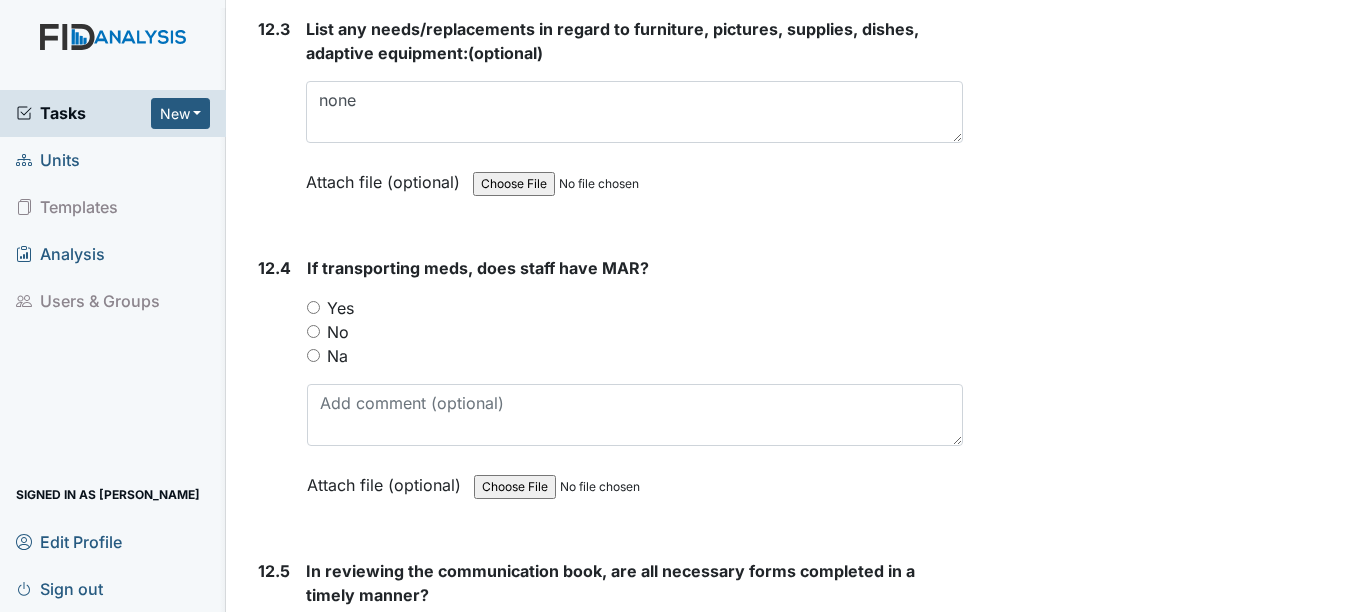 click on "Yes" at bounding box center [313, 307] 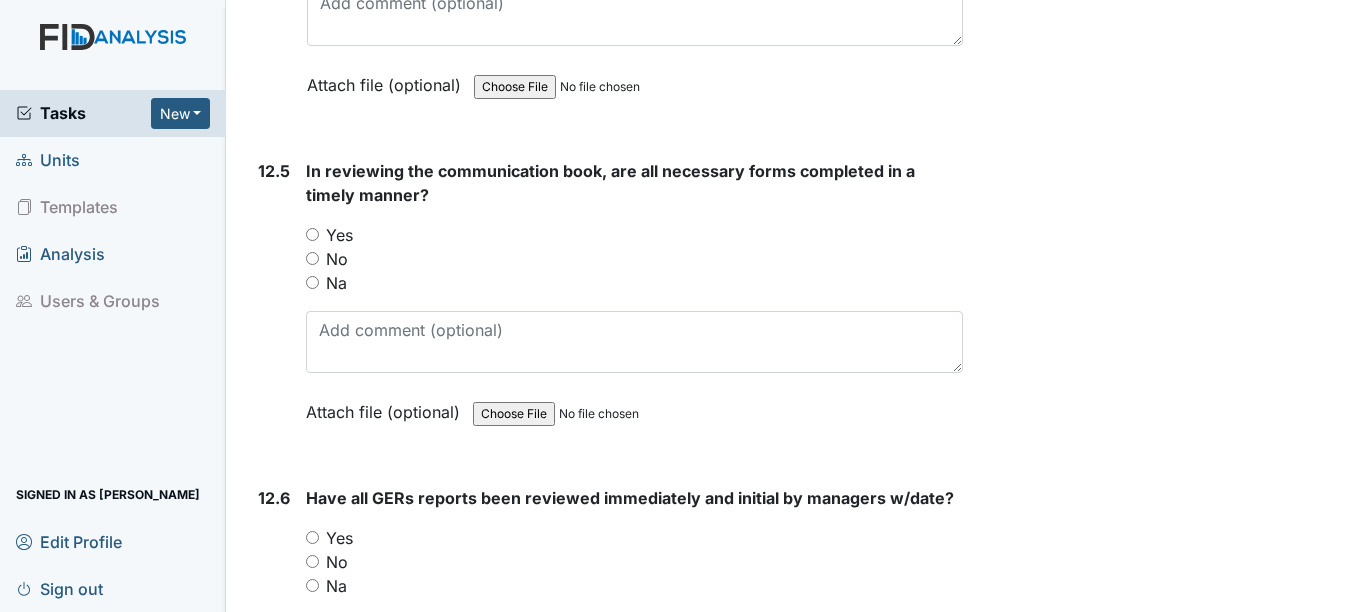 scroll, scrollTop: 33163, scrollLeft: 0, axis: vertical 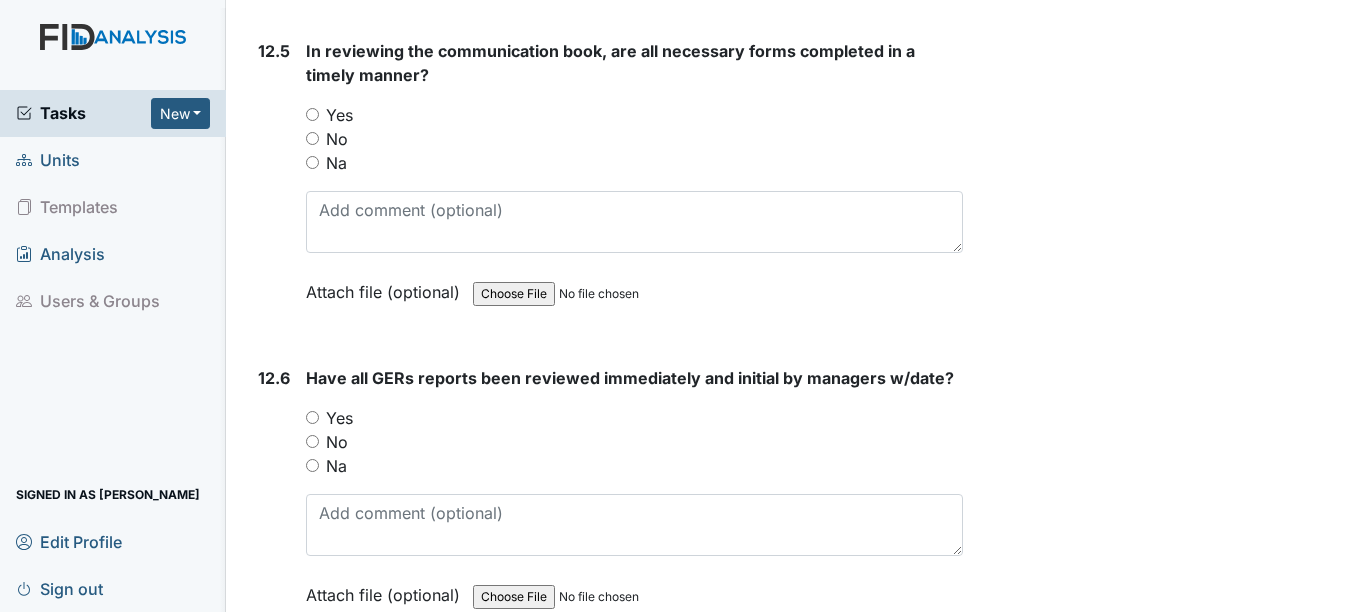 click on "Yes" at bounding box center [312, 114] 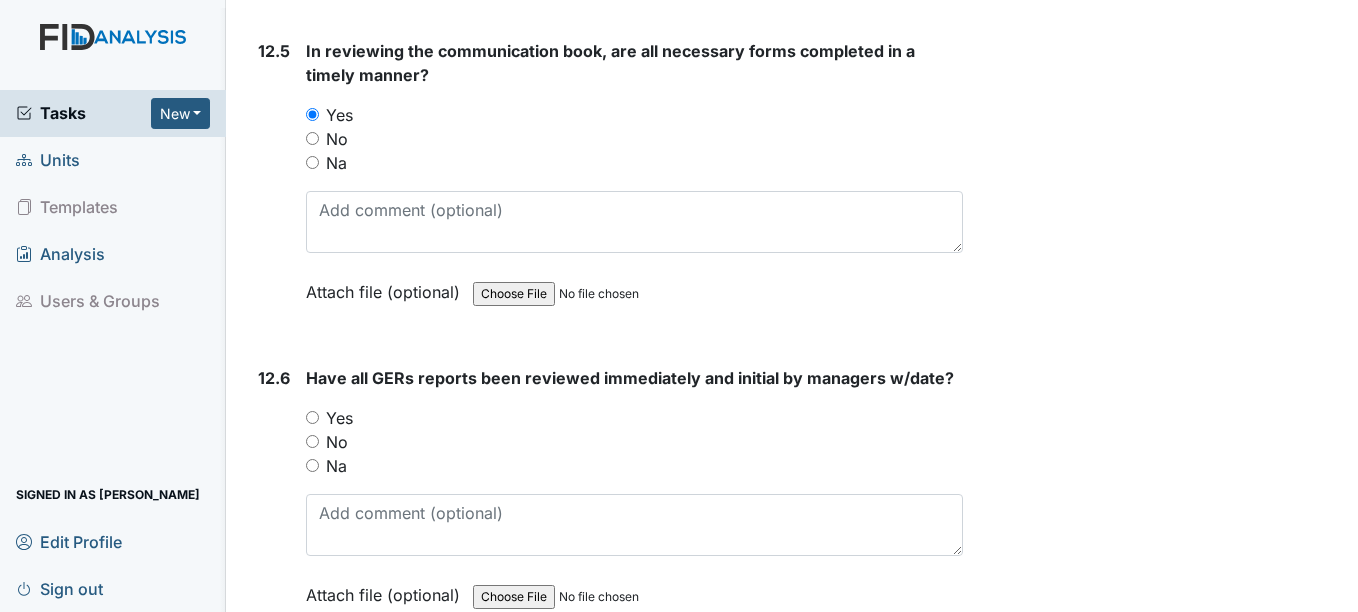 click on "Yes" at bounding box center [312, 417] 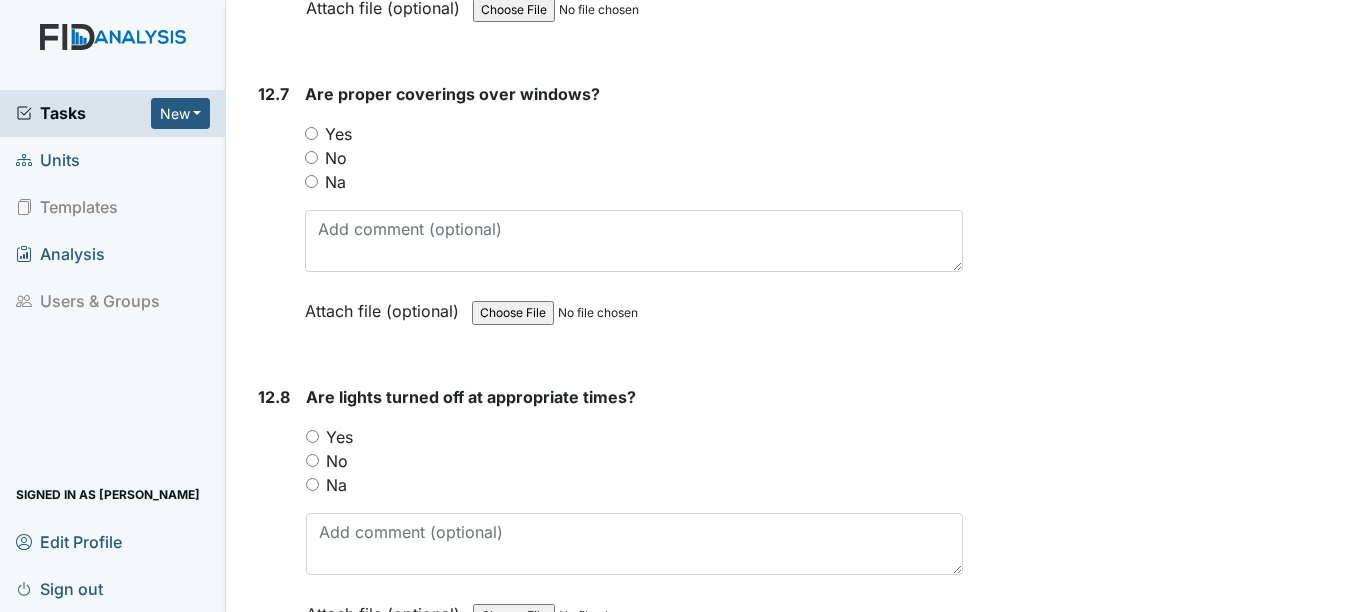 scroll, scrollTop: 33803, scrollLeft: 0, axis: vertical 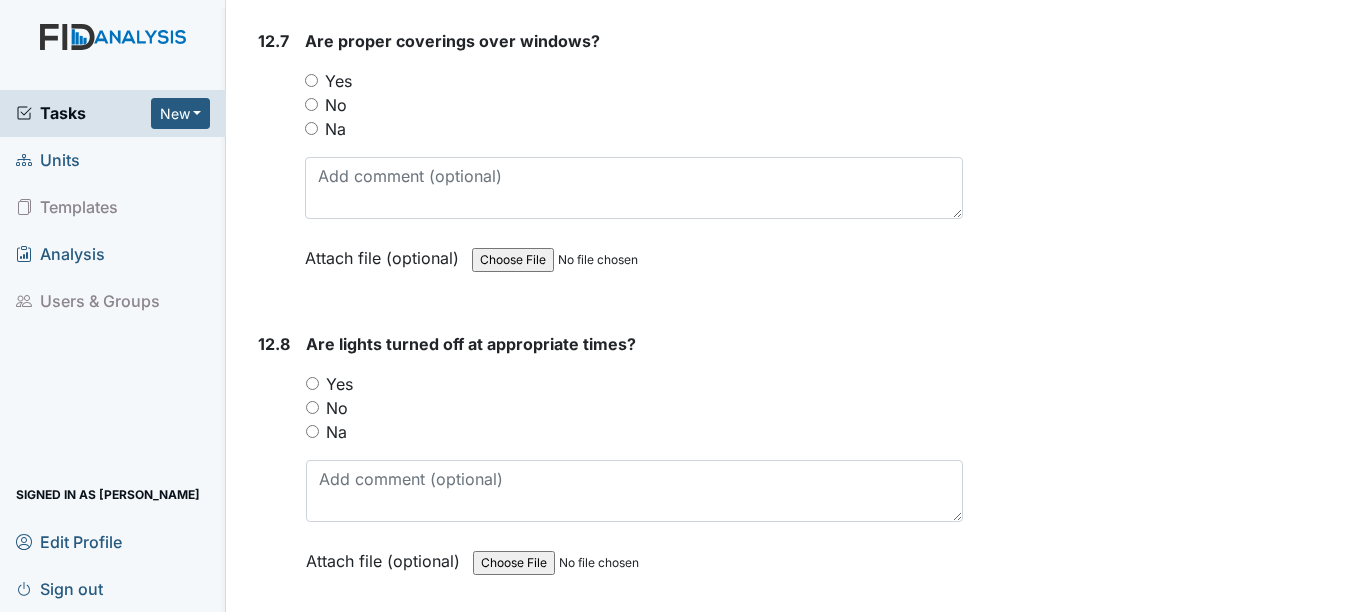 click on "Yes" at bounding box center (311, 80) 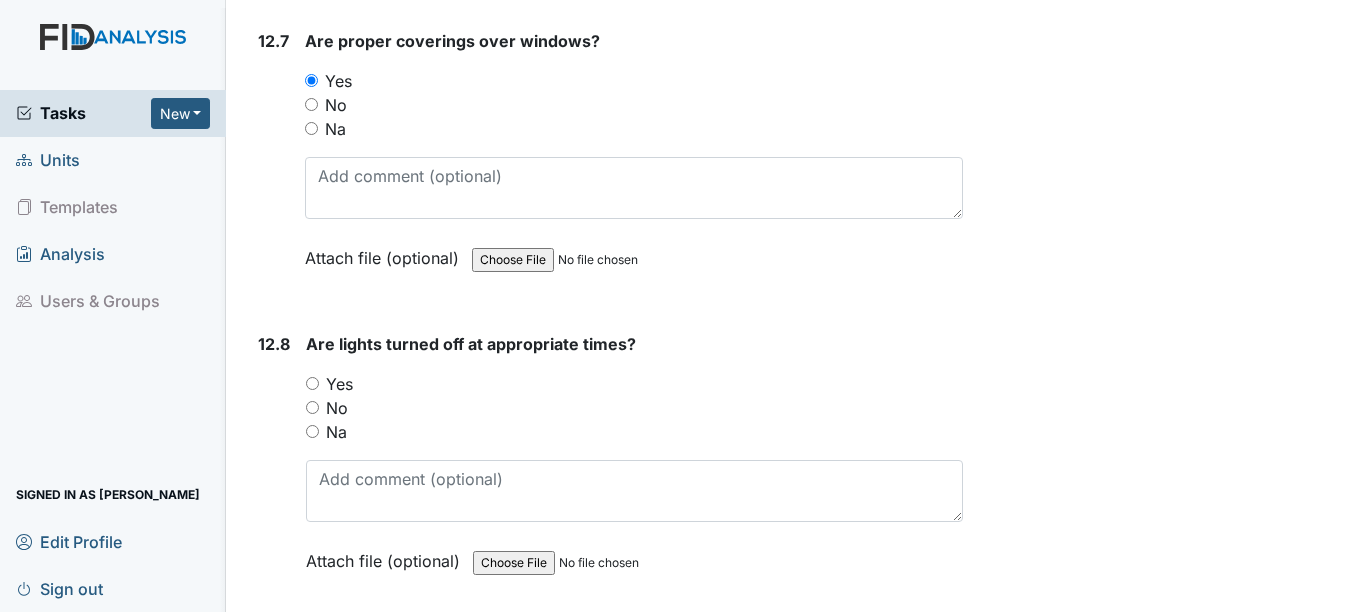 click on "Yes" at bounding box center [312, 383] 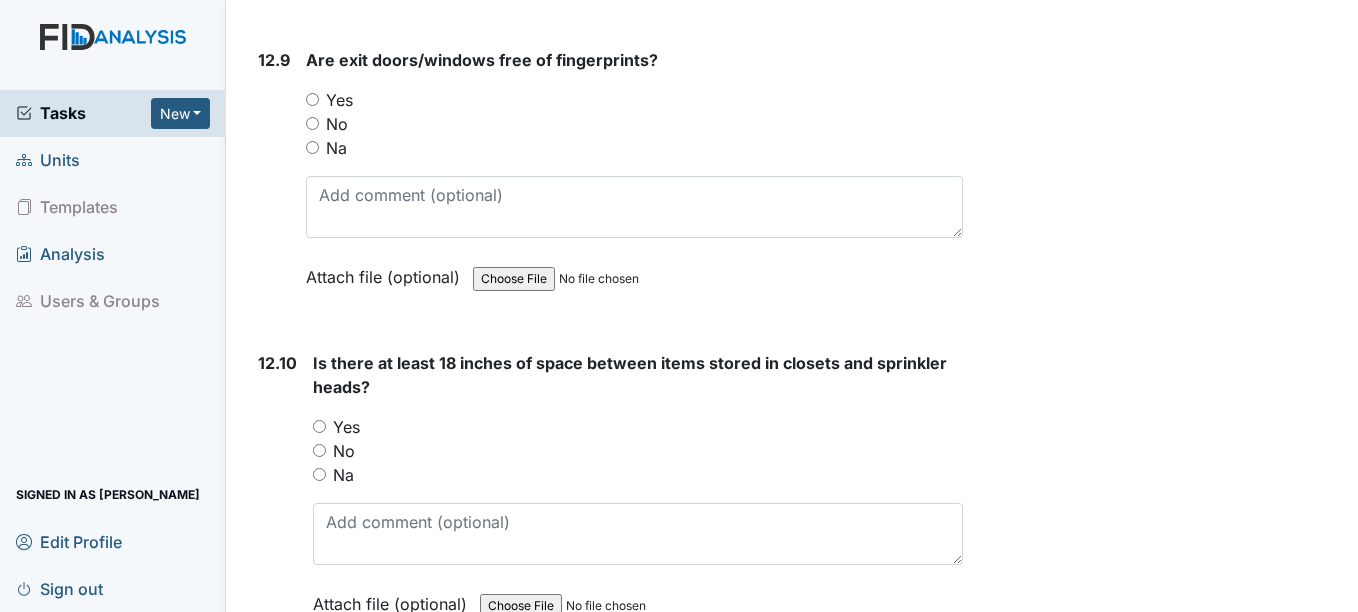 scroll, scrollTop: 34430, scrollLeft: 0, axis: vertical 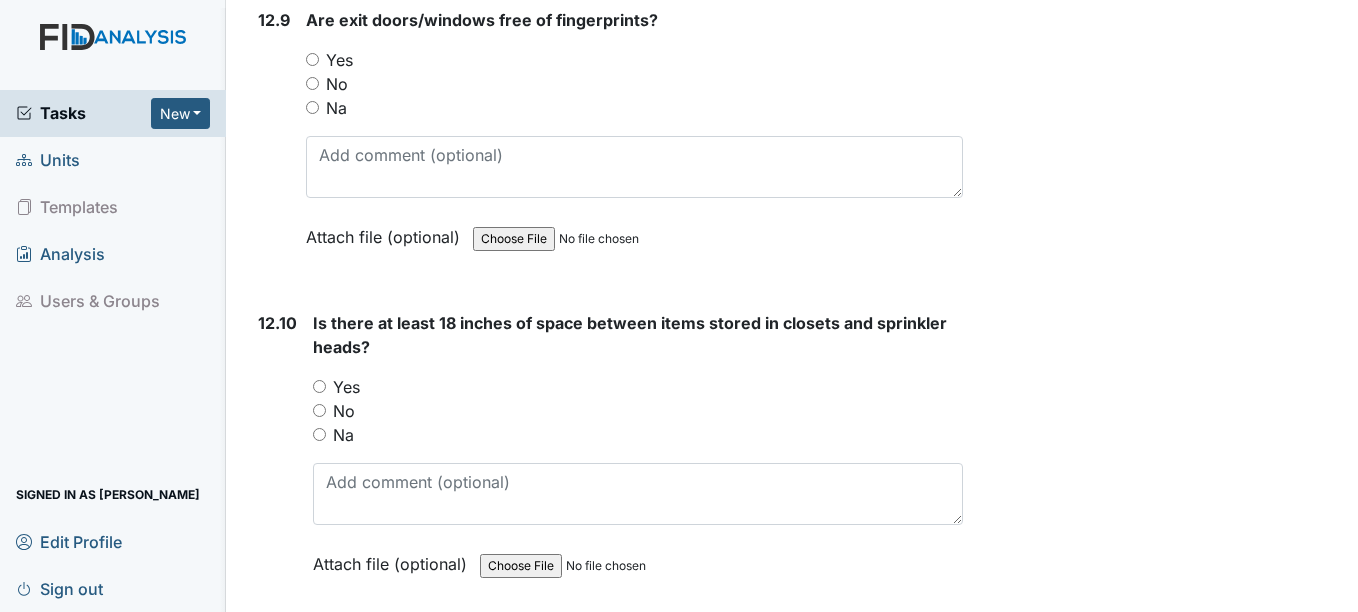 click on "Yes" at bounding box center [312, 59] 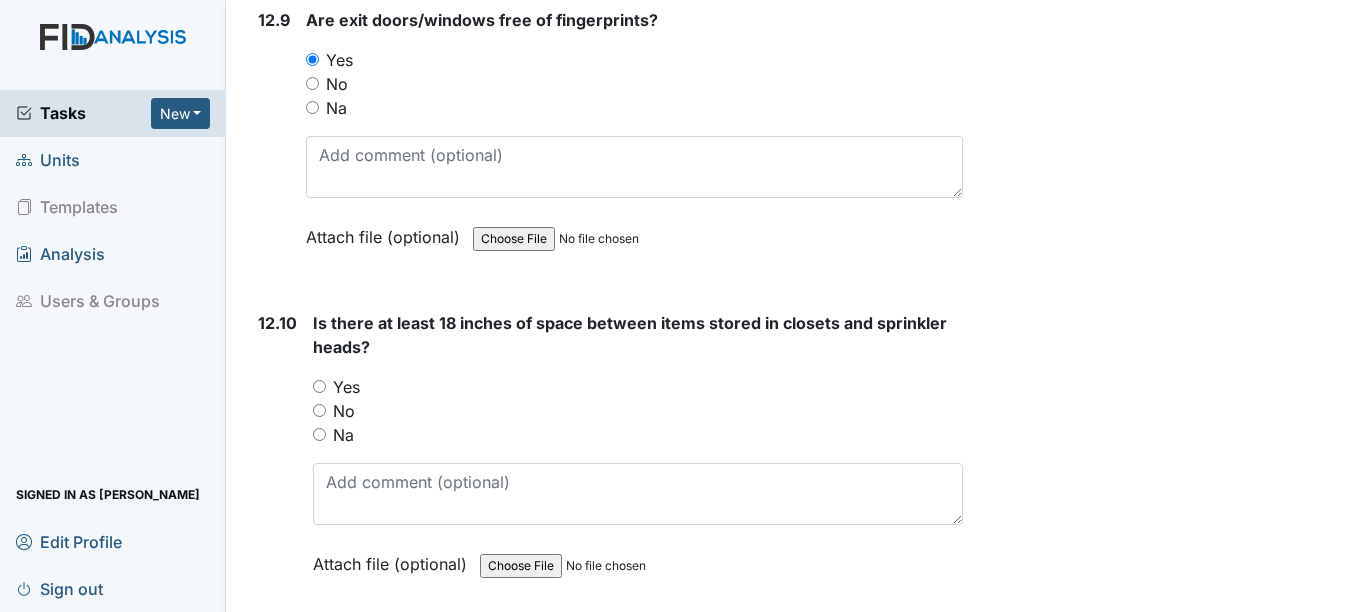 click on "Yes" at bounding box center [319, 386] 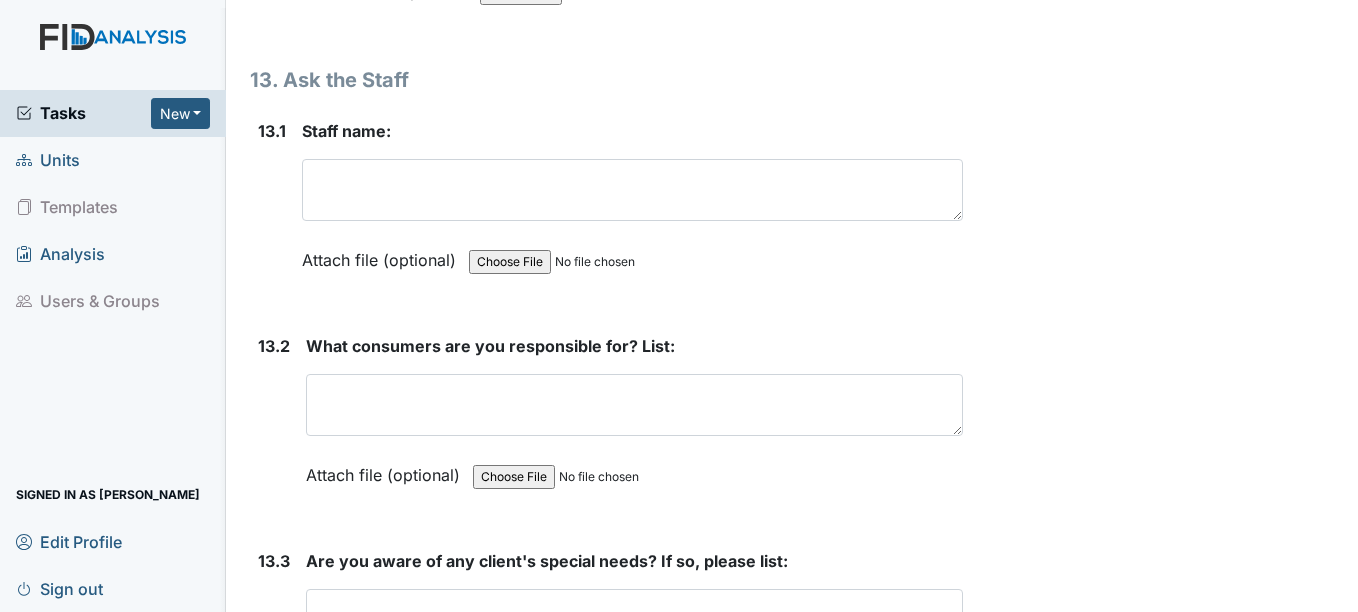 scroll, scrollTop: 35083, scrollLeft: 0, axis: vertical 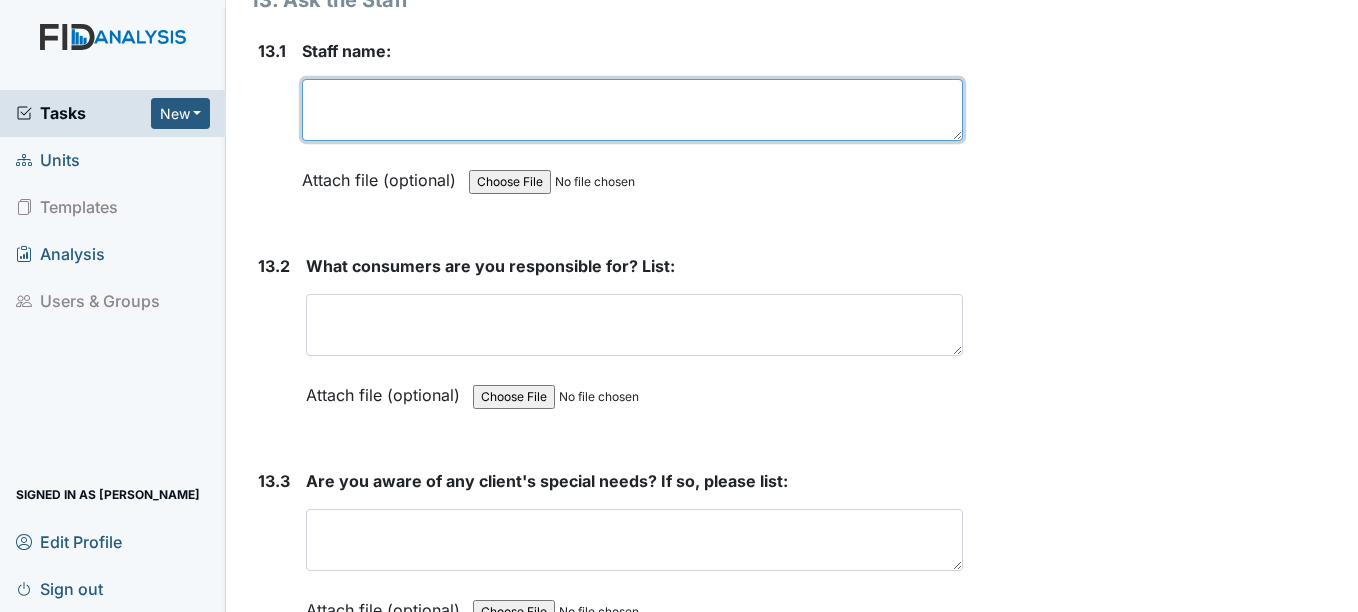 click at bounding box center [632, 110] 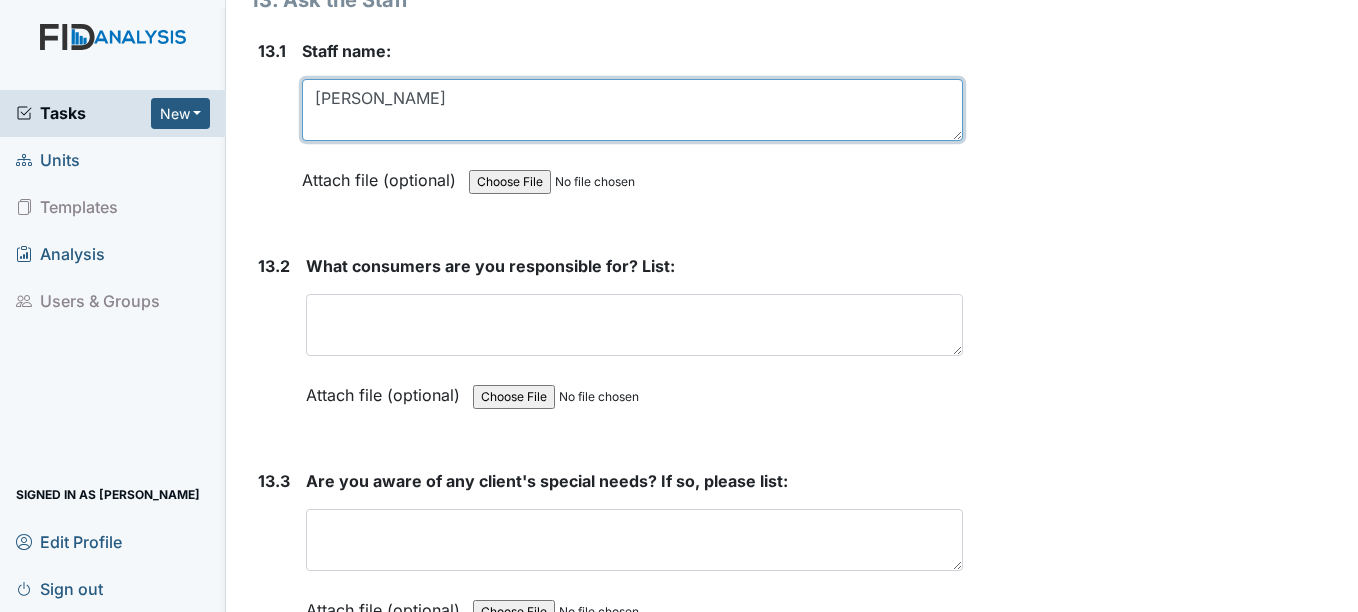 type on "Janie Jones" 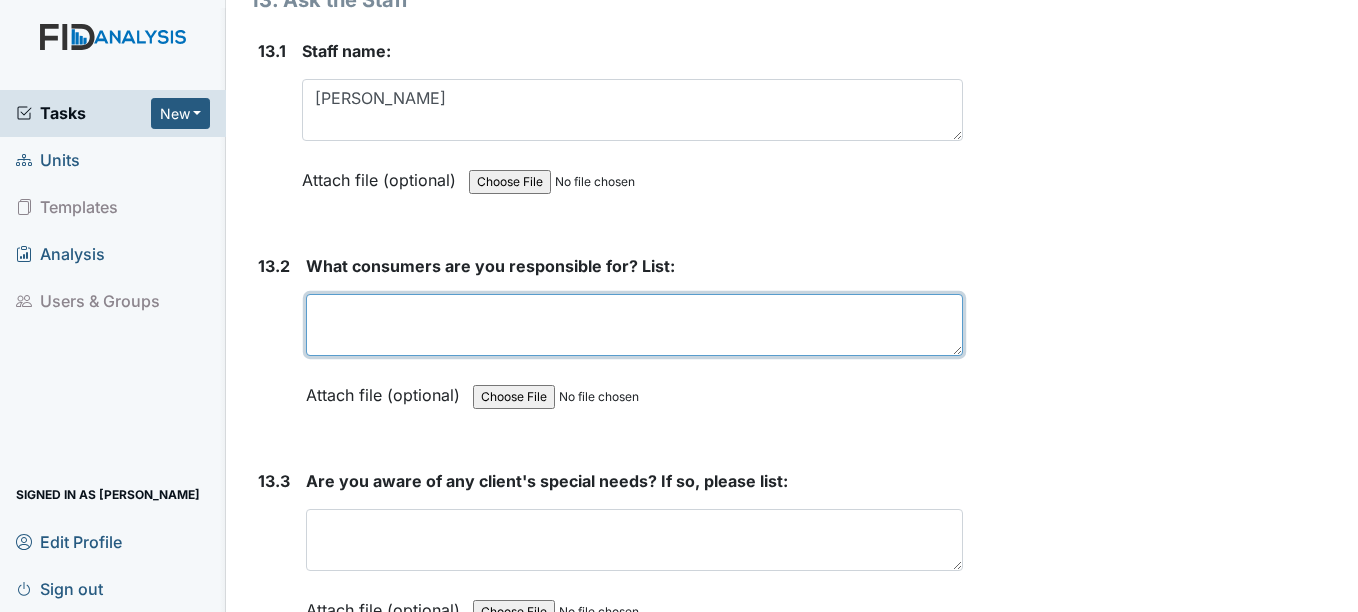 click at bounding box center (634, 325) 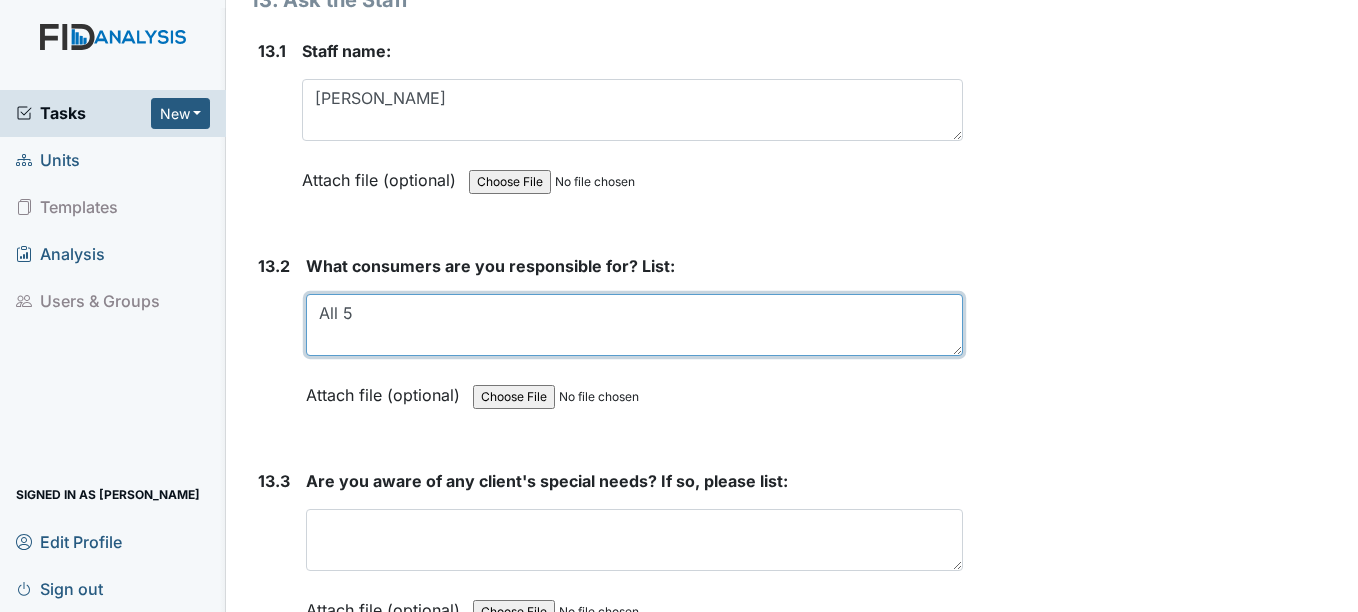 type on "All 5" 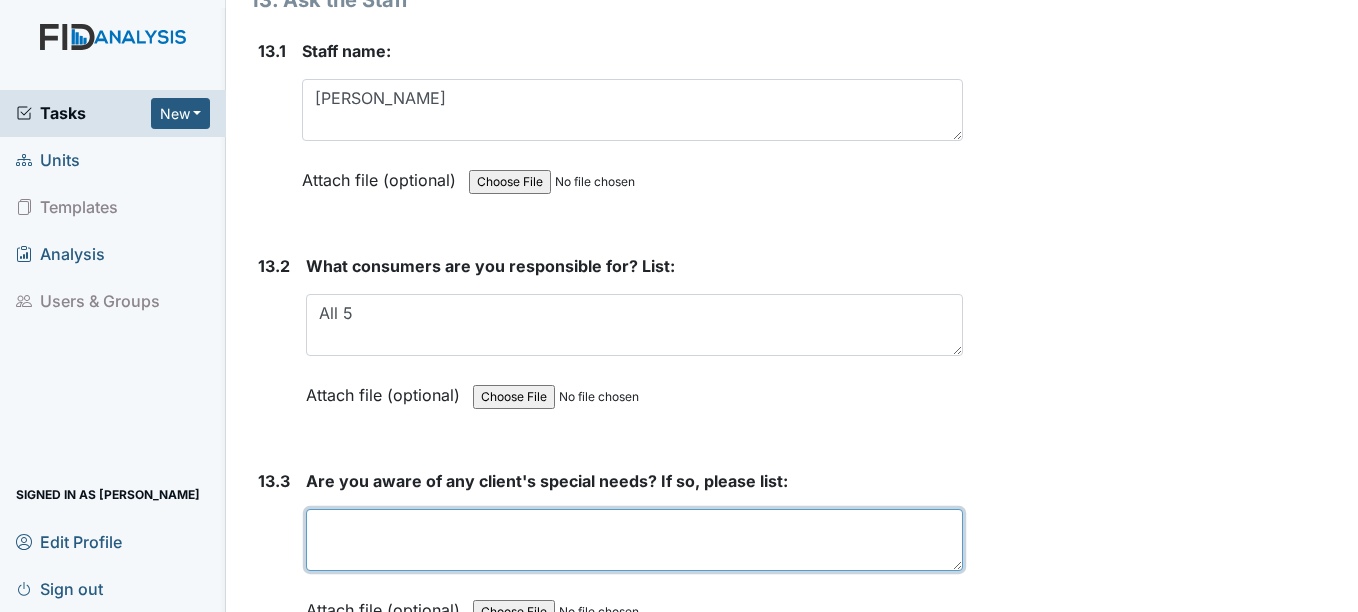 click at bounding box center (634, 540) 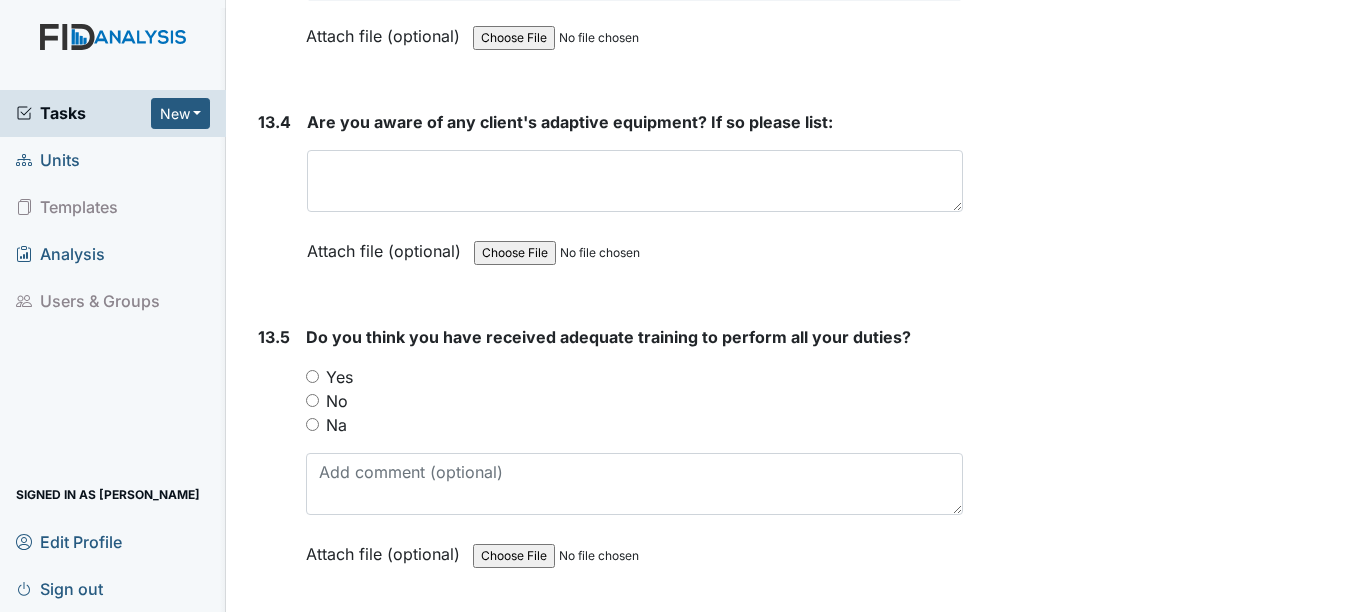 scroll, scrollTop: 35697, scrollLeft: 0, axis: vertical 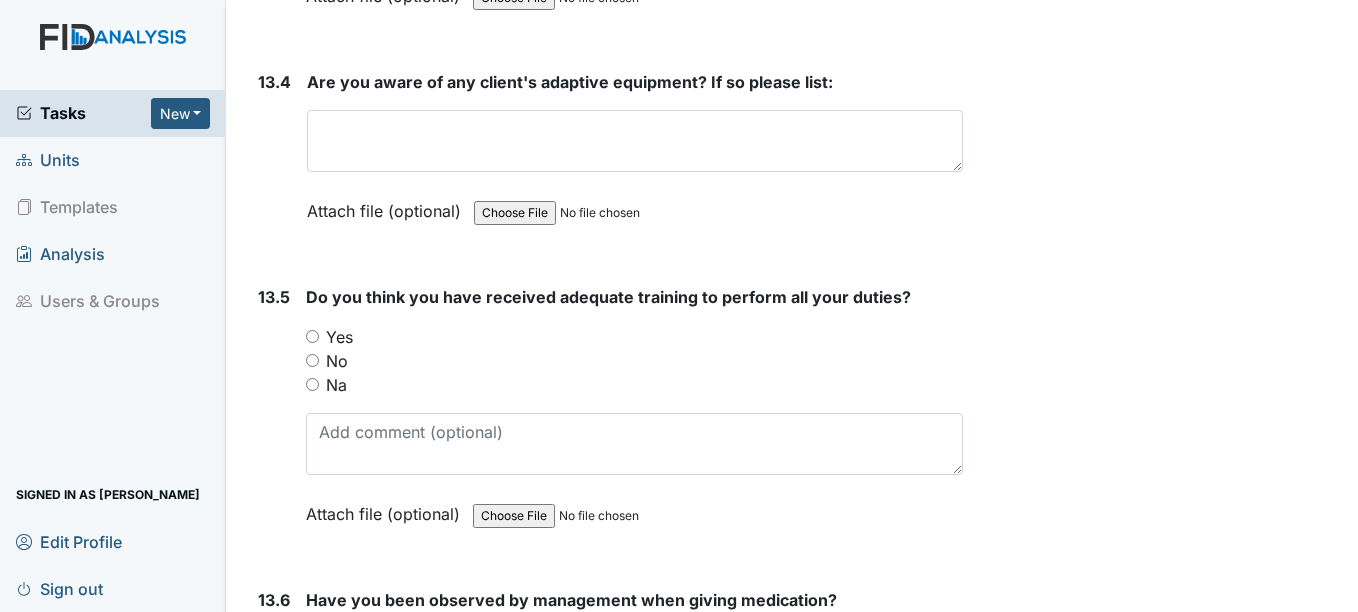 type on "walking issues with RG" 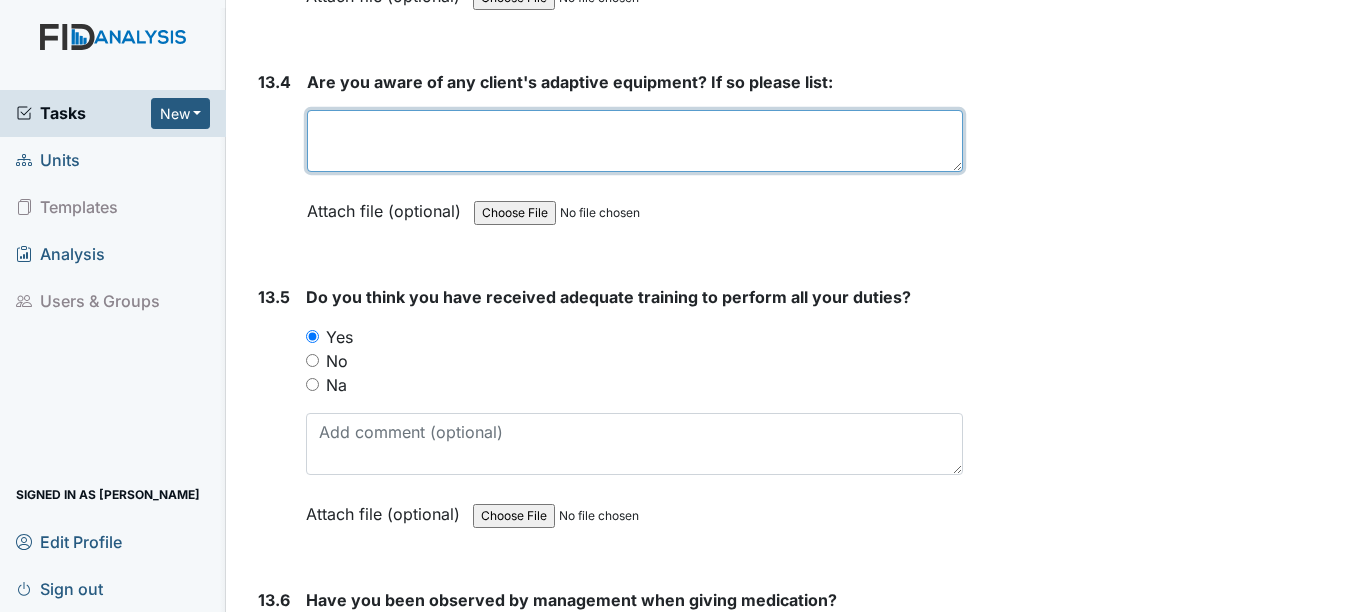 click at bounding box center [634, 141] 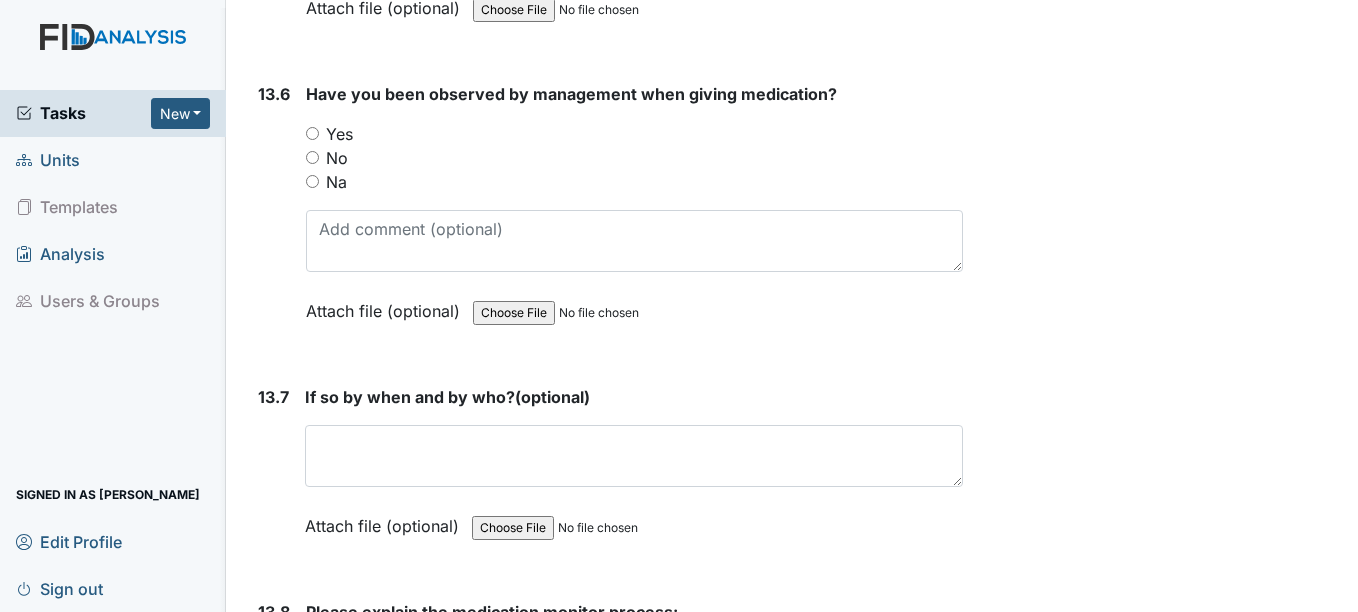 scroll, scrollTop: 36243, scrollLeft: 0, axis: vertical 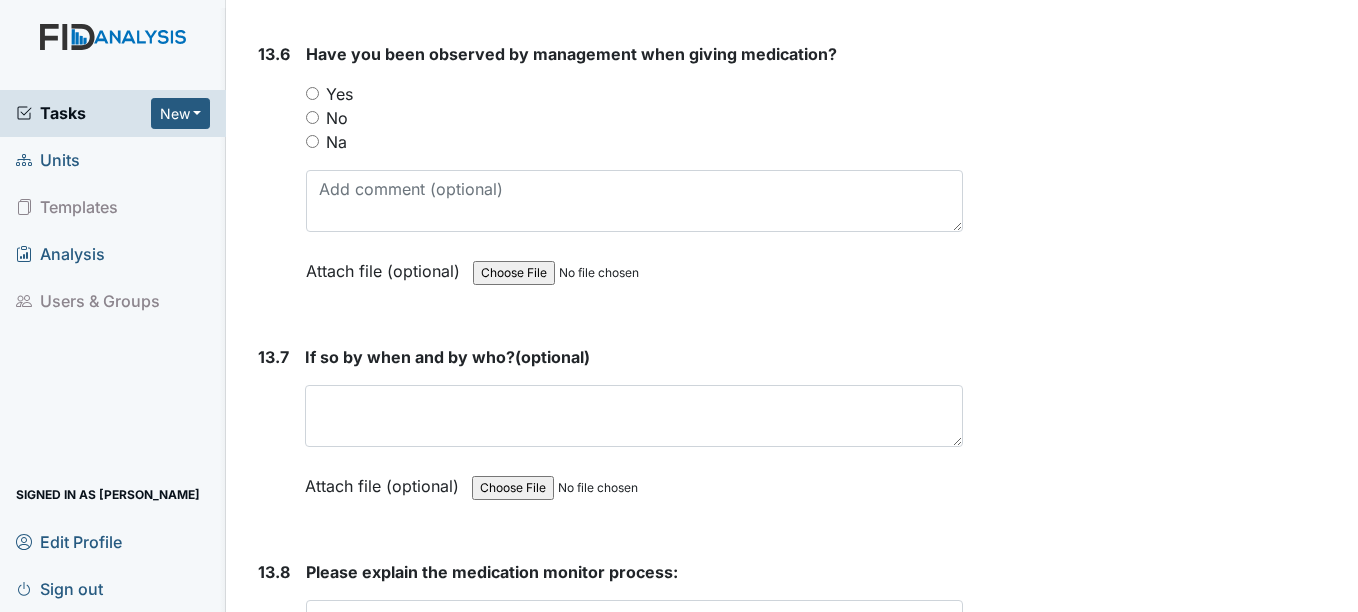 type on "wheelchair, bib, rocker knife and foot brace for RG
foot brace for ZW" 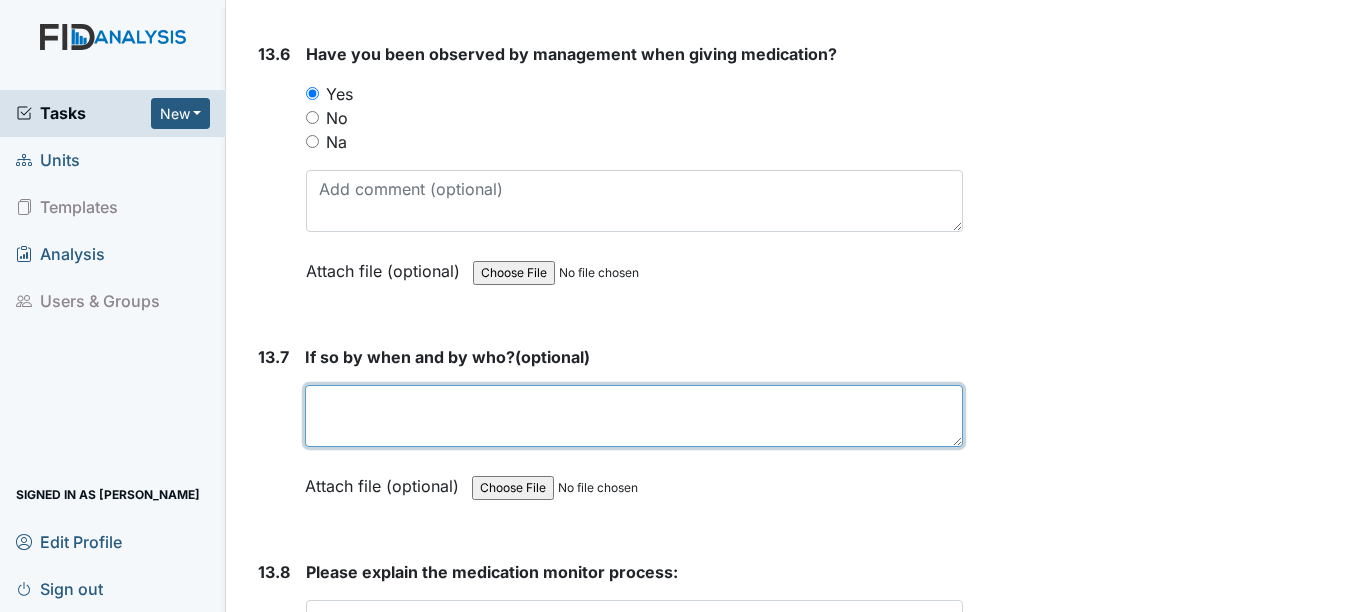 click at bounding box center (633, 416) 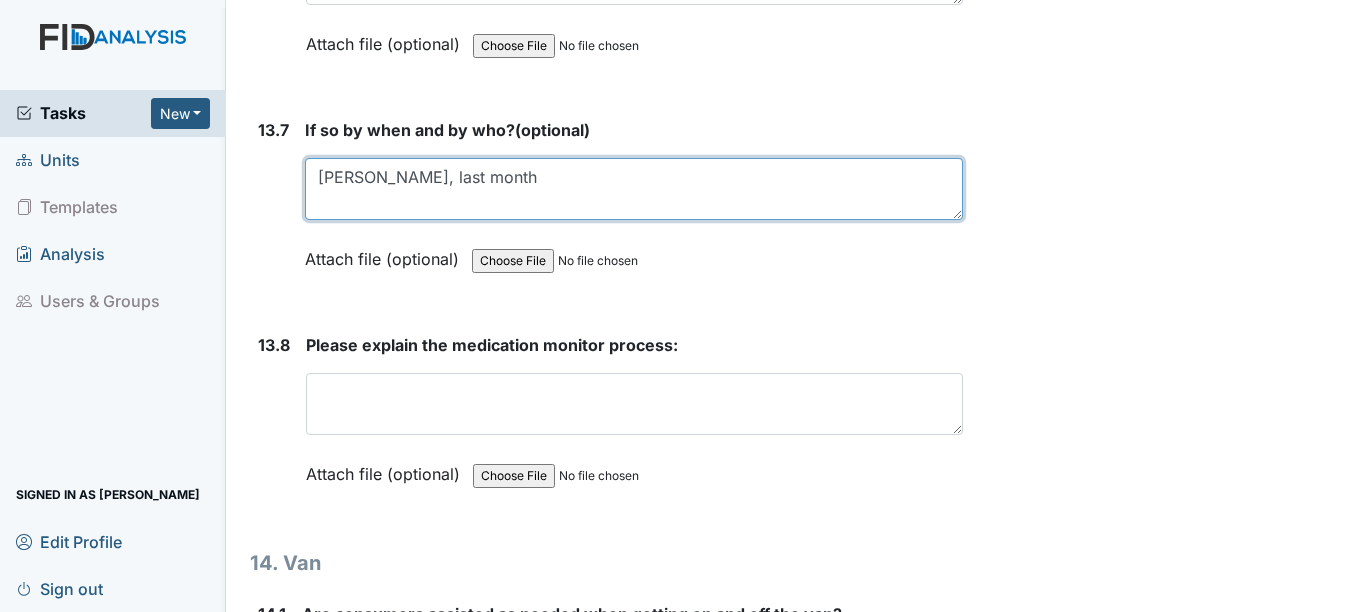 scroll, scrollTop: 36563, scrollLeft: 0, axis: vertical 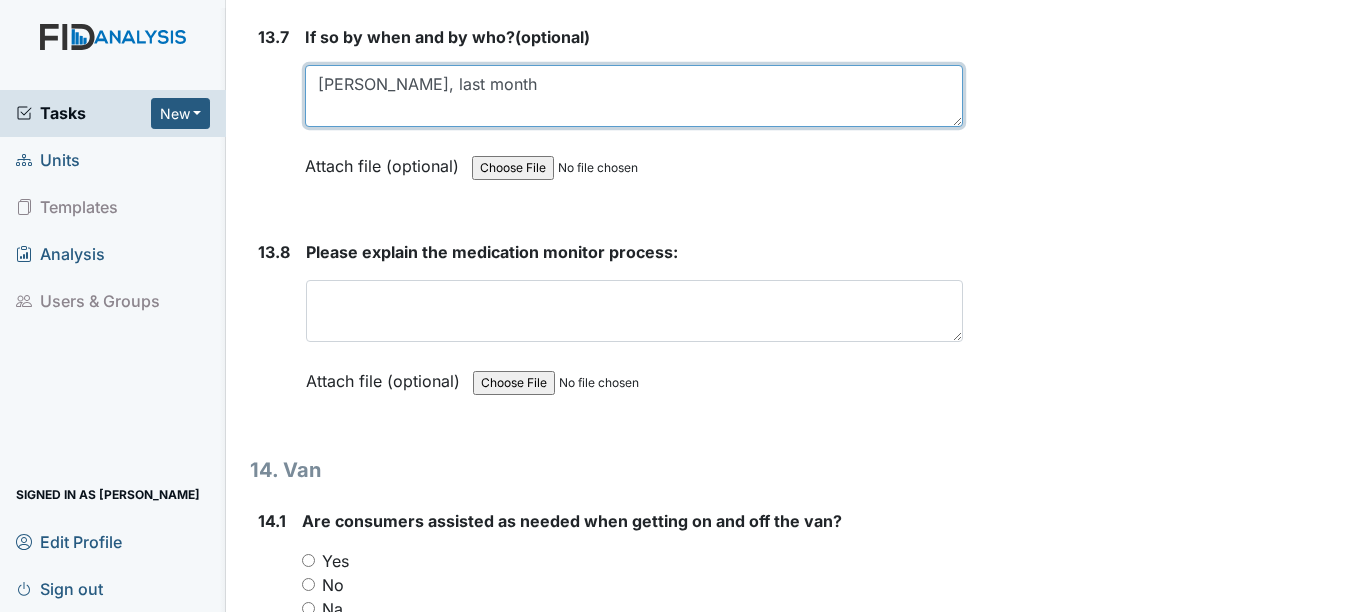 type on "Nathan, last month" 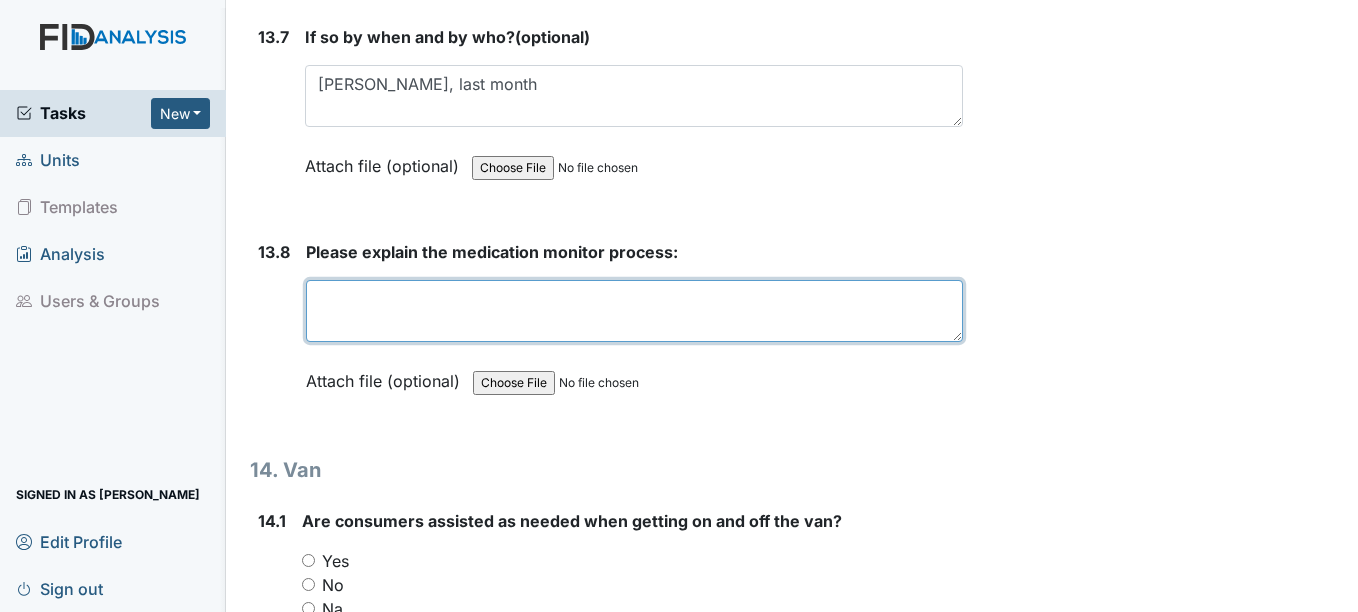 click at bounding box center [634, 311] 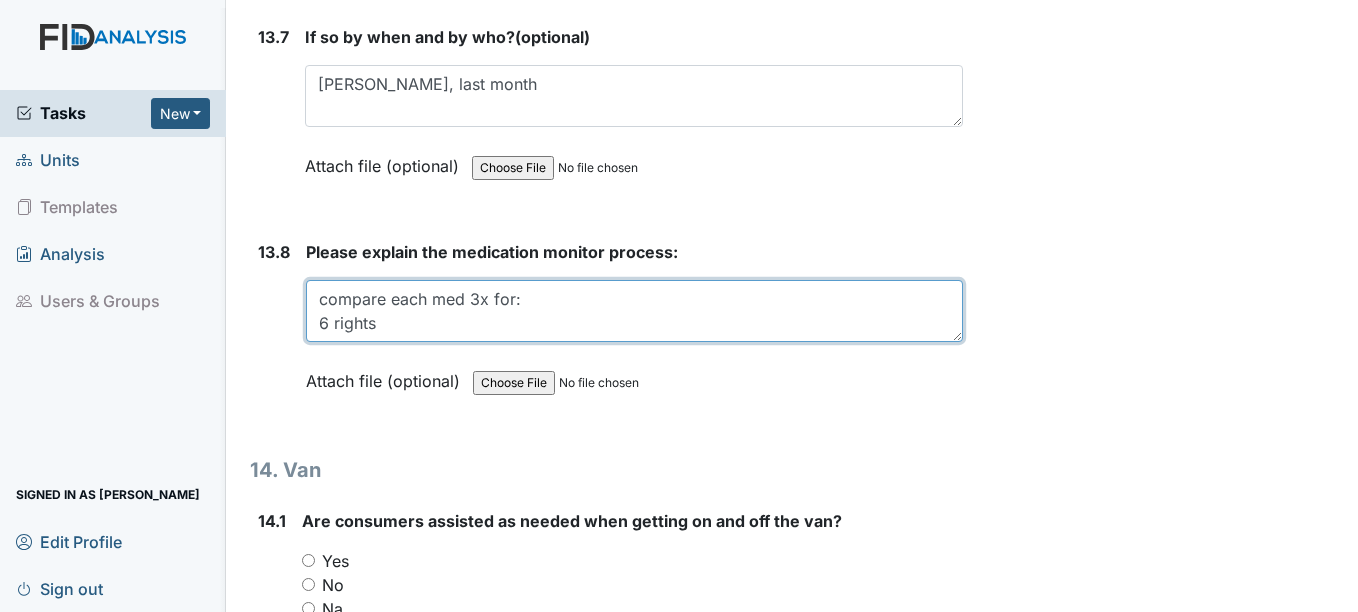 scroll, scrollTop: 16, scrollLeft: 0, axis: vertical 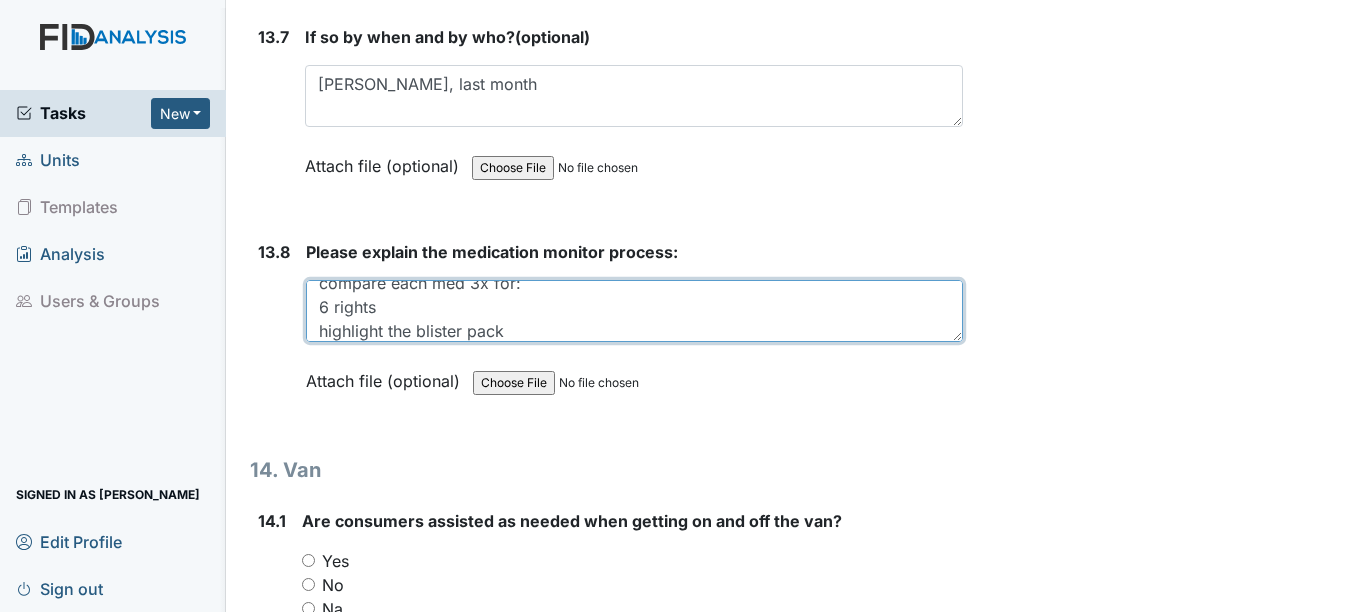 click on "compare each med 3x for:
6 rights
highlight the blister pack" at bounding box center [634, 311] 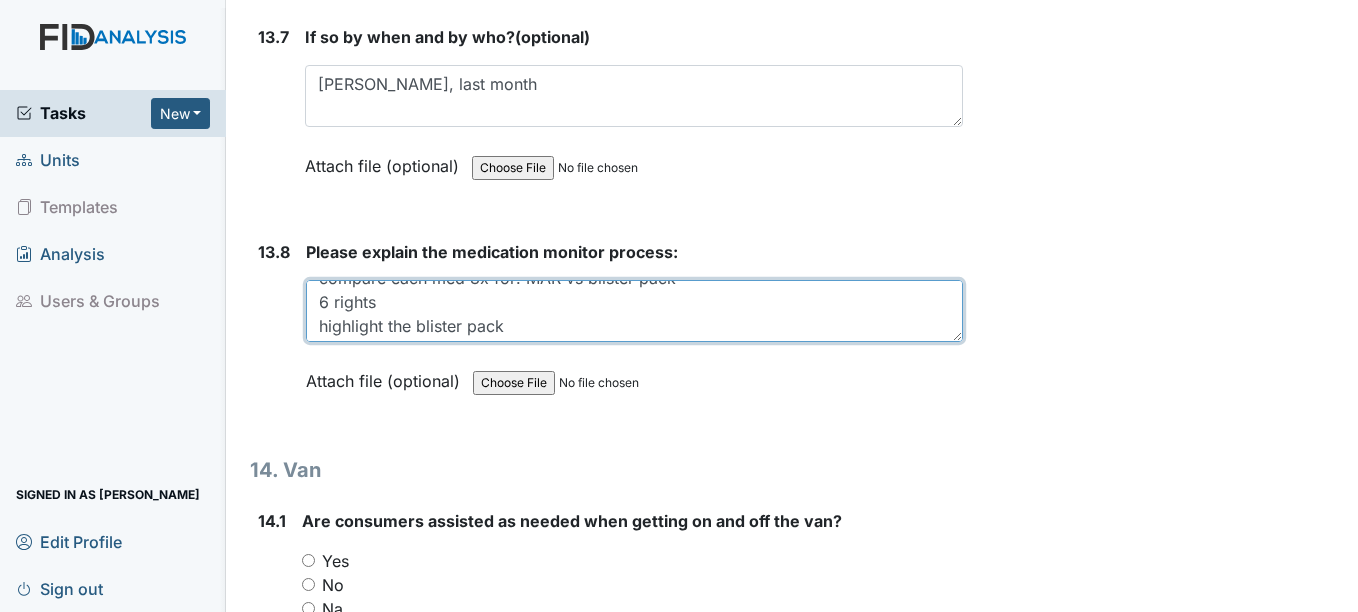 scroll, scrollTop: 24, scrollLeft: 0, axis: vertical 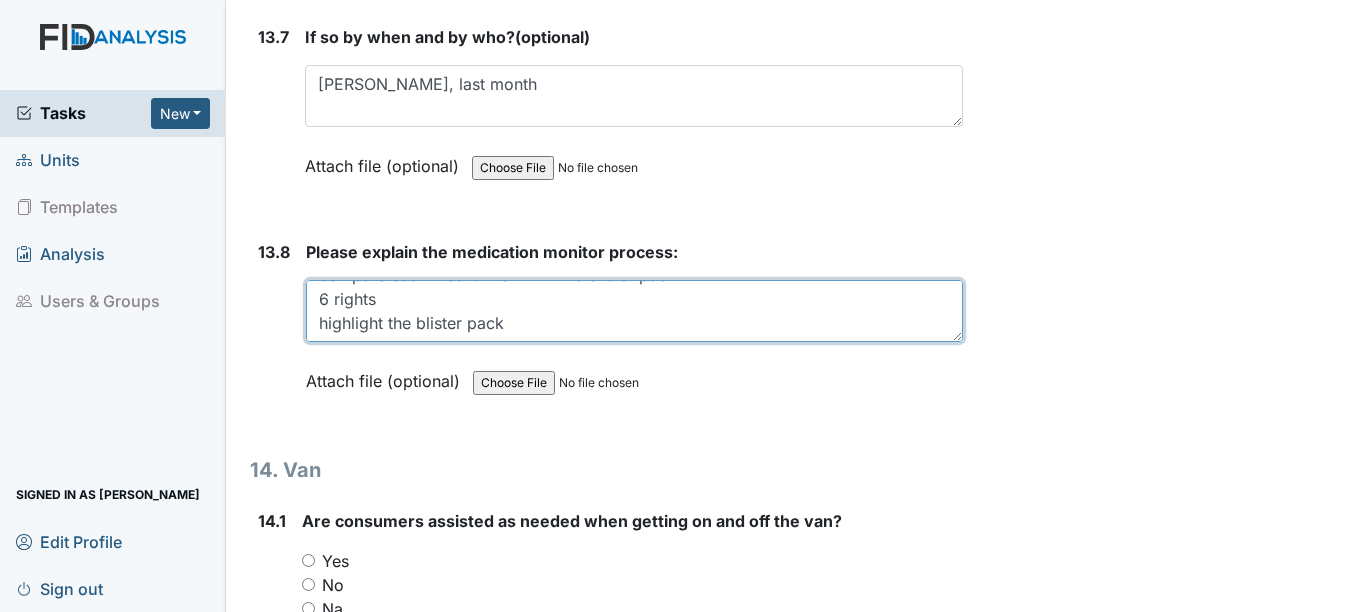 click on "compare each med 3x for: MAR vs blister pack
6 rights
highlight the blister pack" at bounding box center (634, 311) 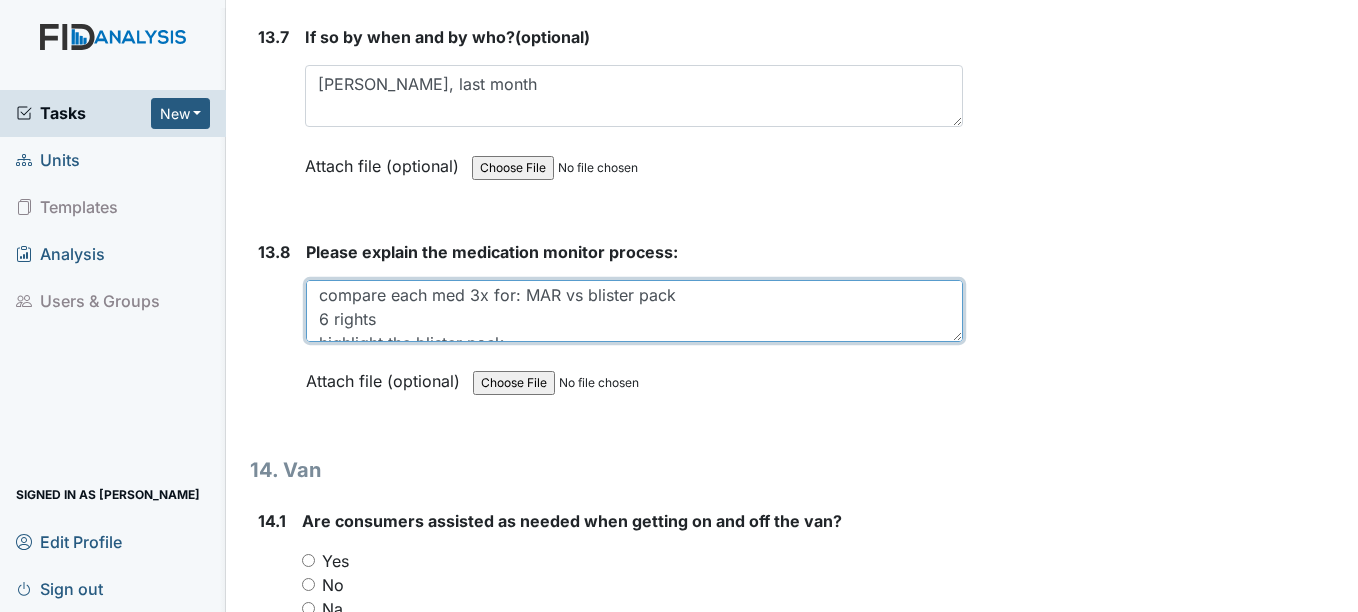 scroll, scrollTop: 0, scrollLeft: 0, axis: both 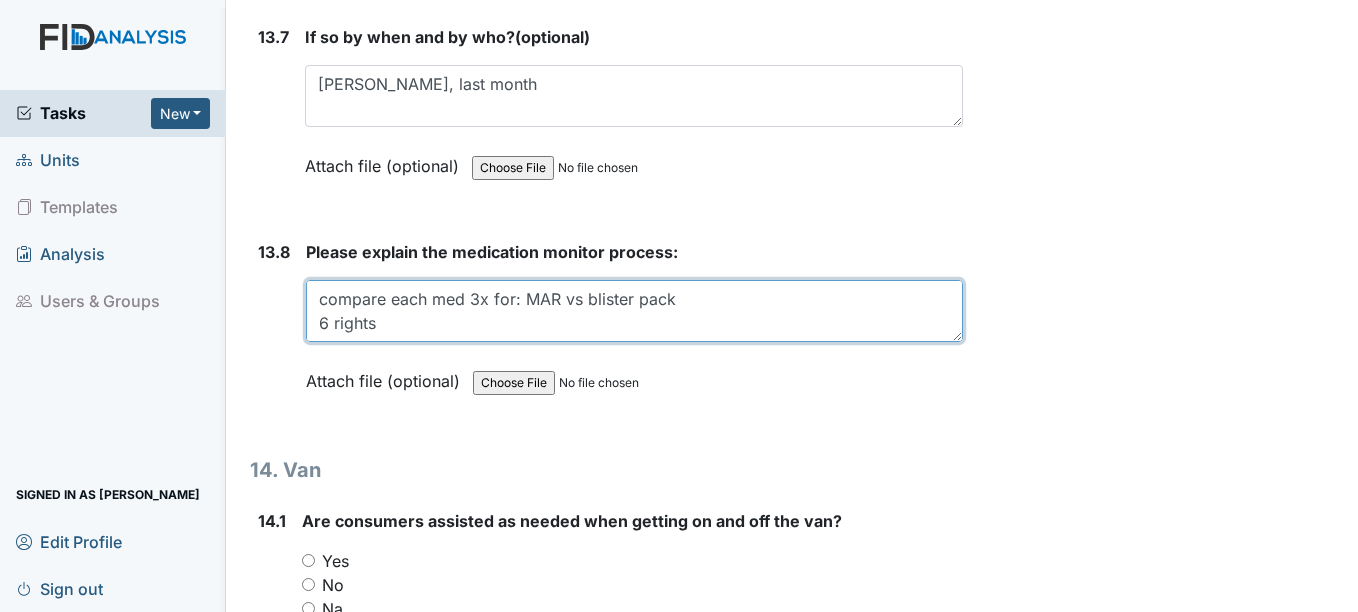 click on "compare each med 3x for: MAR vs blister pack
6 rights
highlight the blister pack" at bounding box center (634, 311) 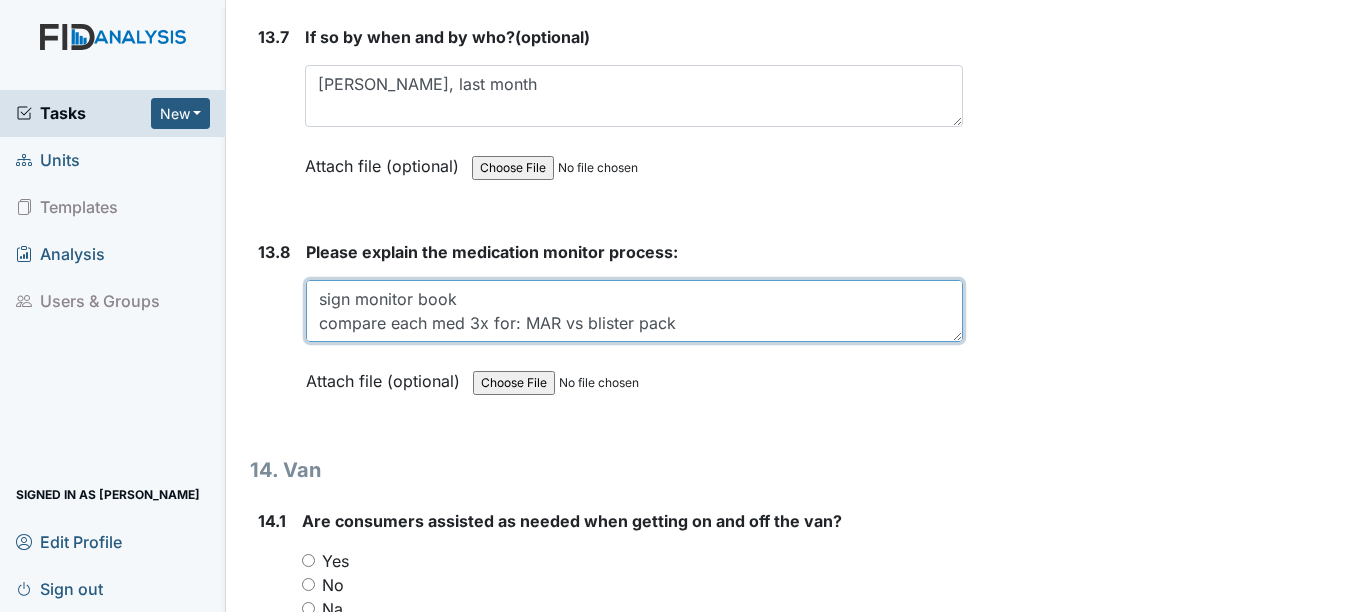 type on "sign monitor book
compare each med 3x for: MAR vs blister pack
6 rights
highlight the blister pack" 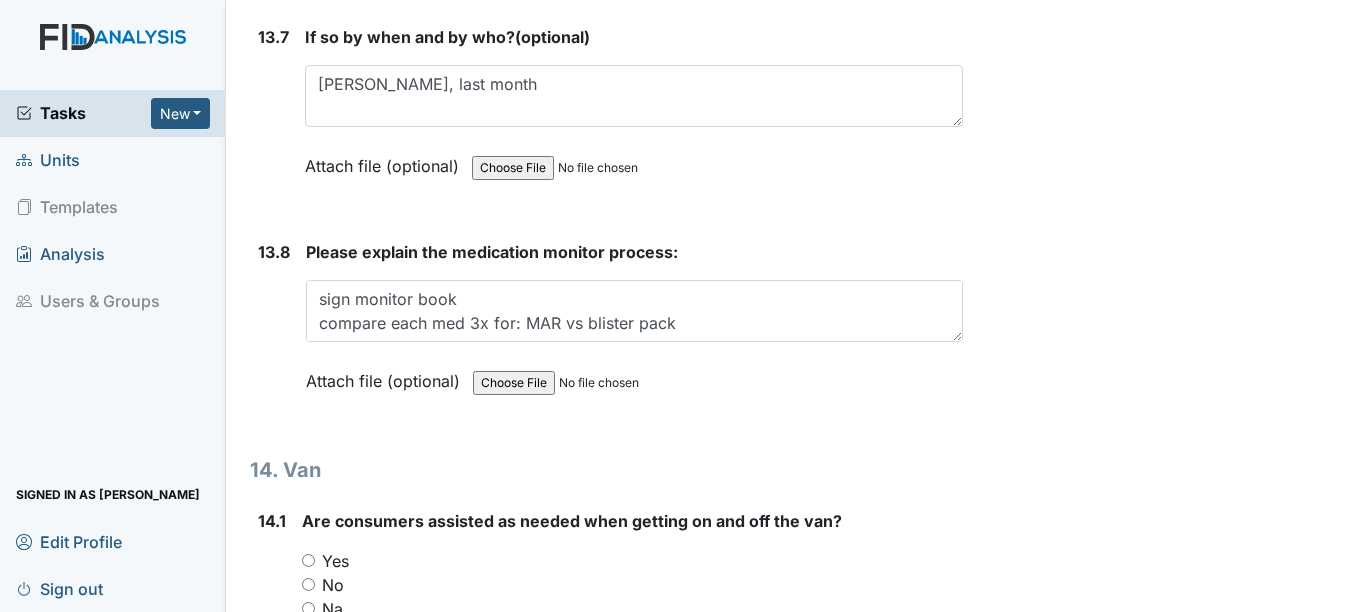 click on "Yes" at bounding box center [308, 560] 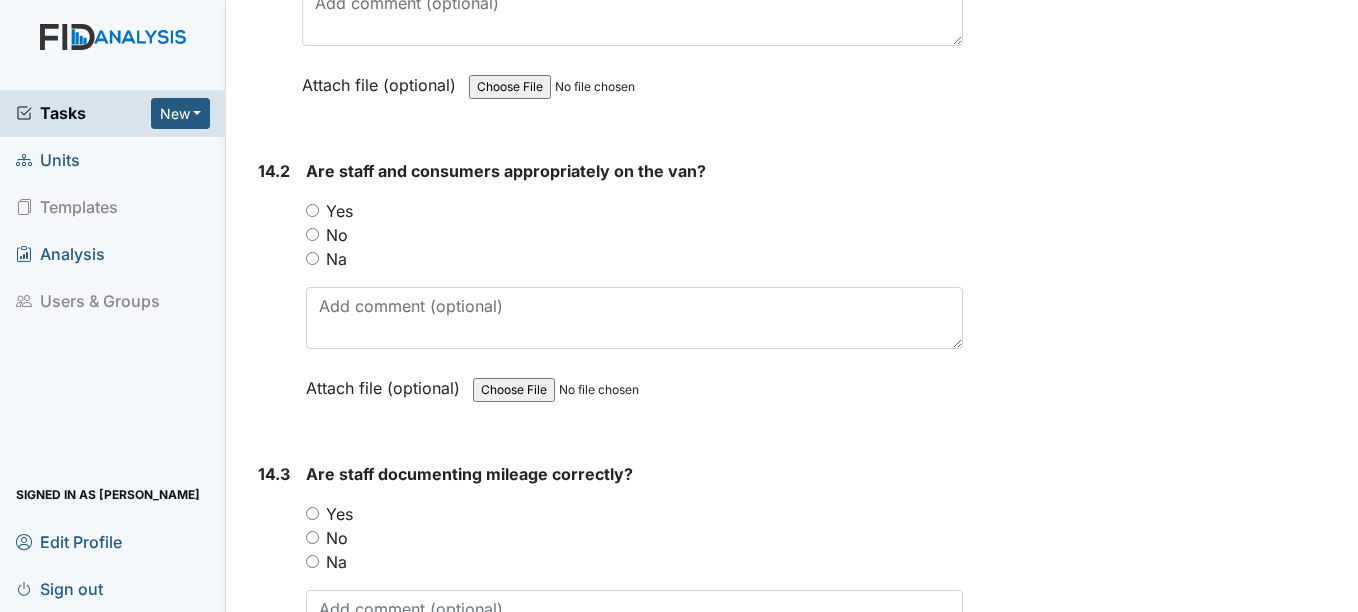 scroll, scrollTop: 37229, scrollLeft: 0, axis: vertical 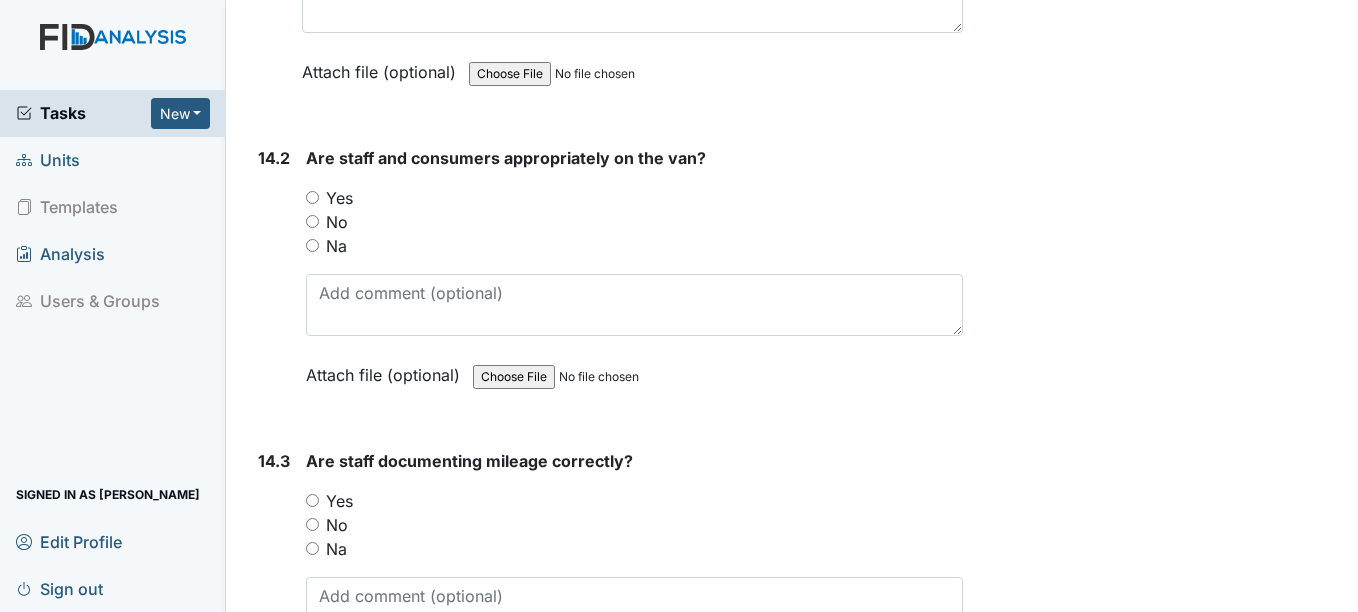 click on "Yes" at bounding box center [312, 197] 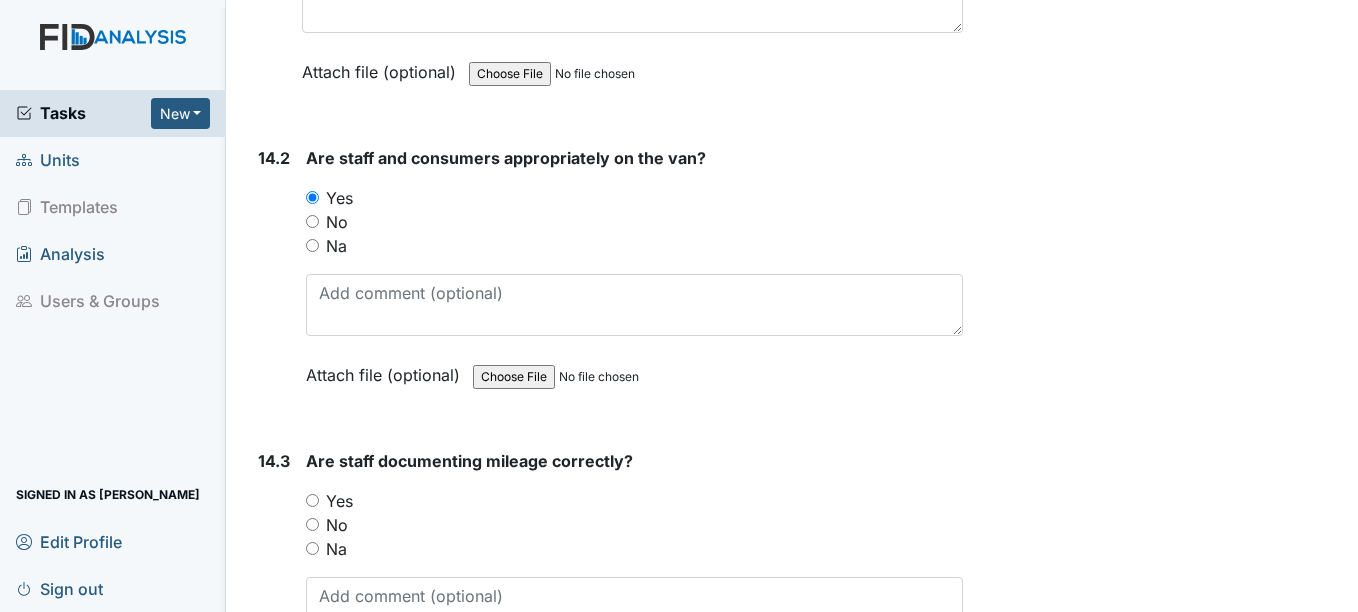 click on "Yes" at bounding box center (312, 500) 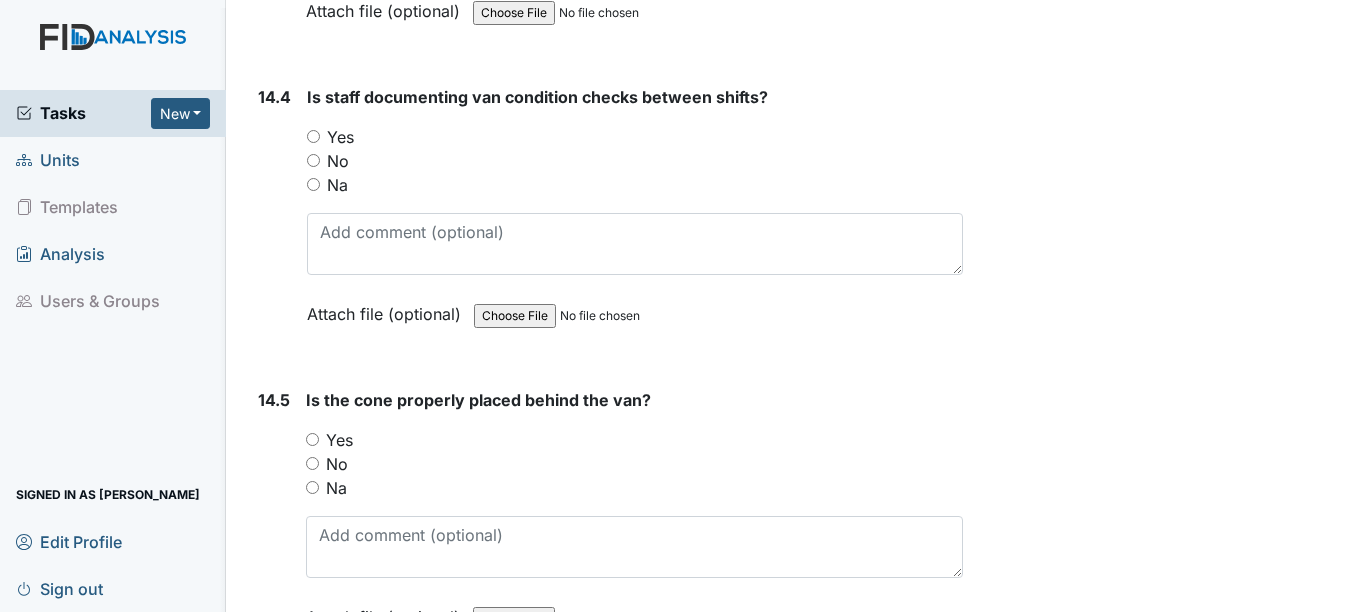 scroll, scrollTop: 37963, scrollLeft: 0, axis: vertical 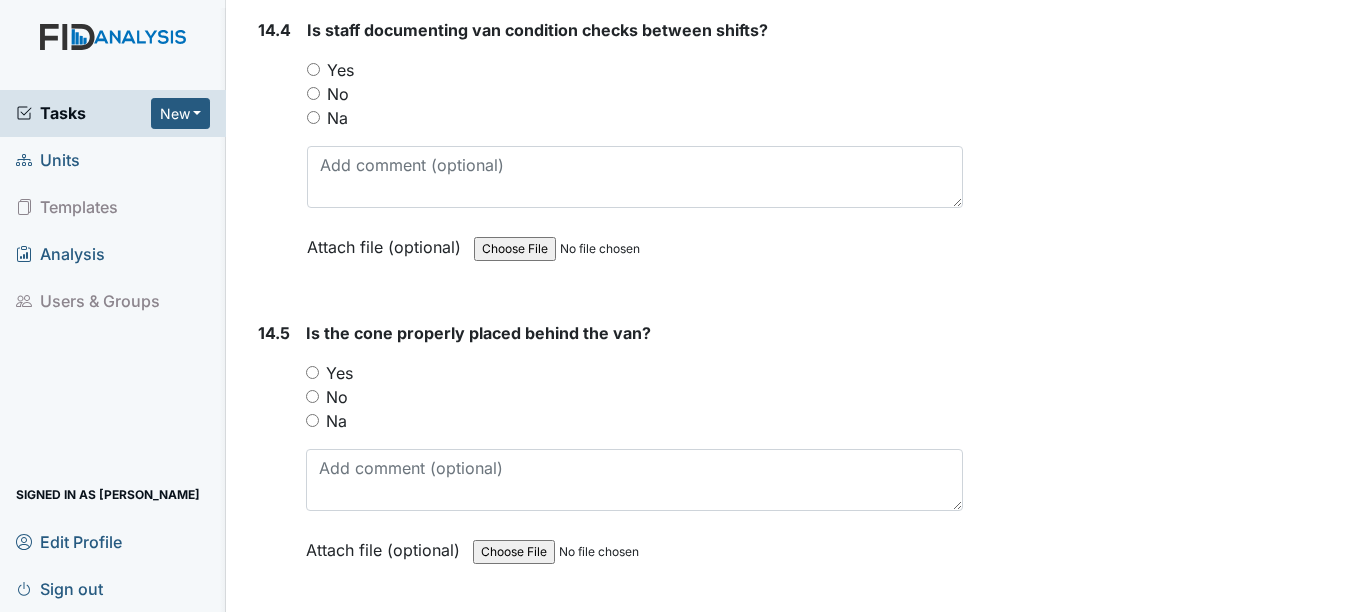 click on "Yes" at bounding box center [313, 69] 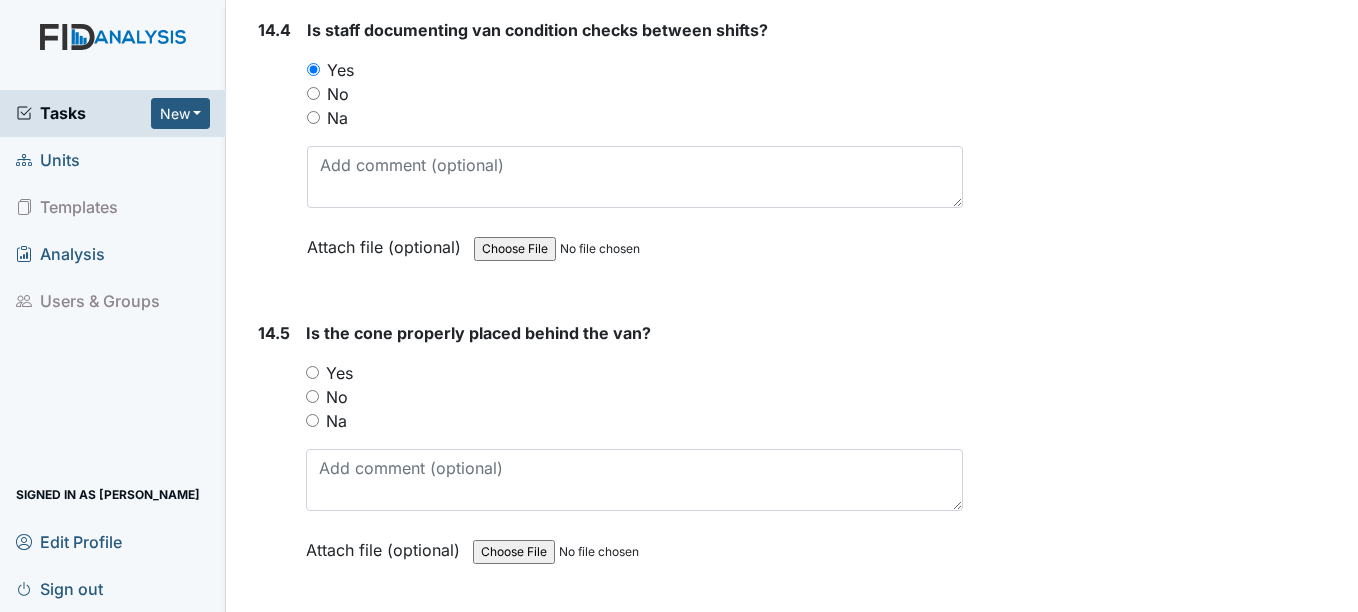 click on "Yes" at bounding box center [312, 372] 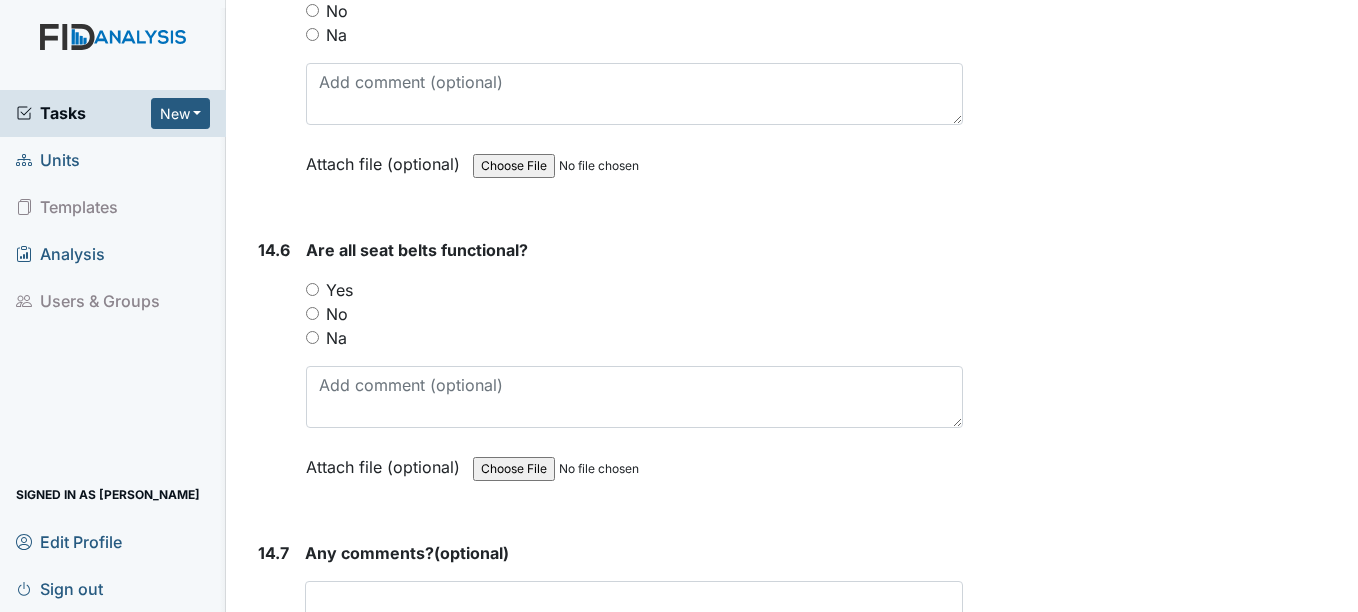 scroll, scrollTop: 38509, scrollLeft: 0, axis: vertical 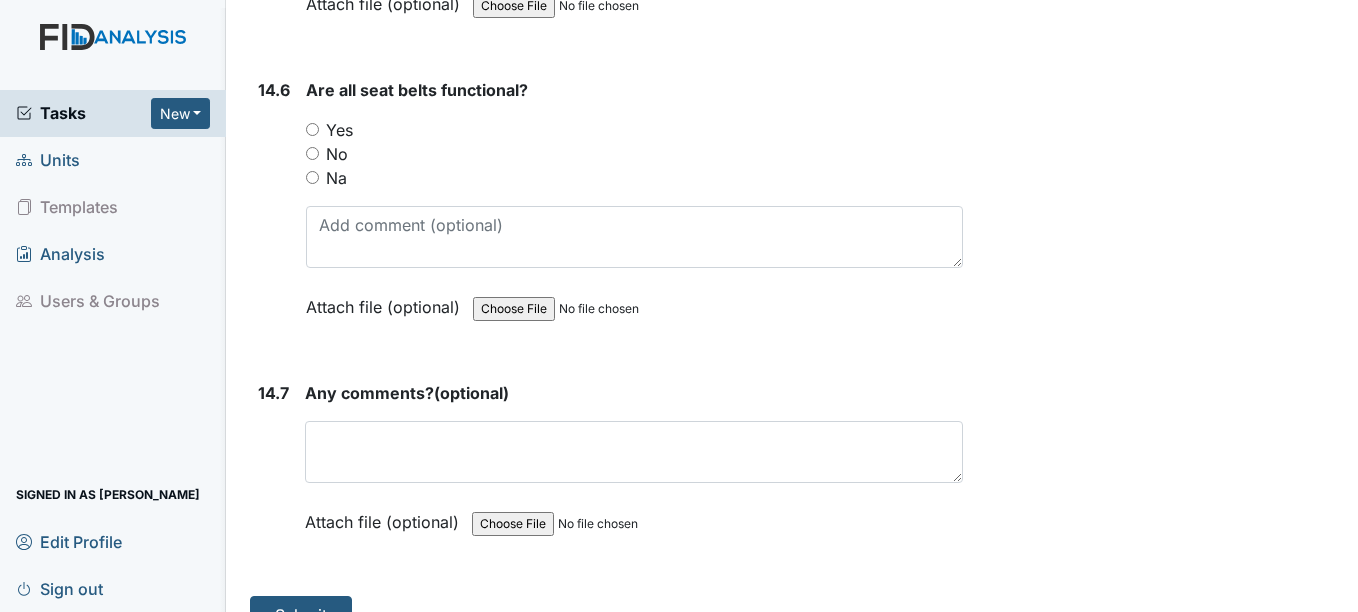 click on "Yes" at bounding box center [312, 129] 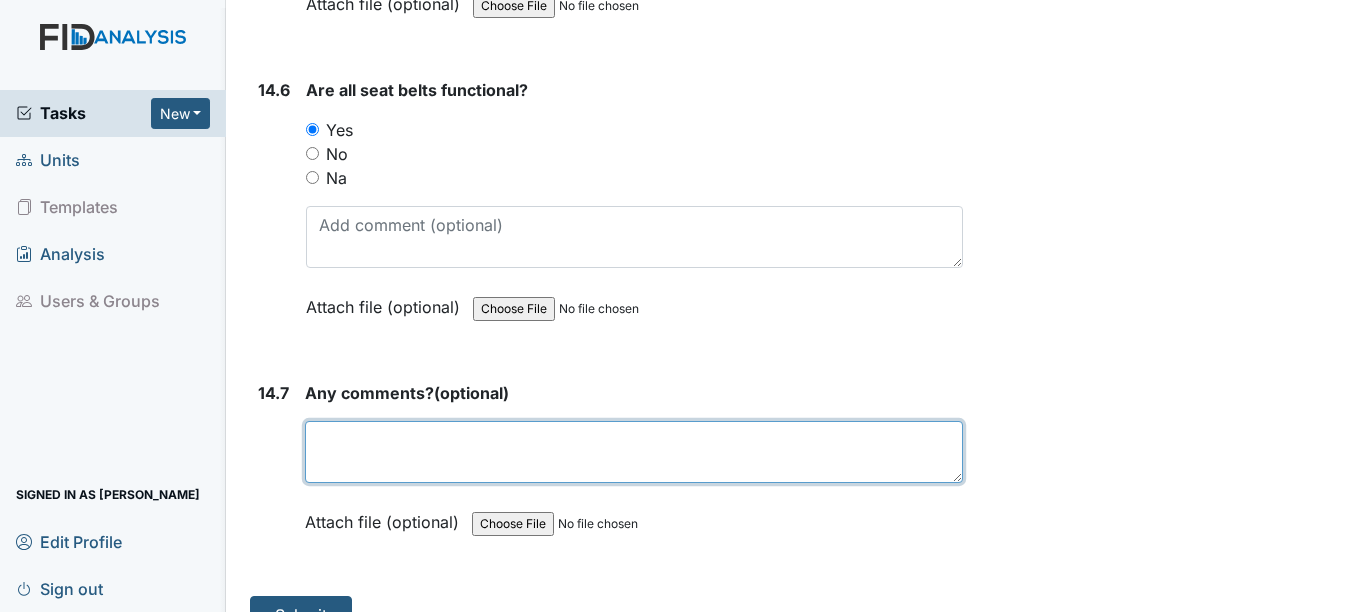 click at bounding box center (633, 452) 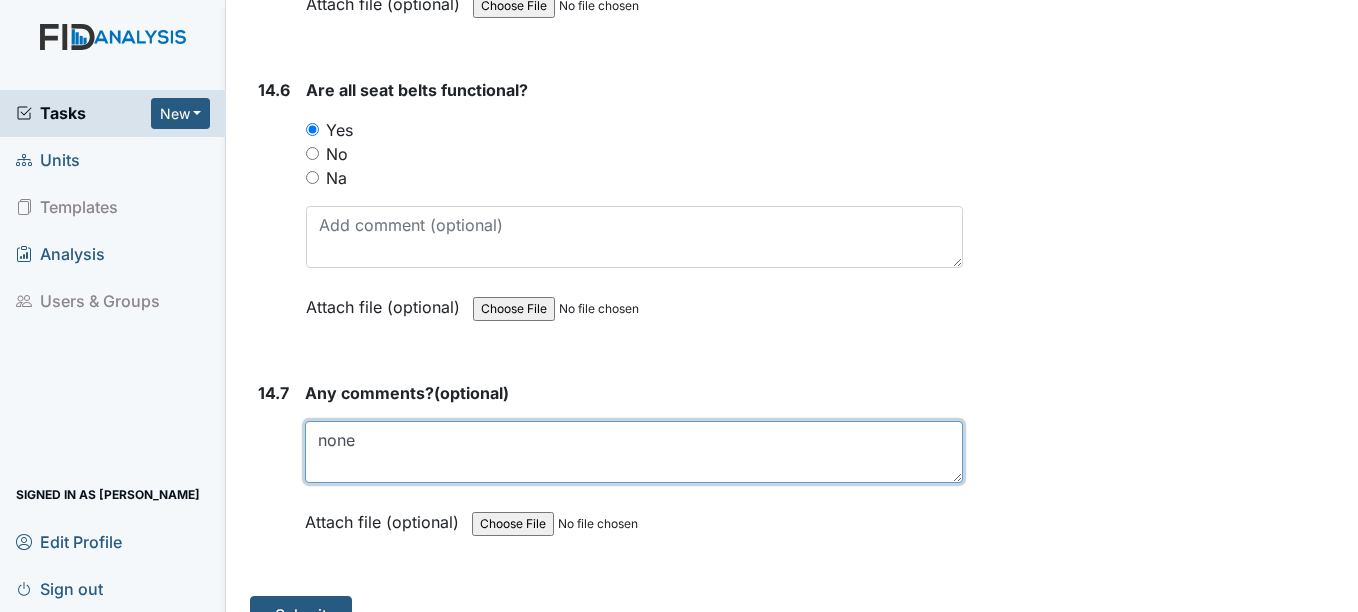 type on "none" 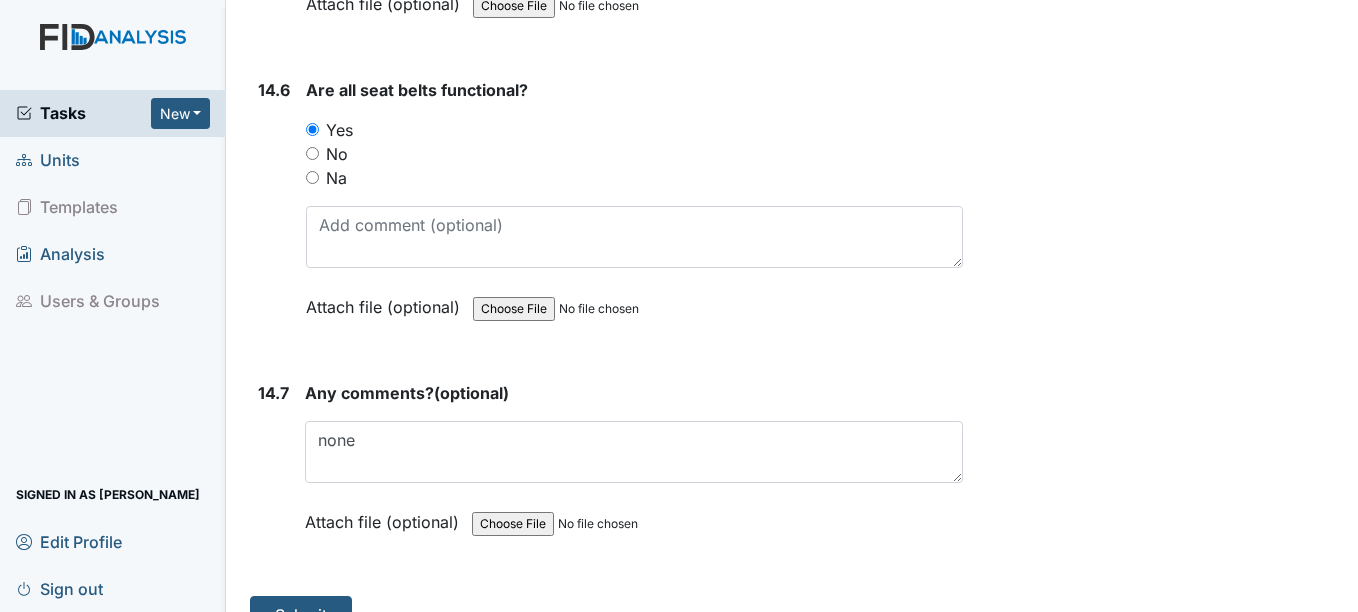 click on "1. Staff Information
1.1
Upon arrival, what is staff doing?
giving baths
This field is required.
Attach file (optional)
You can upload .pdf, .txt, .jpg, .jpeg, .png, .csv, .xls, or .doc files under 100MB.
1.2
Did staff communicate with coworkers appropriately?
You must select one of the below options.
Yes
No
Na
Attach file (optional)
You can upload .pdf, .txt, .jpg, .jpeg, .png, .csv, .xls, or .doc files under 100MB.
1.3
Did staff communicate in a positive demeanor with consumers?
You must select one of the below options.
Yes
No
Na
Attach file (optional)
You can upload .pdf, .txt, .jpg, .jpeg, .png, .csv, .xls, or .doc files under 100MB.
1.4
Did you observe staff using sign language, communication board or pictures as needed?
Yes
No
Na" at bounding box center [606, -18803] 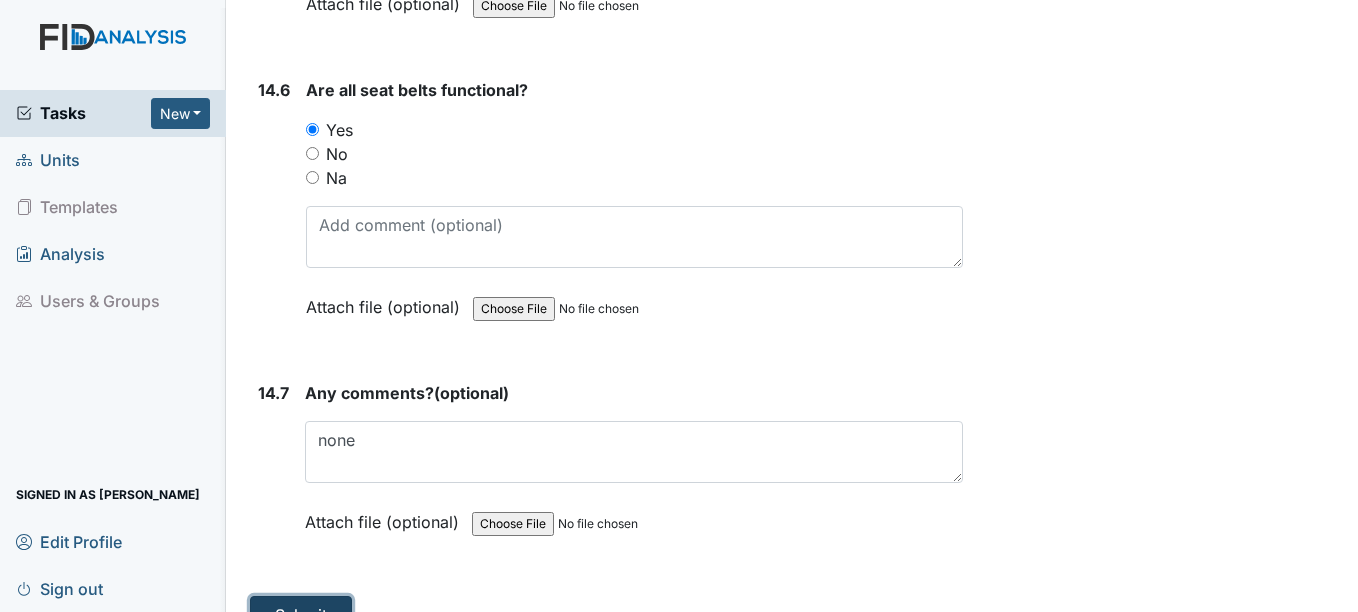 click on "Submit" at bounding box center [301, 615] 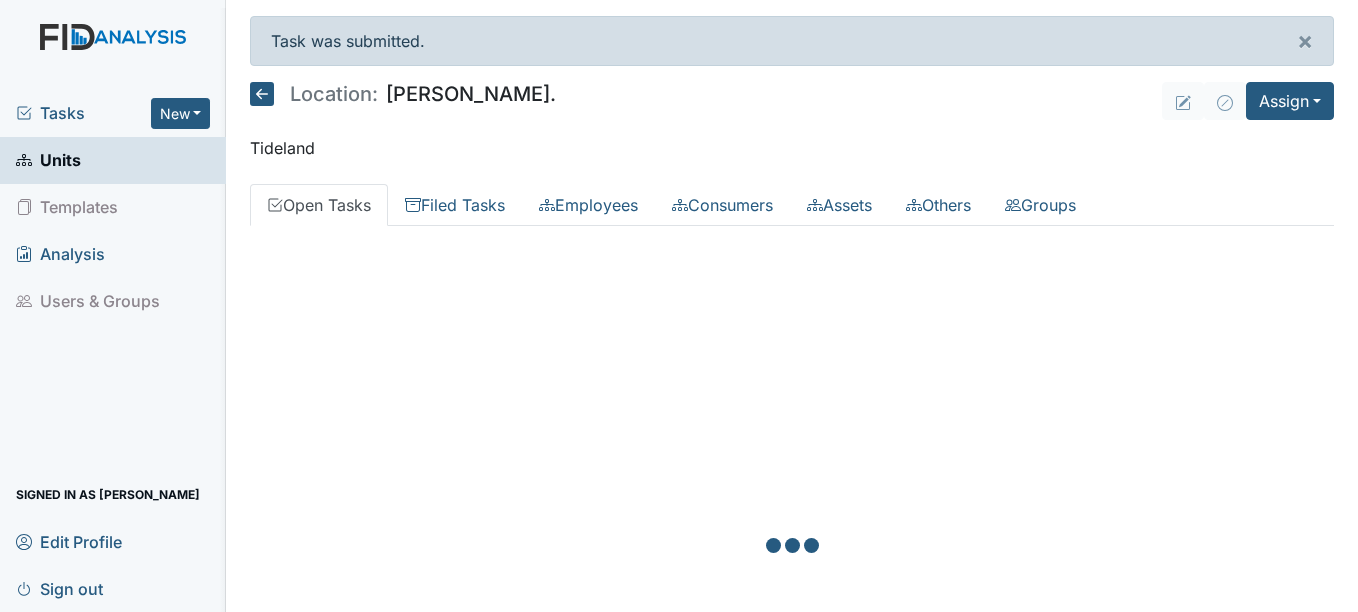 scroll, scrollTop: 0, scrollLeft: 0, axis: both 